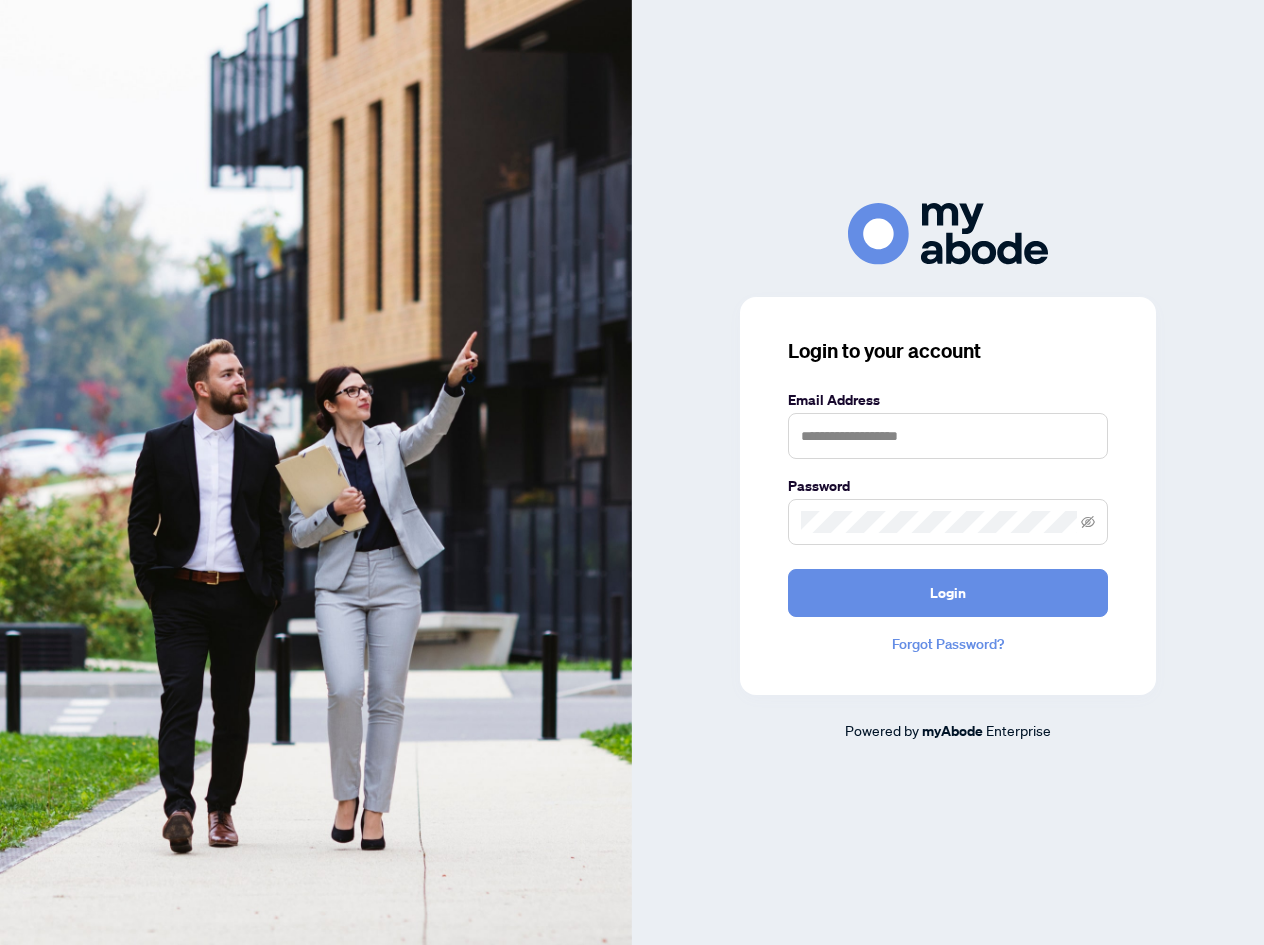 scroll, scrollTop: 0, scrollLeft: 0, axis: both 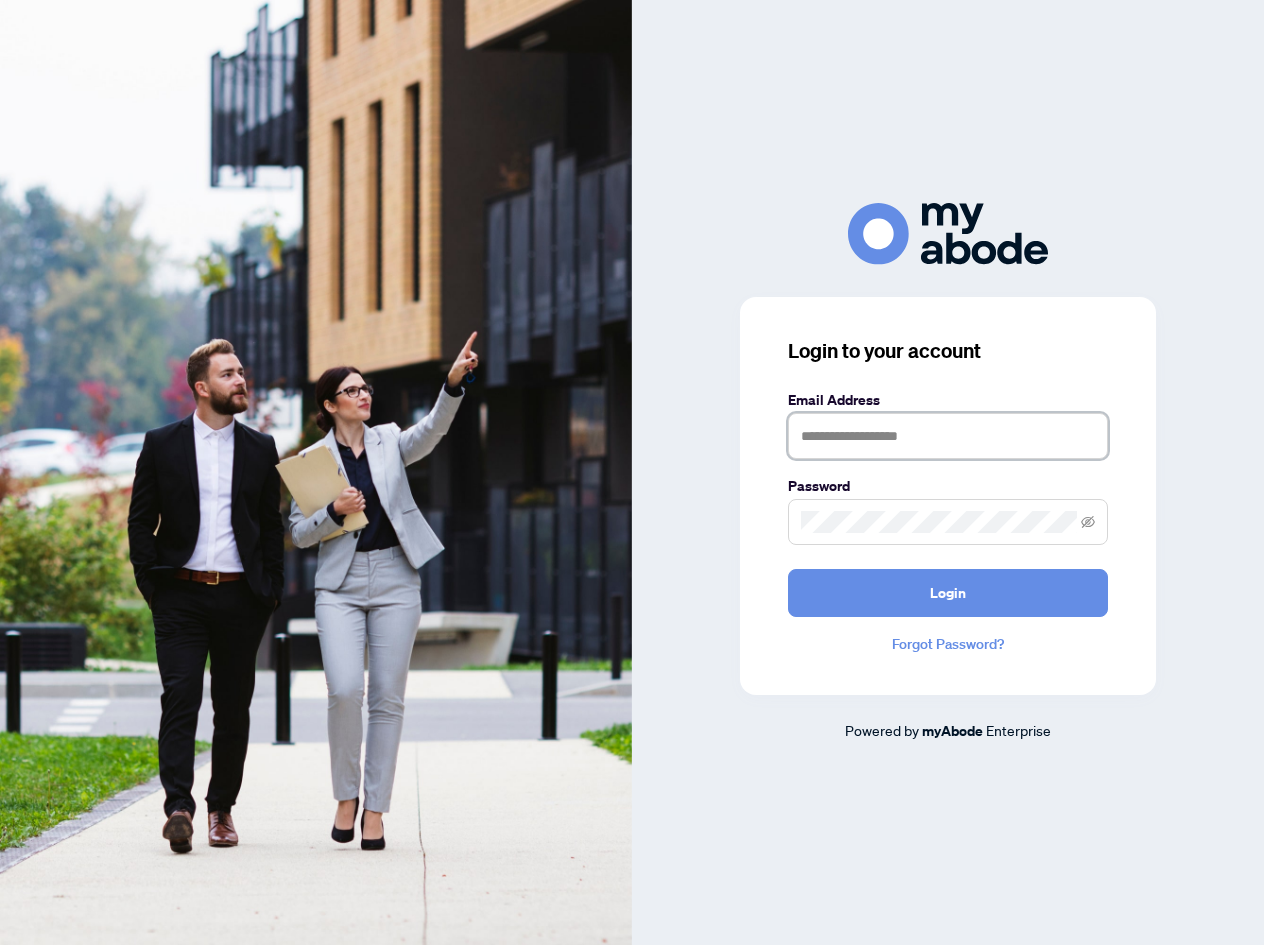 drag, startPoint x: 935, startPoint y: 432, endPoint x: 924, endPoint y: 418, distance: 17.804493 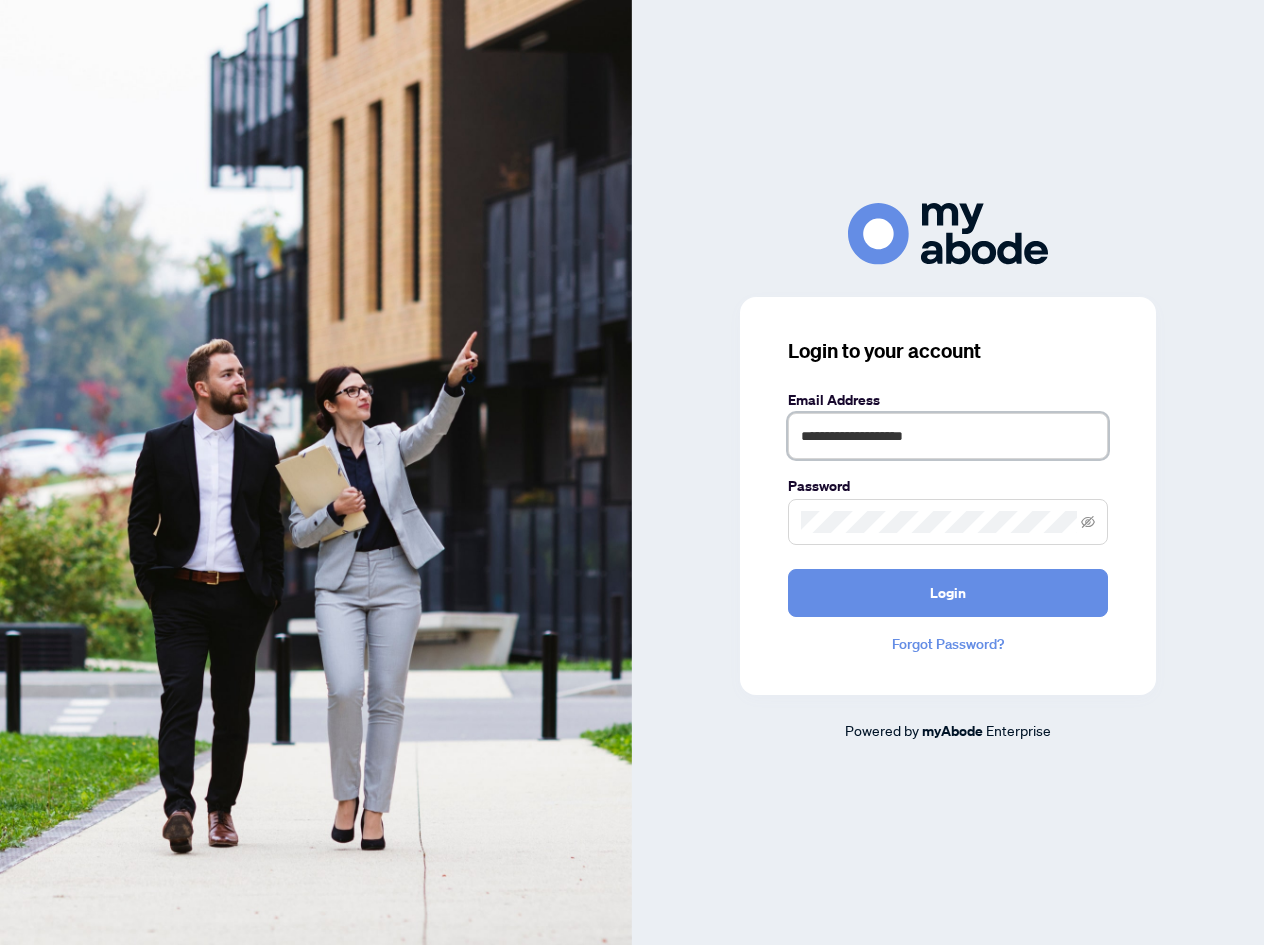 type on "**********" 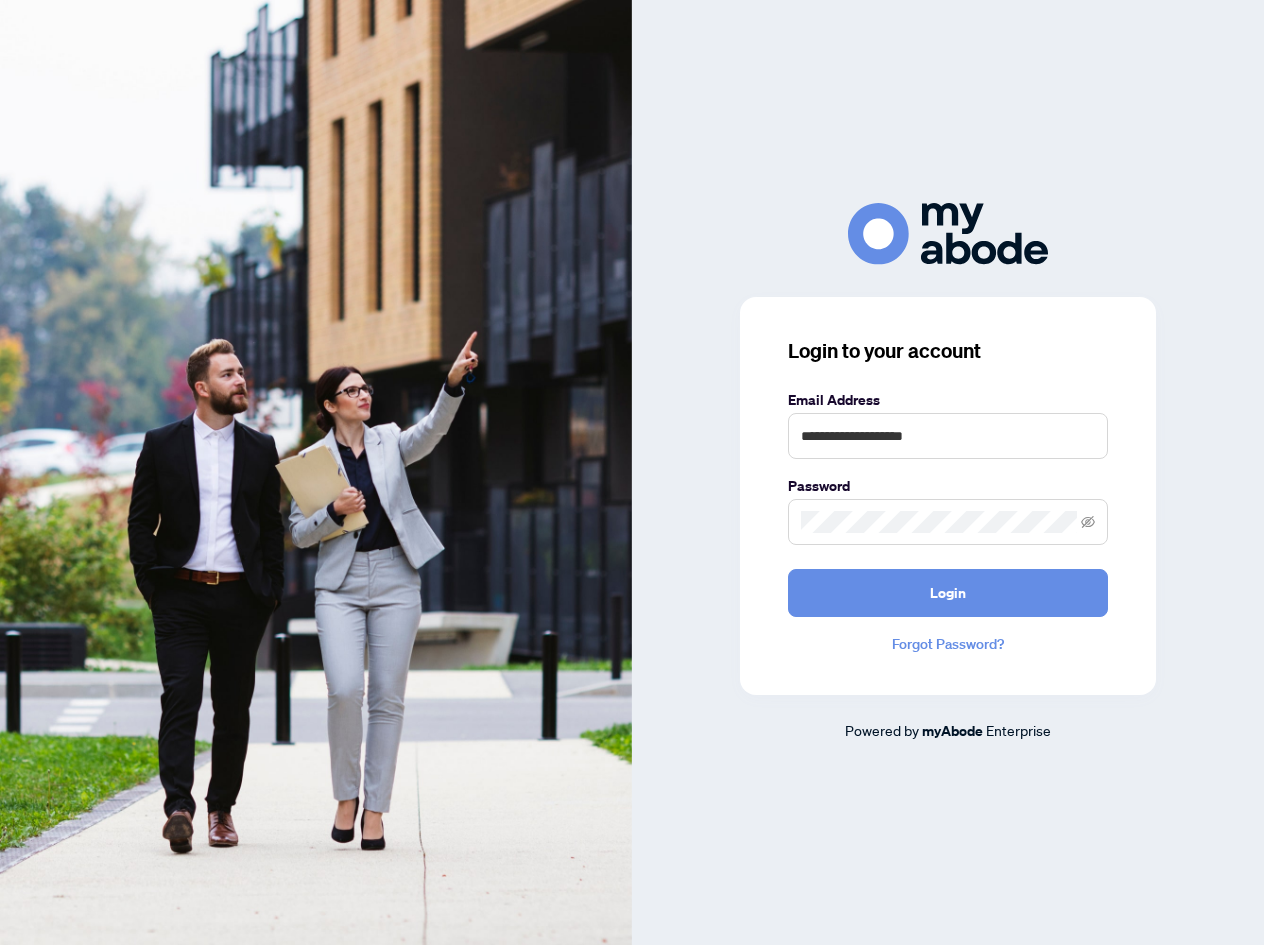 click at bounding box center (948, 522) 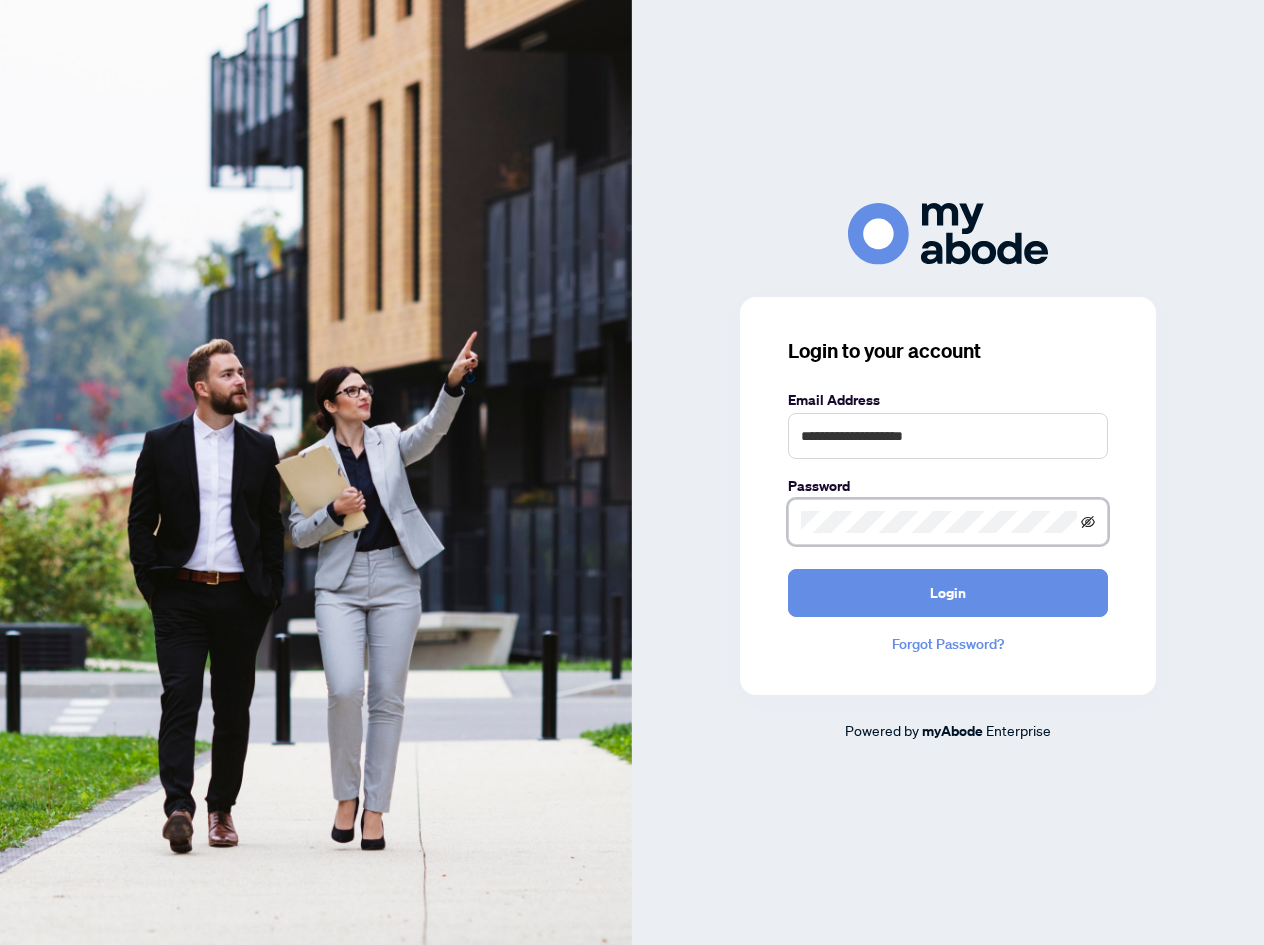 click 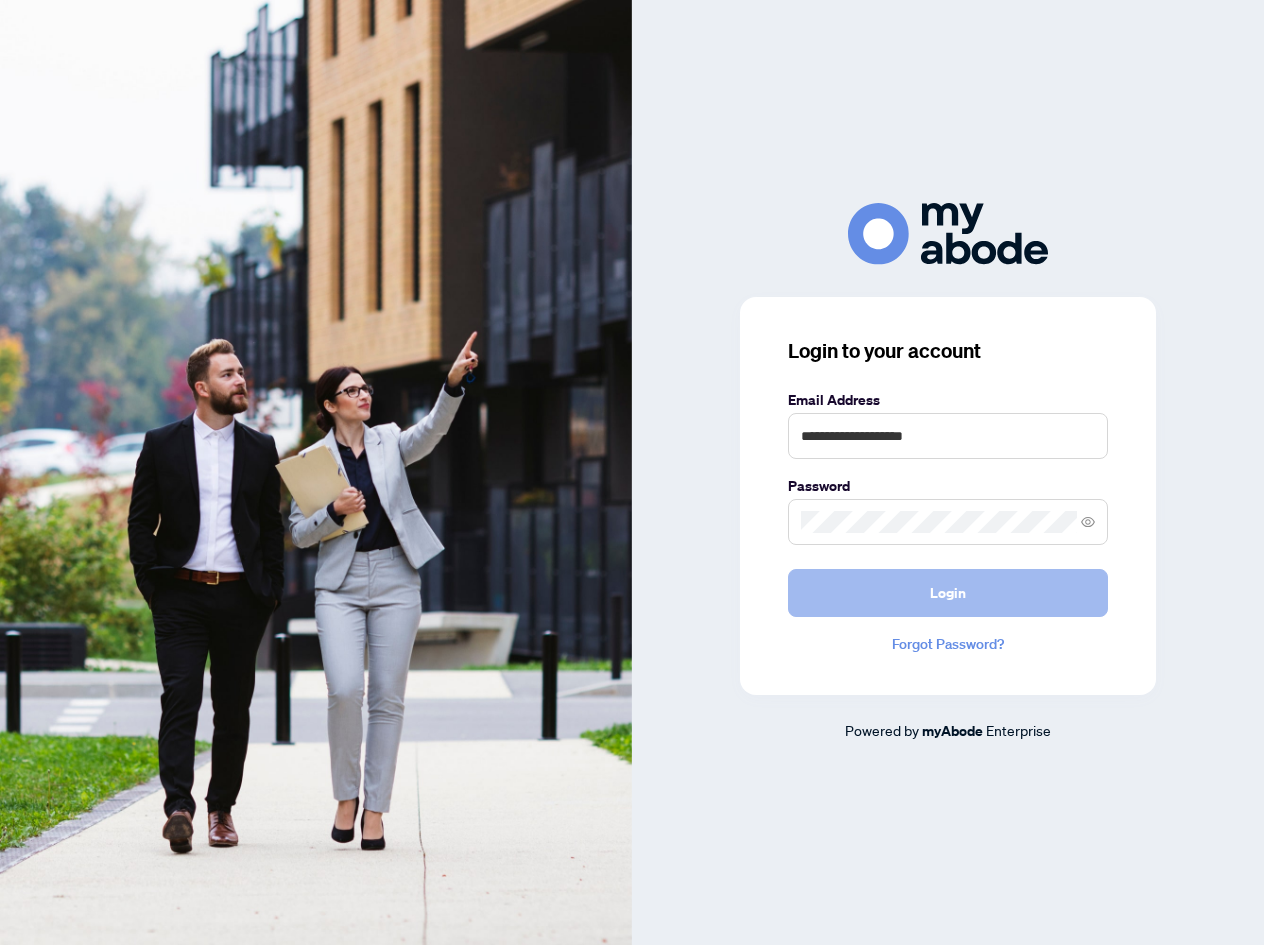 click on "Login" at bounding box center (948, 593) 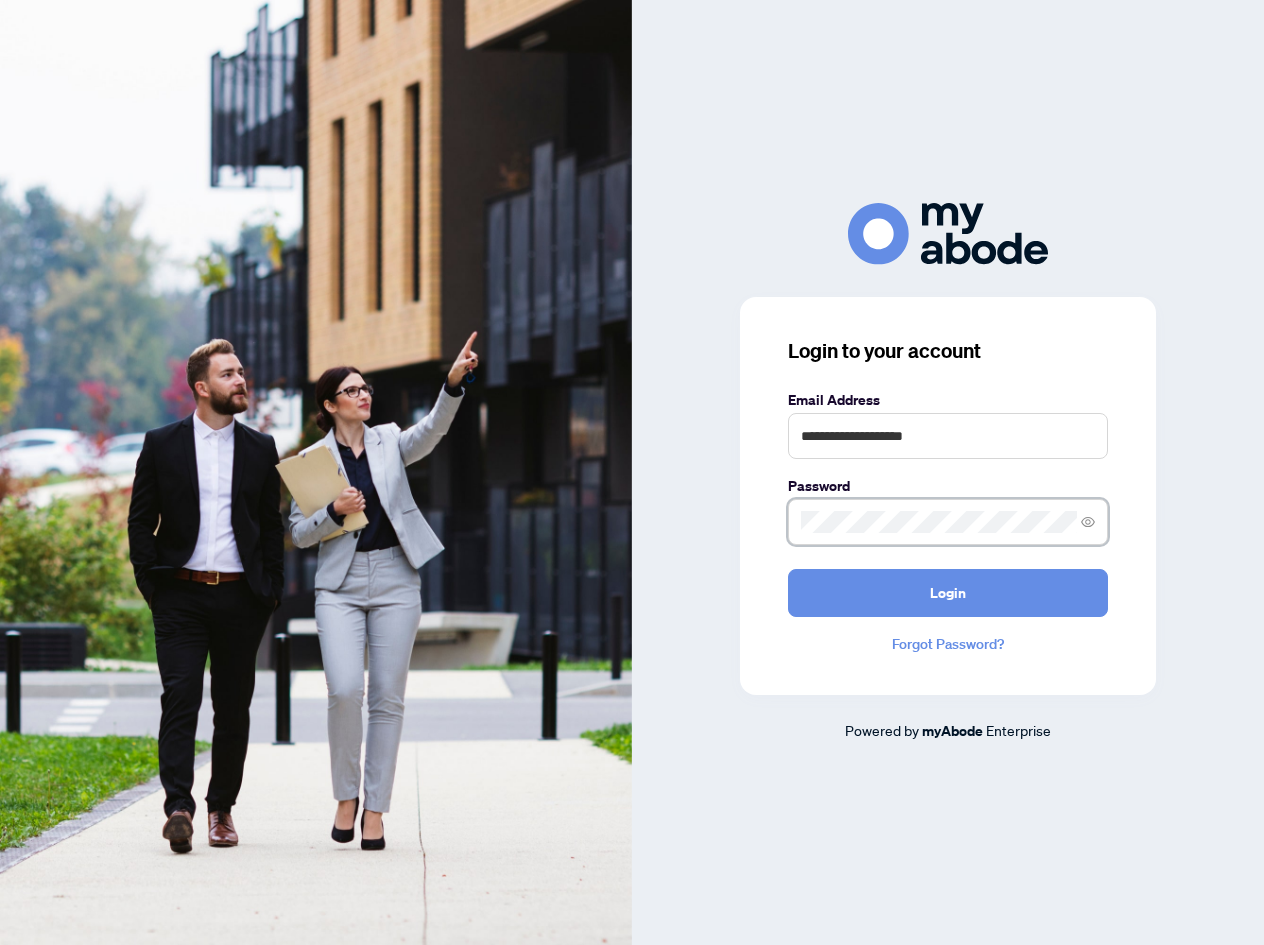 click on "**********" at bounding box center (948, 472) 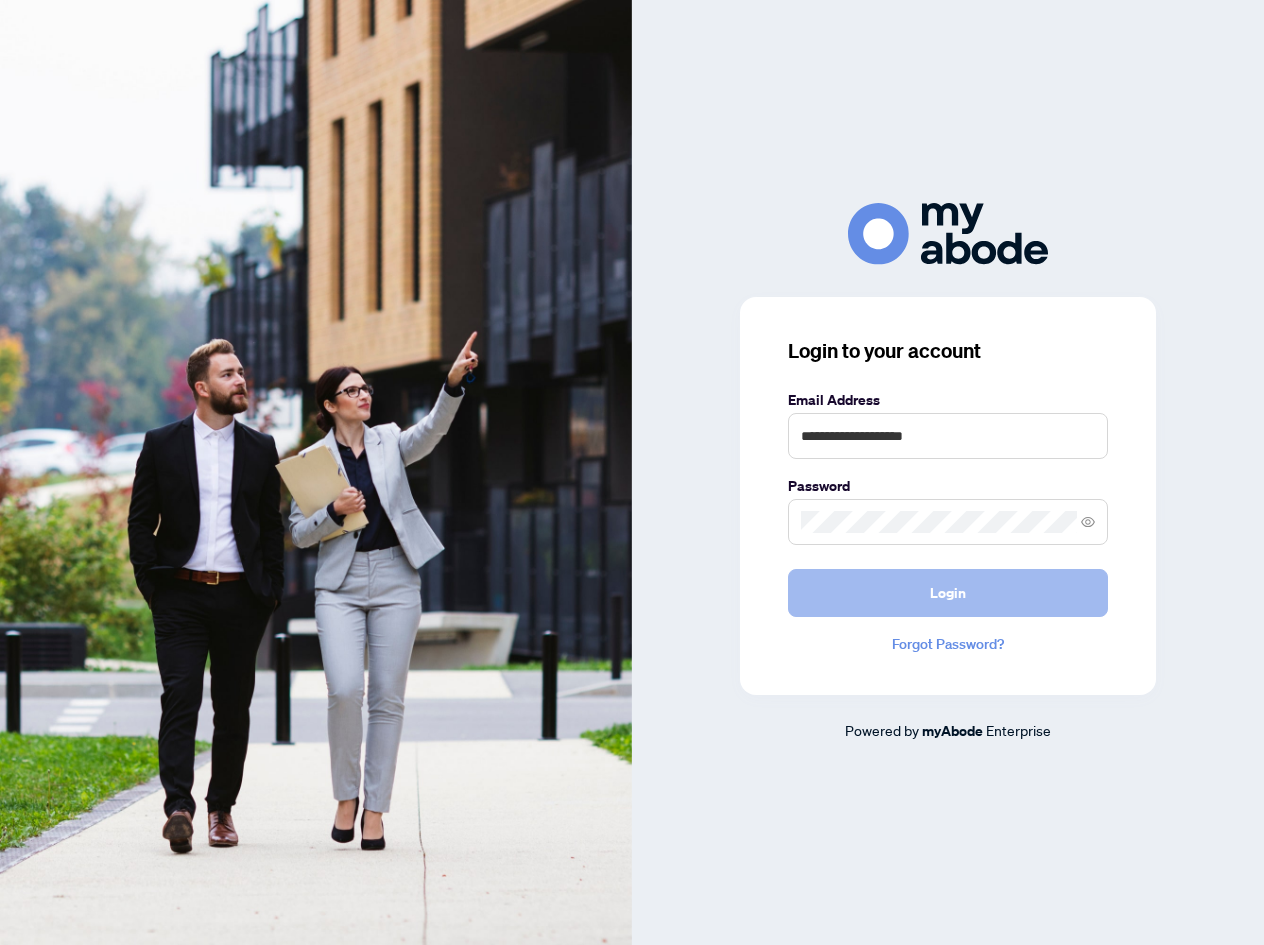 click on "Login" at bounding box center [948, 593] 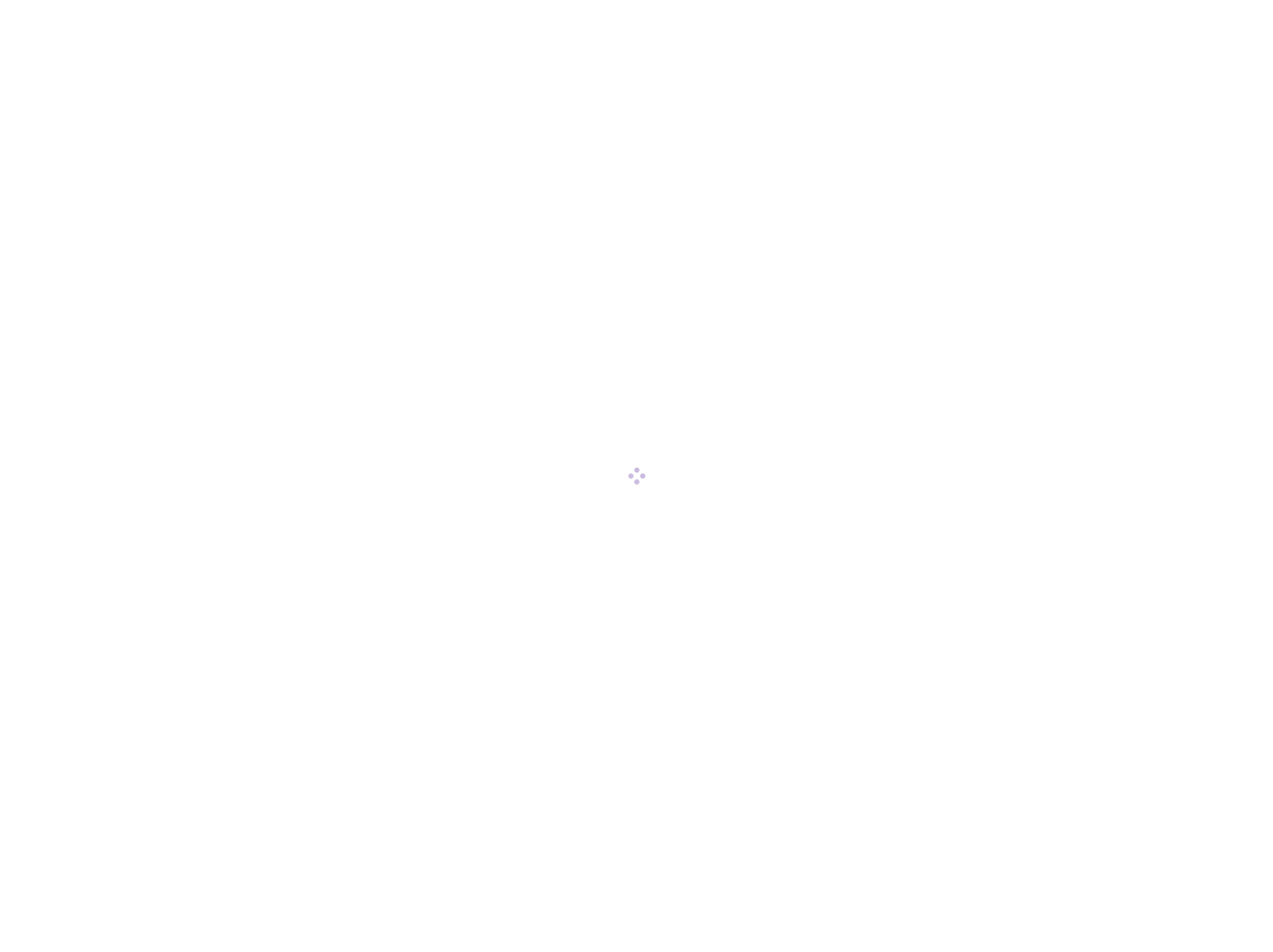 scroll, scrollTop: 0, scrollLeft: 0, axis: both 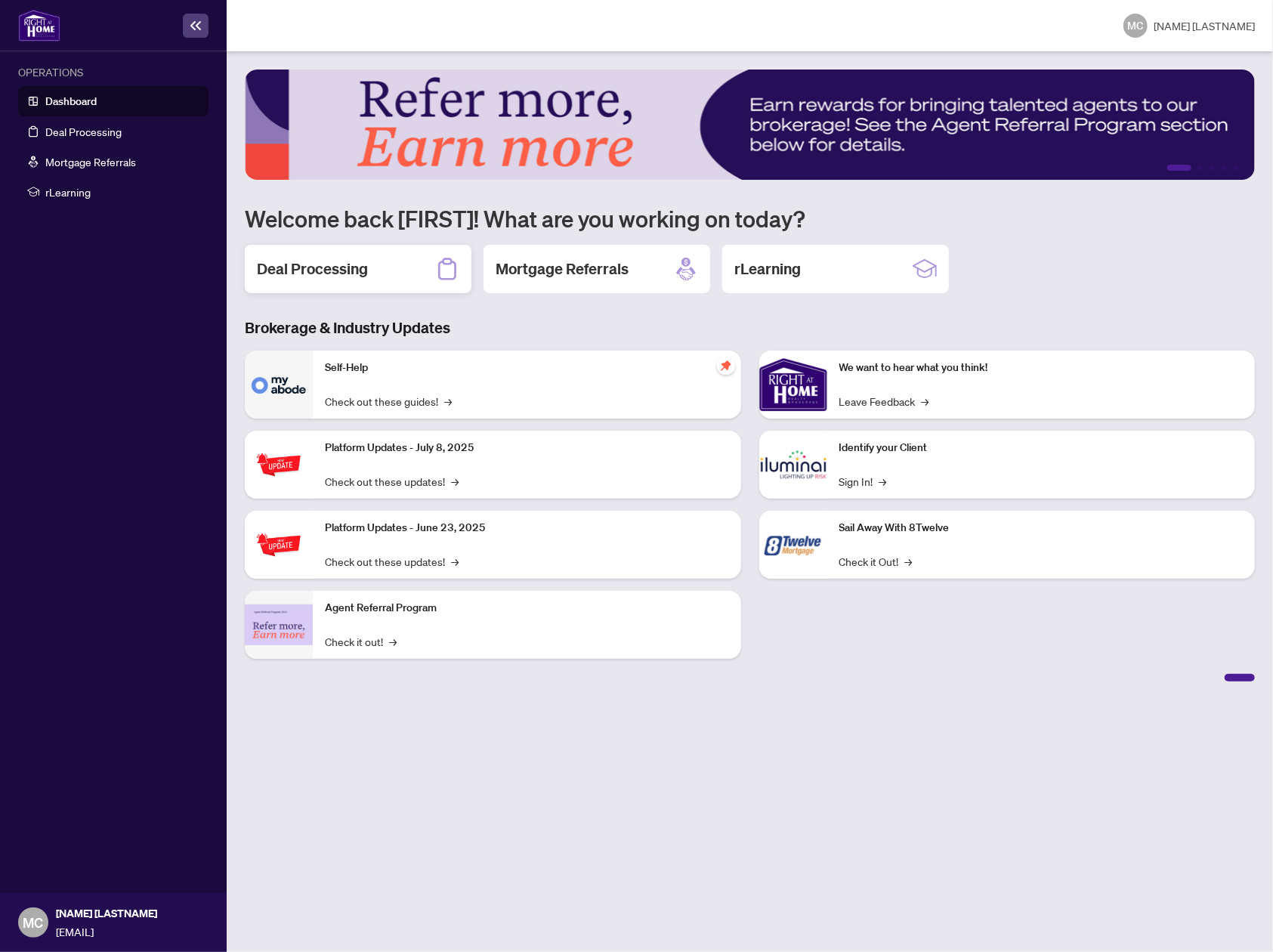 click on "Deal Processing" at bounding box center [358, 269] 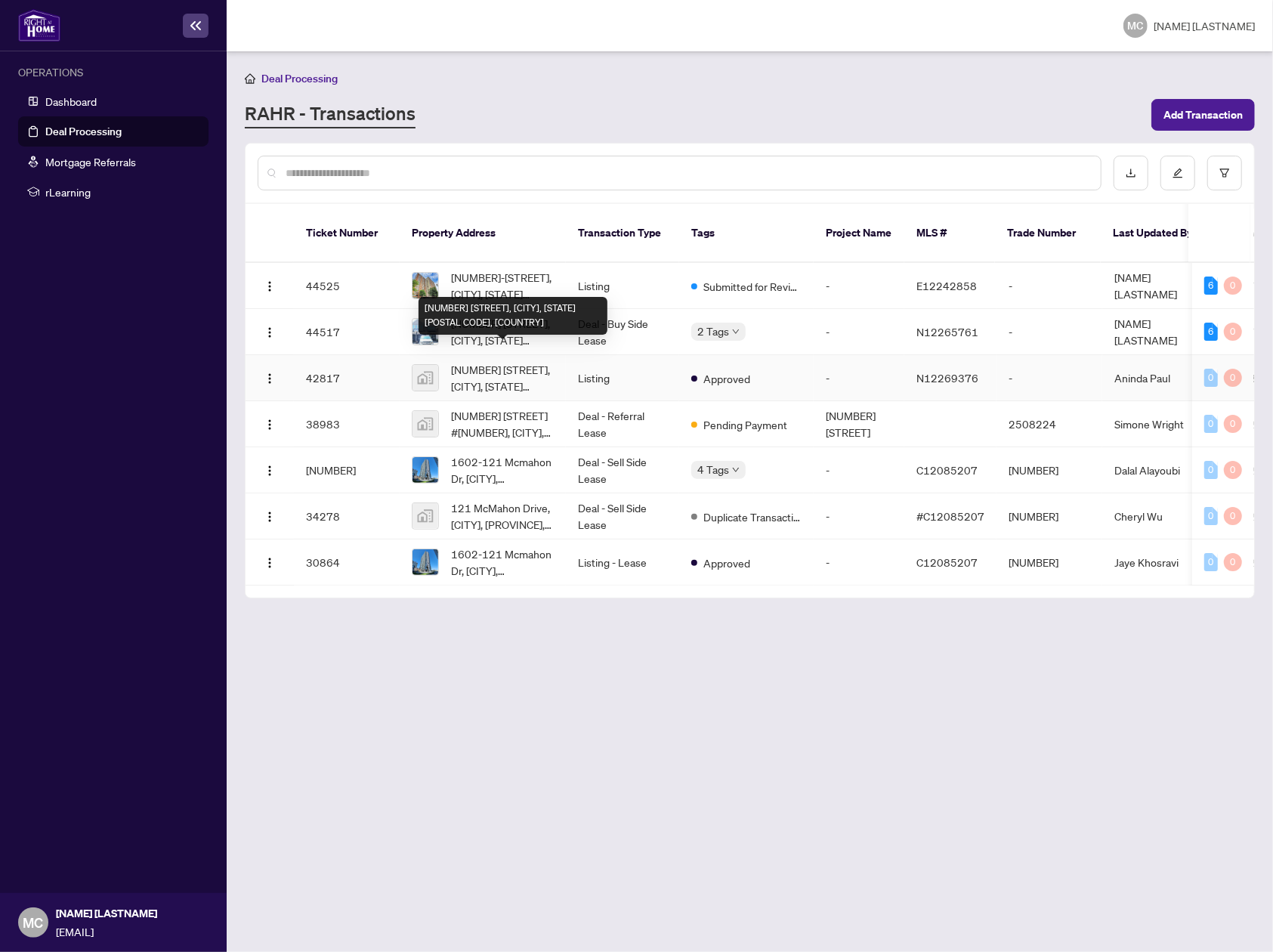drag, startPoint x: 479, startPoint y: 357, endPoint x: 424, endPoint y: 357, distance: 55 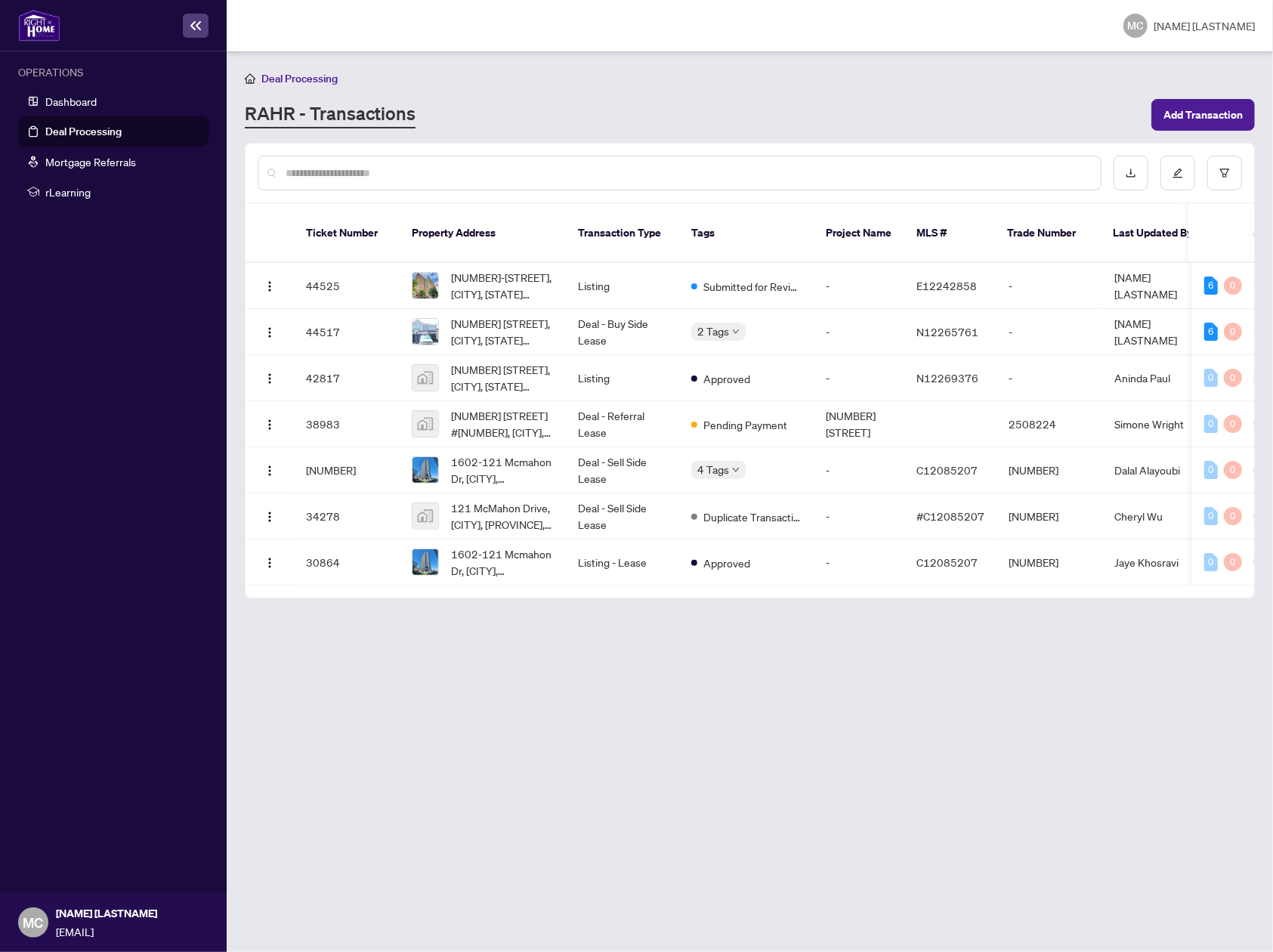 drag, startPoint x: 424, startPoint y: 357, endPoint x: 1001, endPoint y: 706, distance: 674.33671 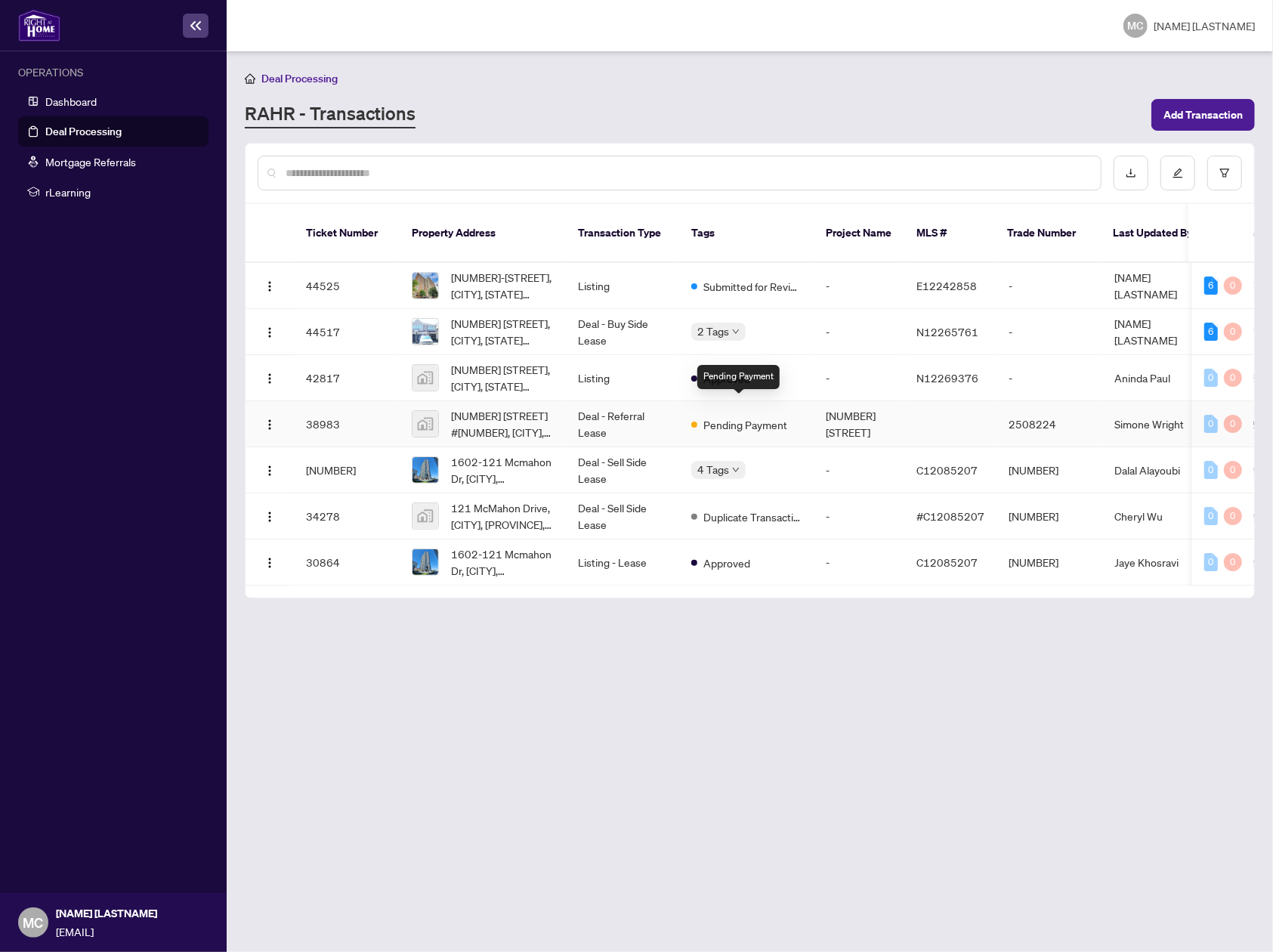 click on "Pending Payment" at bounding box center (745, 425) 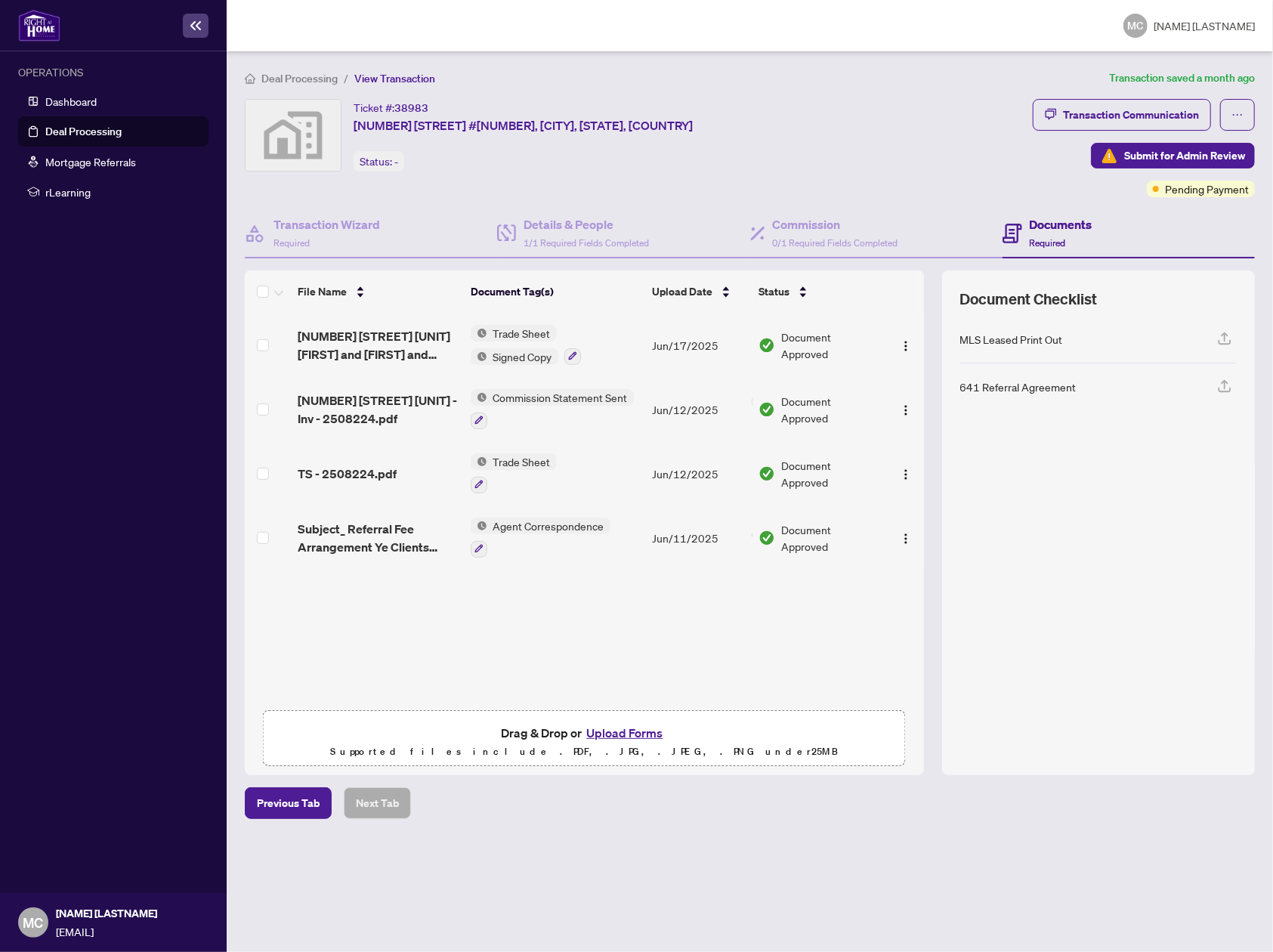 click on "Upload Forms" at bounding box center [624, 733] 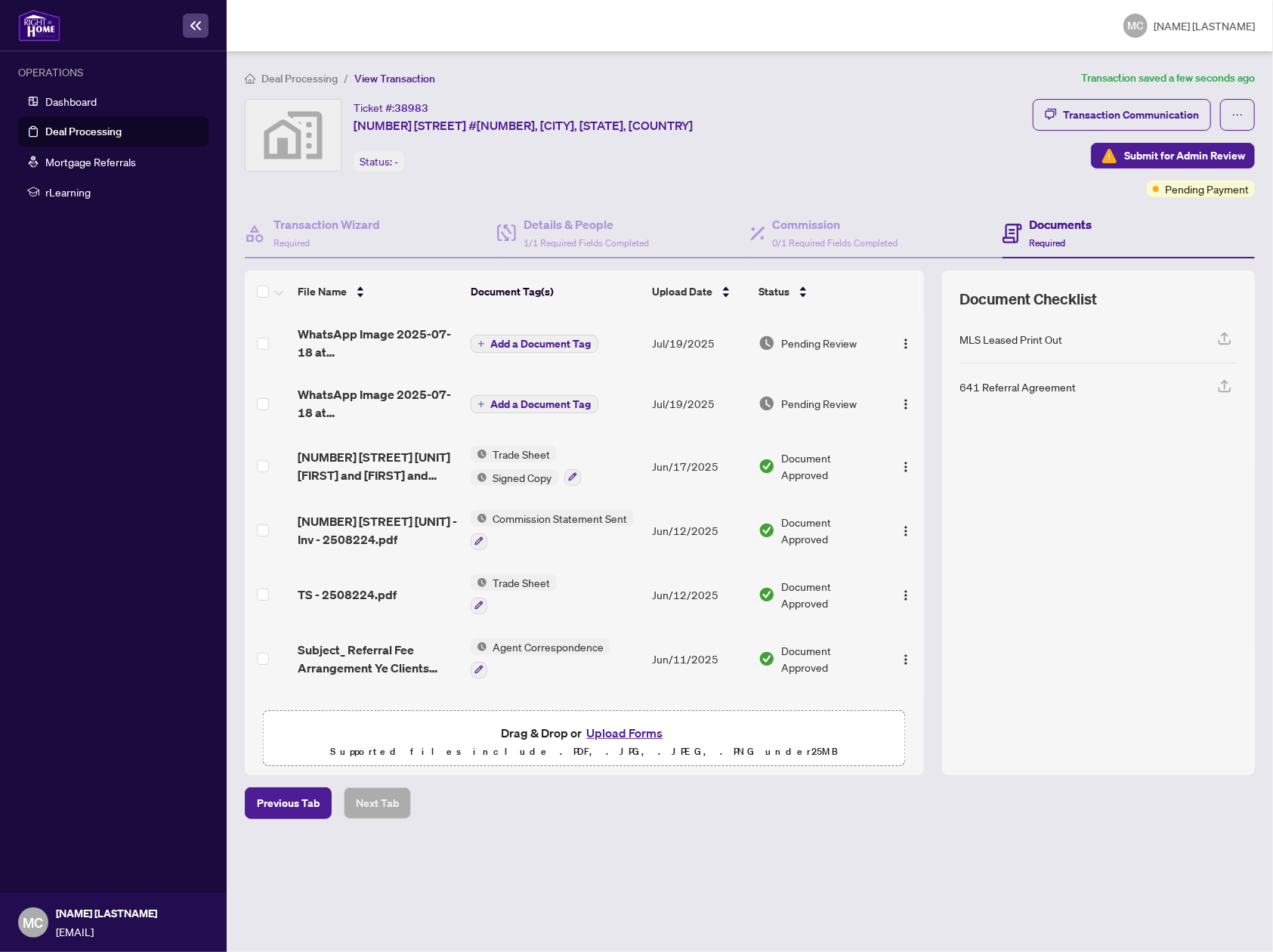 drag, startPoint x: 523, startPoint y: 343, endPoint x: 480, endPoint y: 342, distance: 43.0116 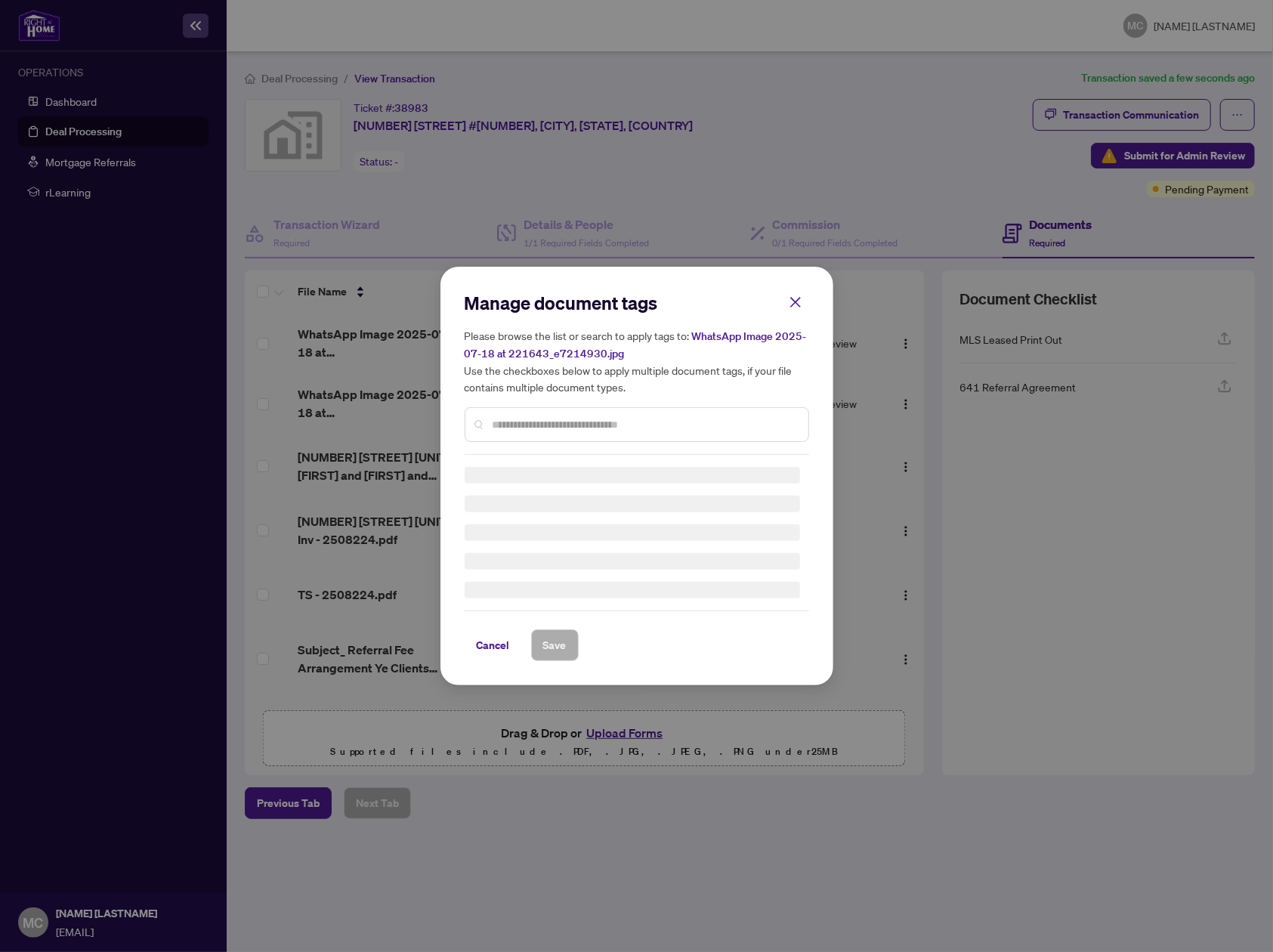 click on "Manage document tags Please browse the list or search to apply tags to:   WhatsApp Image 2025-07-18 at 221643_e7214930.jpg   Use the checkboxes below to apply multiple document tags, if your file contains multiple document types.   Cancel Save" at bounding box center [637, 476] 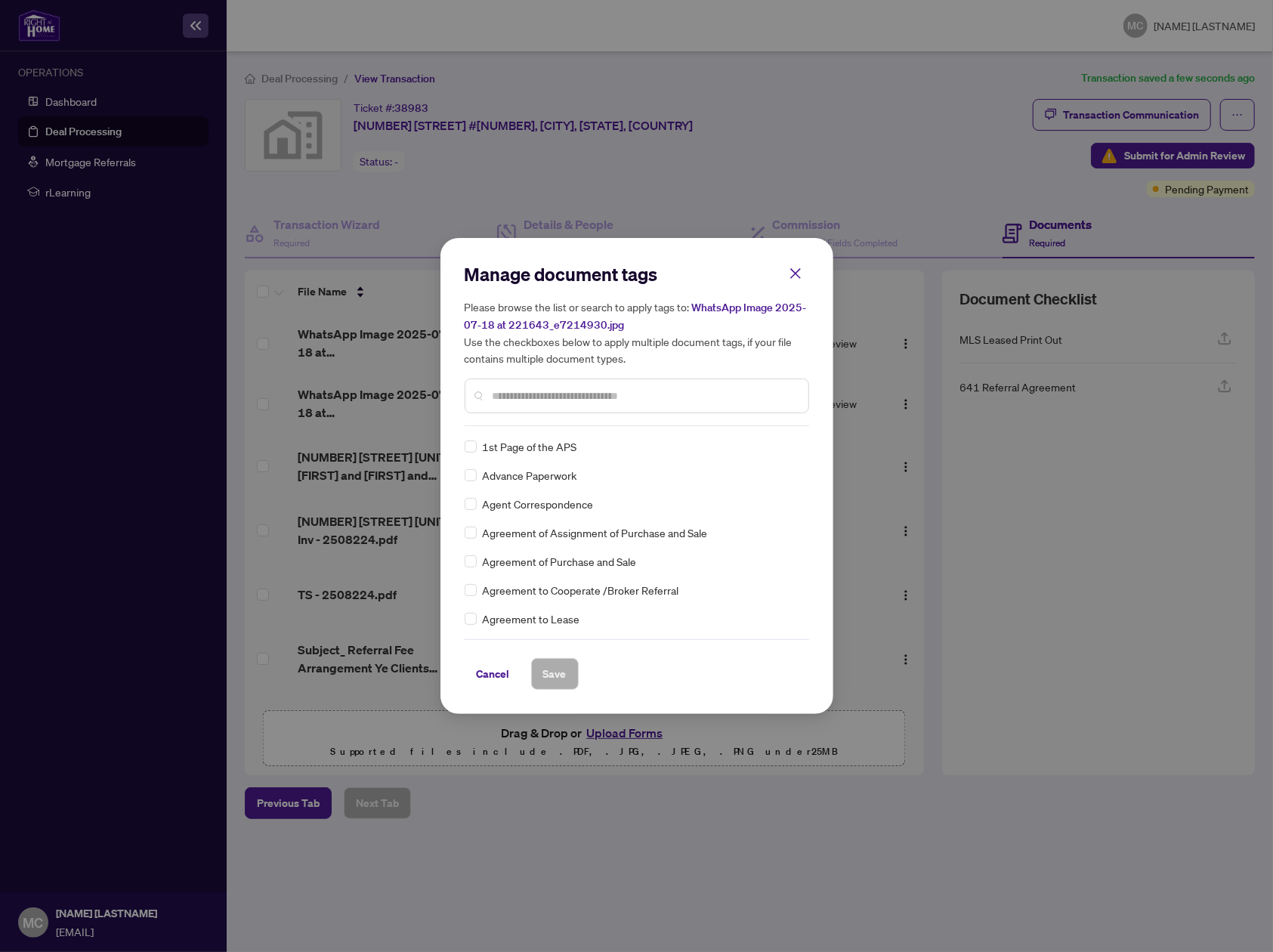 click at bounding box center (644, 396) 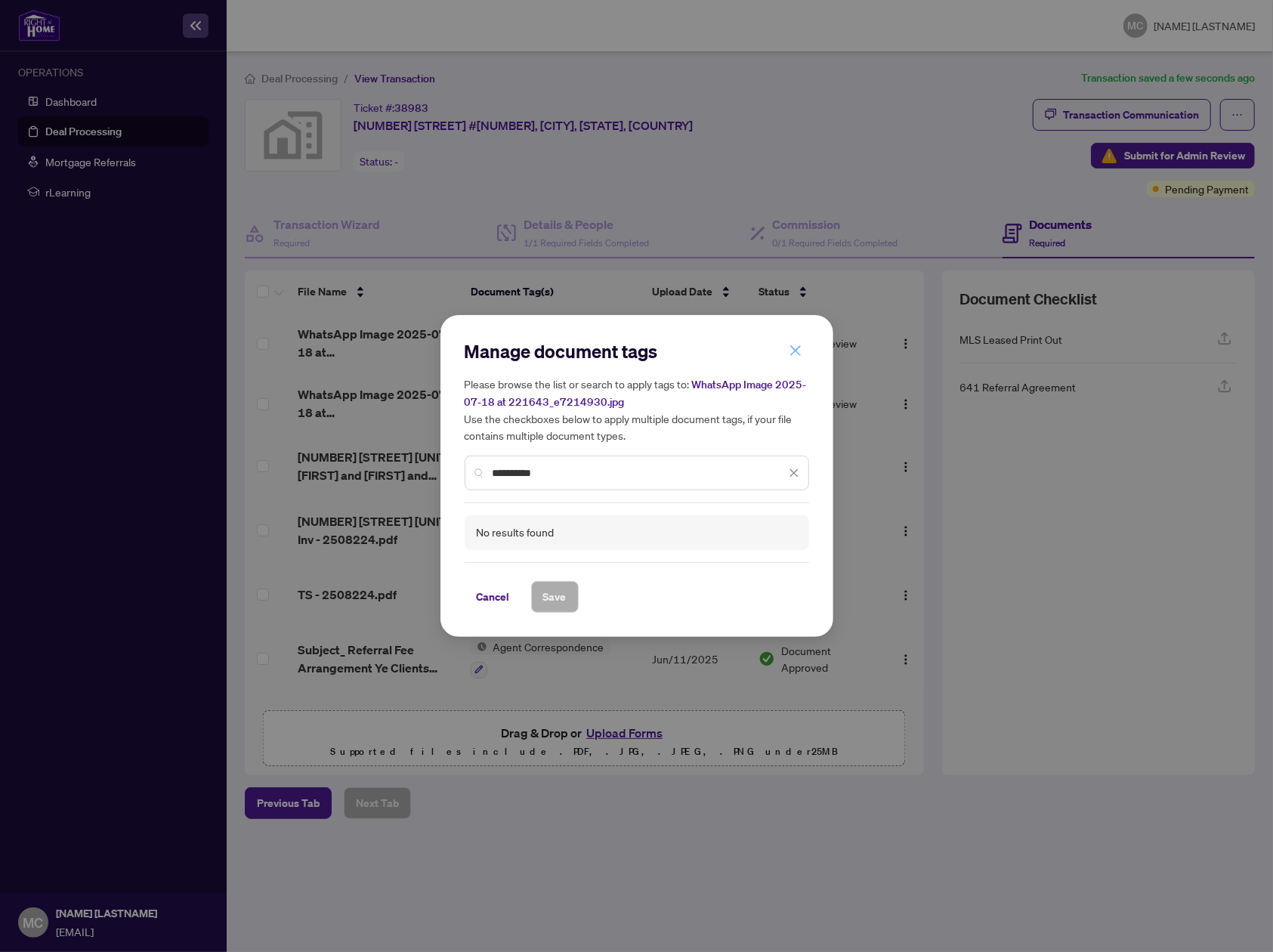 type on "**********" 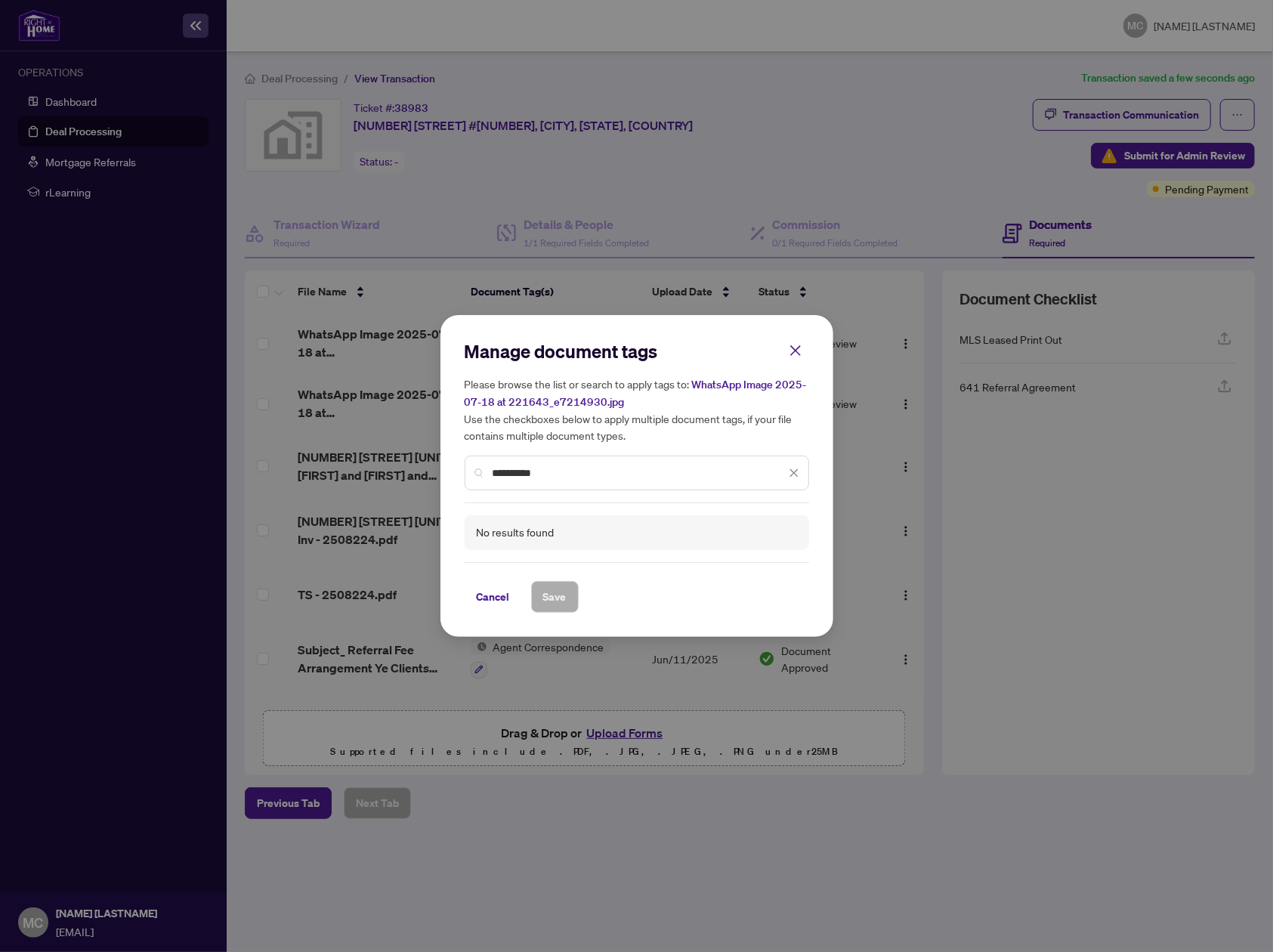 drag, startPoint x: 799, startPoint y: 354, endPoint x: 706, endPoint y: 372, distance: 94.72592 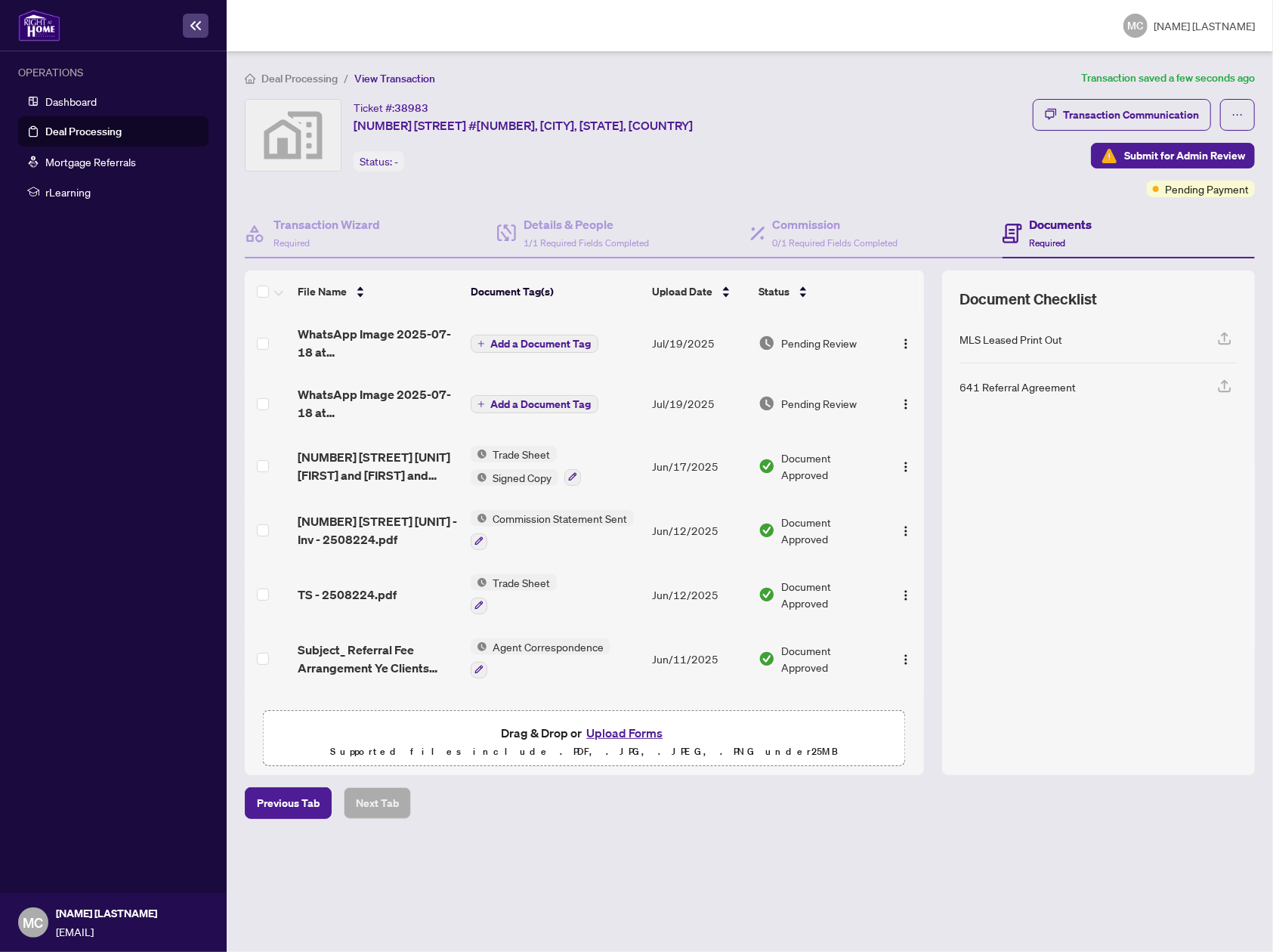 click 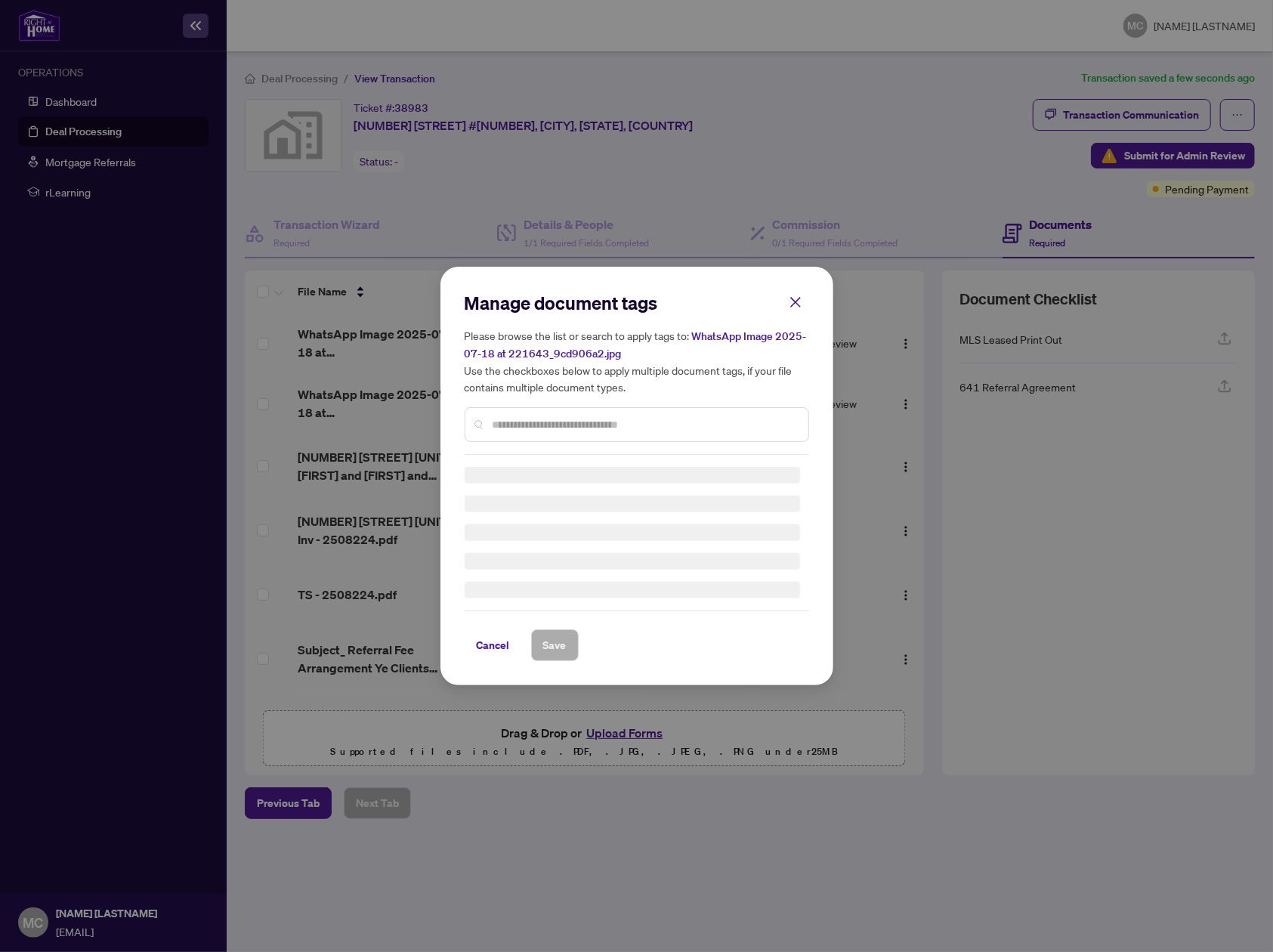 click on "Manage document tags Please browse the list or search to apply tags to:   WhatsApp Image 2025-07-18 at 221643_9cd906a2.jpg   Use the checkboxes below to apply multiple document tags, if your file contains multiple document types.   Cancel Save" at bounding box center (637, 476) 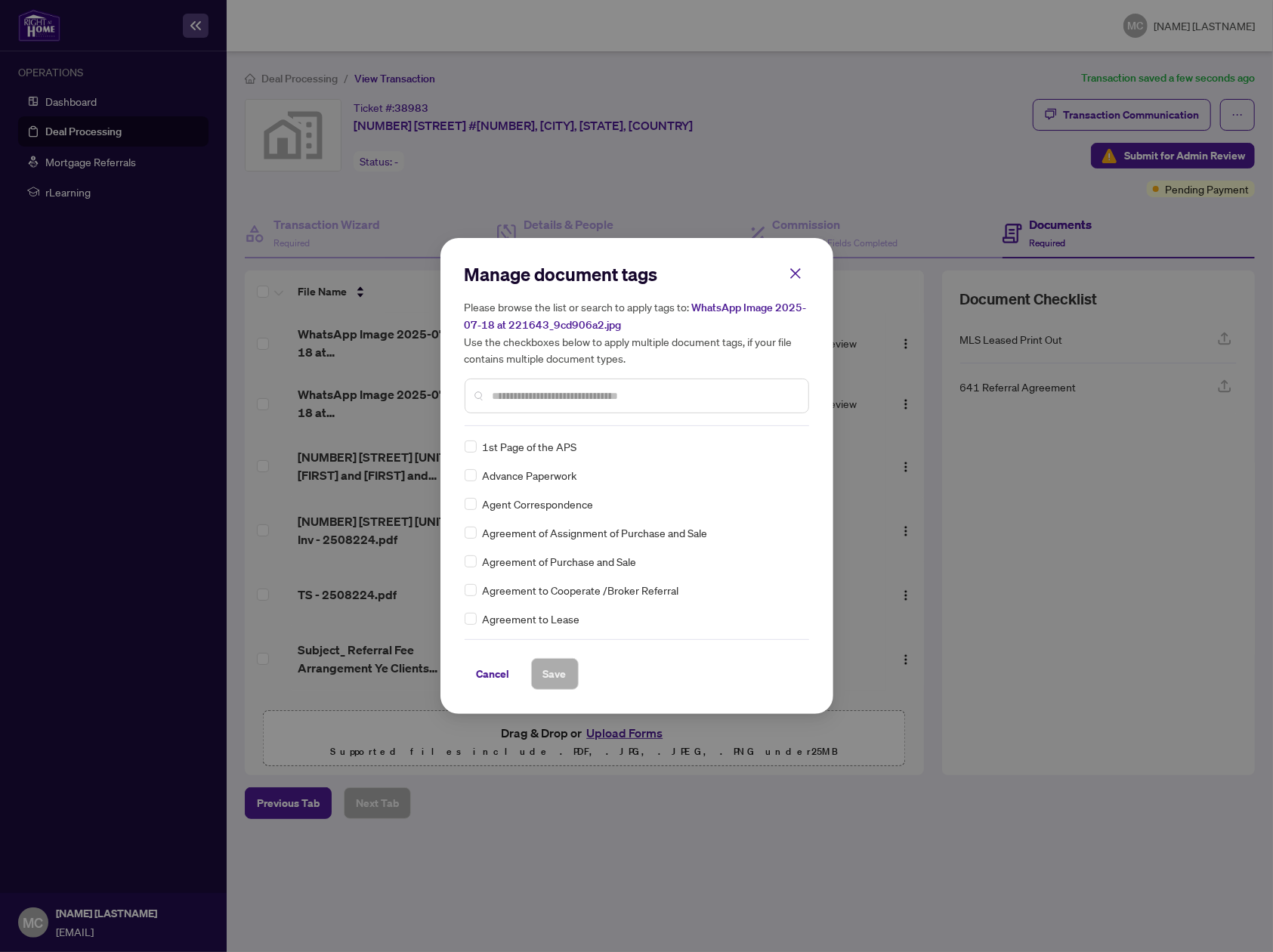 click on "Manage document tags Please browse the list or search to apply tags to:   WhatsApp Image 2025-07-18 at 221643_9cd906a2.jpg   Use the checkboxes below to apply multiple document tags, if your file contains multiple document types." at bounding box center [637, 344] 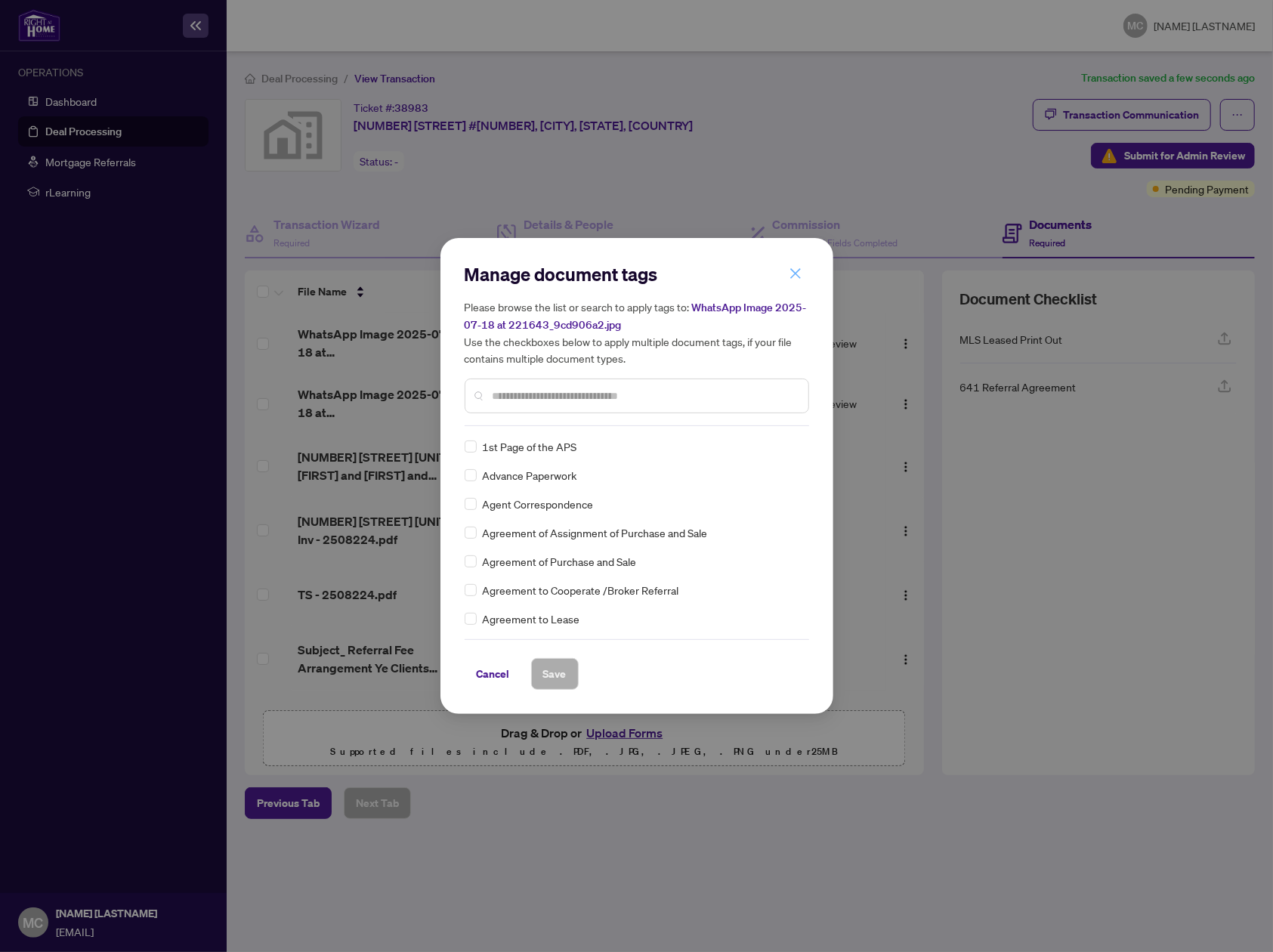 click 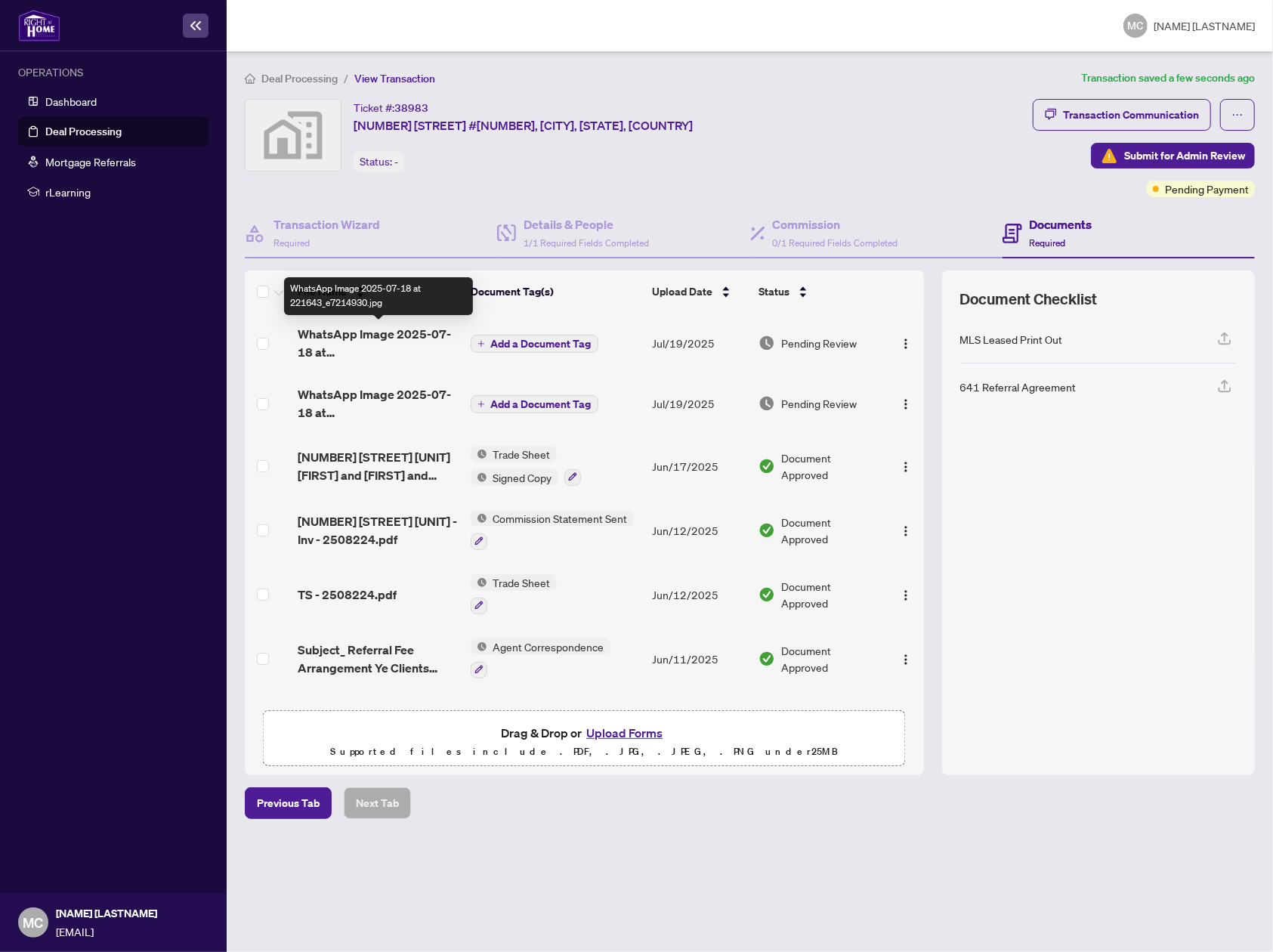 click on "WhatsApp Image 2025-07-18 at 221643_e7214930.jpg" at bounding box center [378, 343] 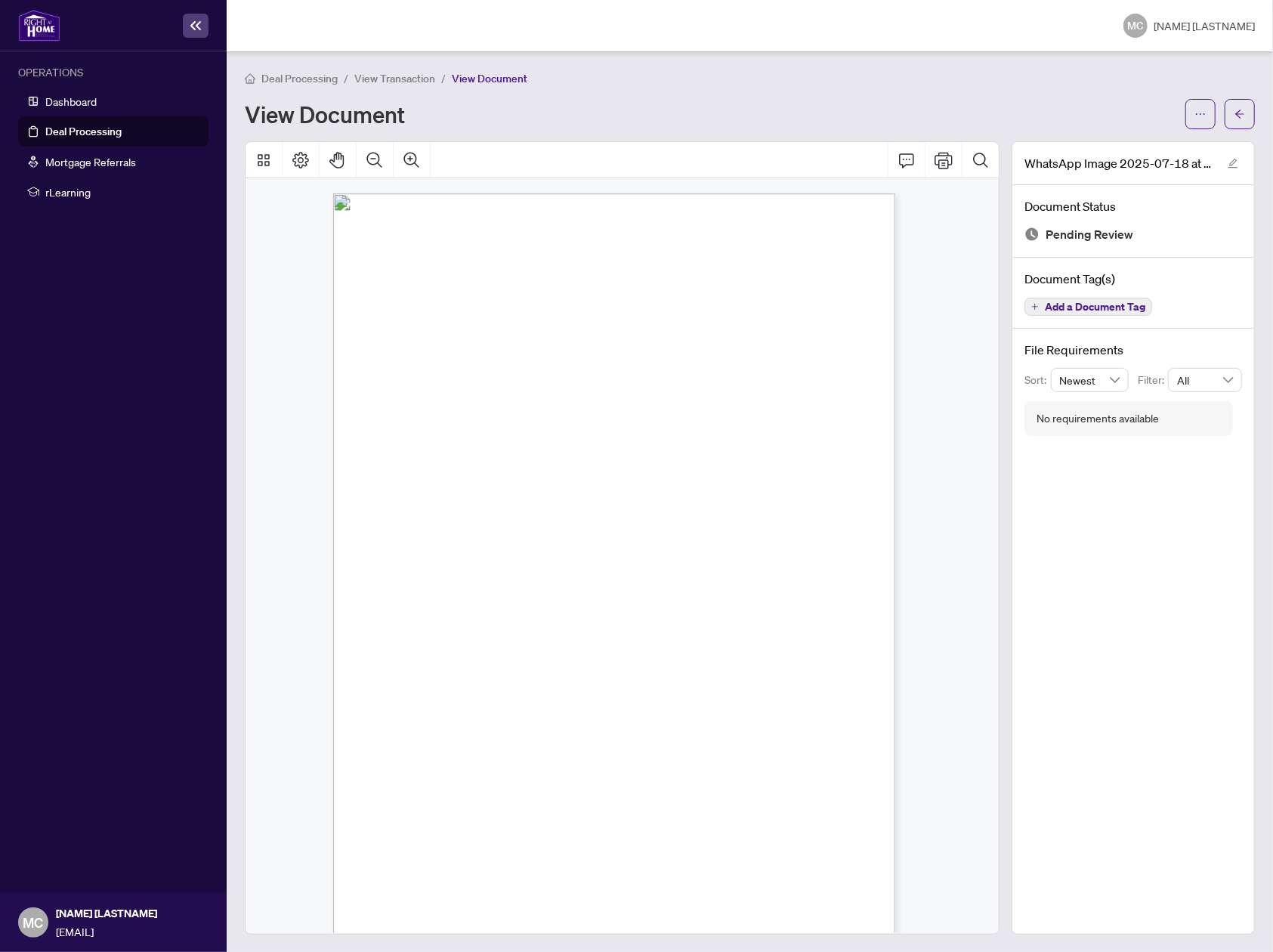 click on "Add a Document Tag" at bounding box center [1088, 307] 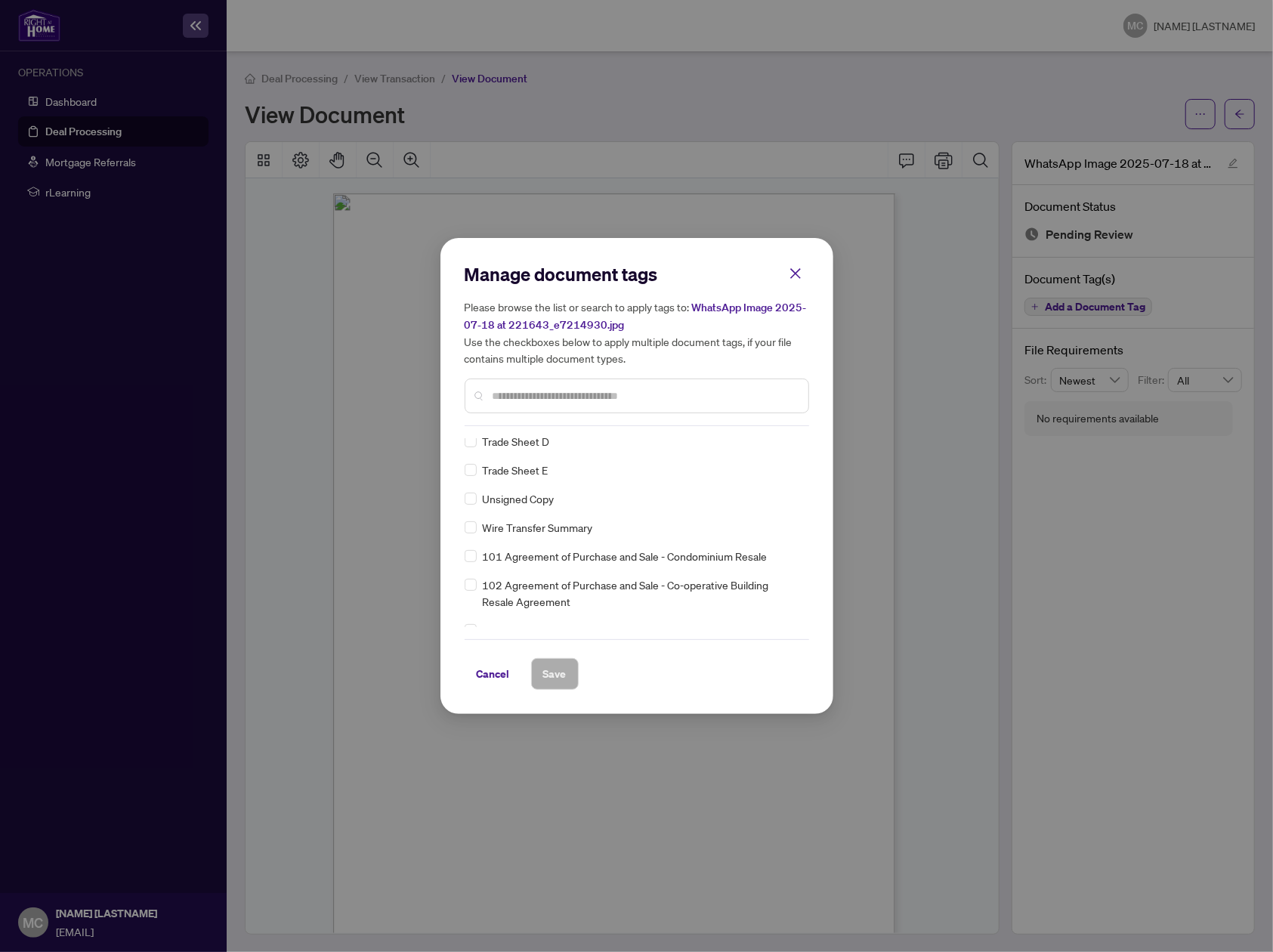 scroll, scrollTop: 3525, scrollLeft: 0, axis: vertical 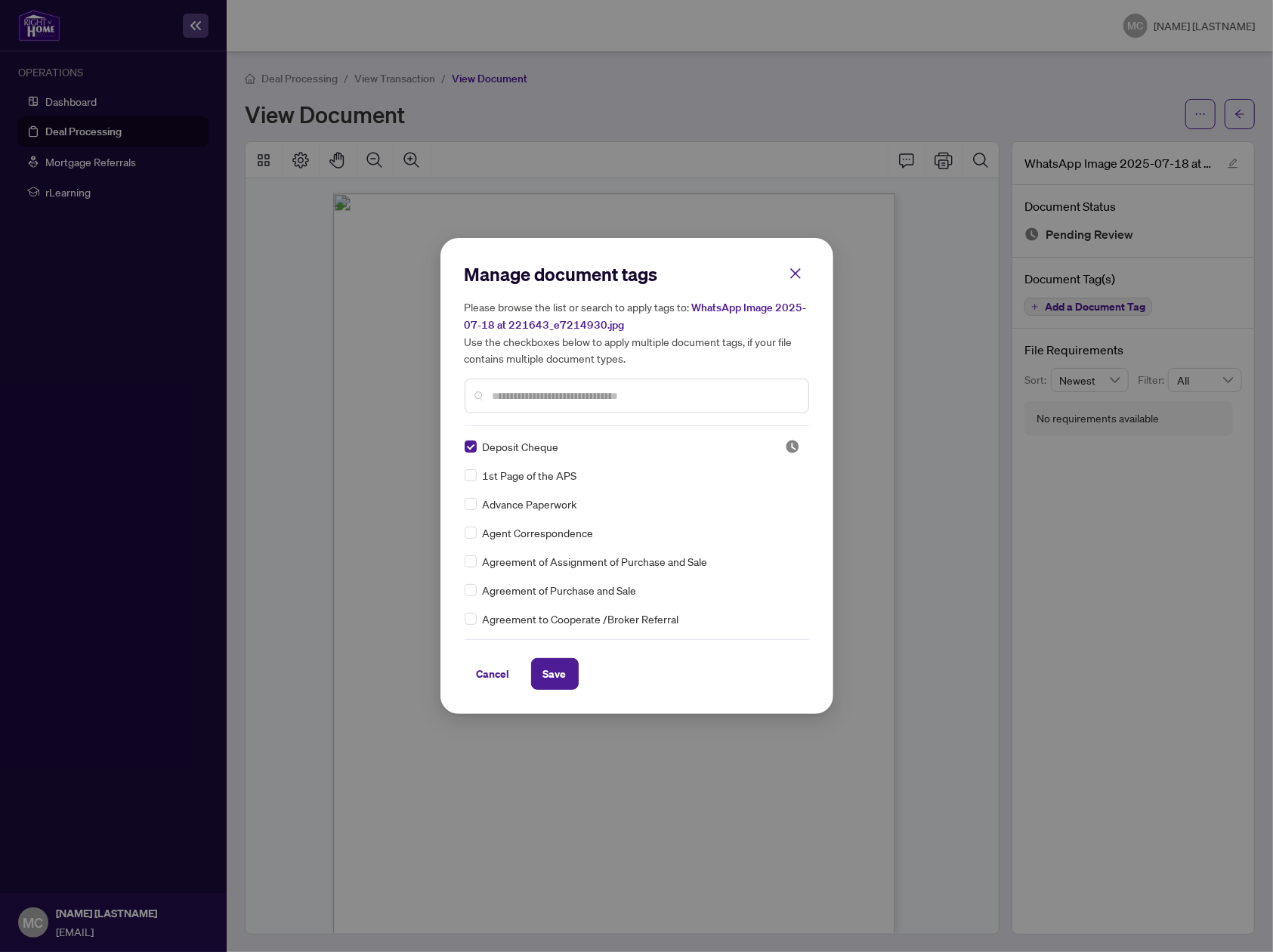 drag, startPoint x: 557, startPoint y: 681, endPoint x: 614, endPoint y: 647, distance: 66.37017 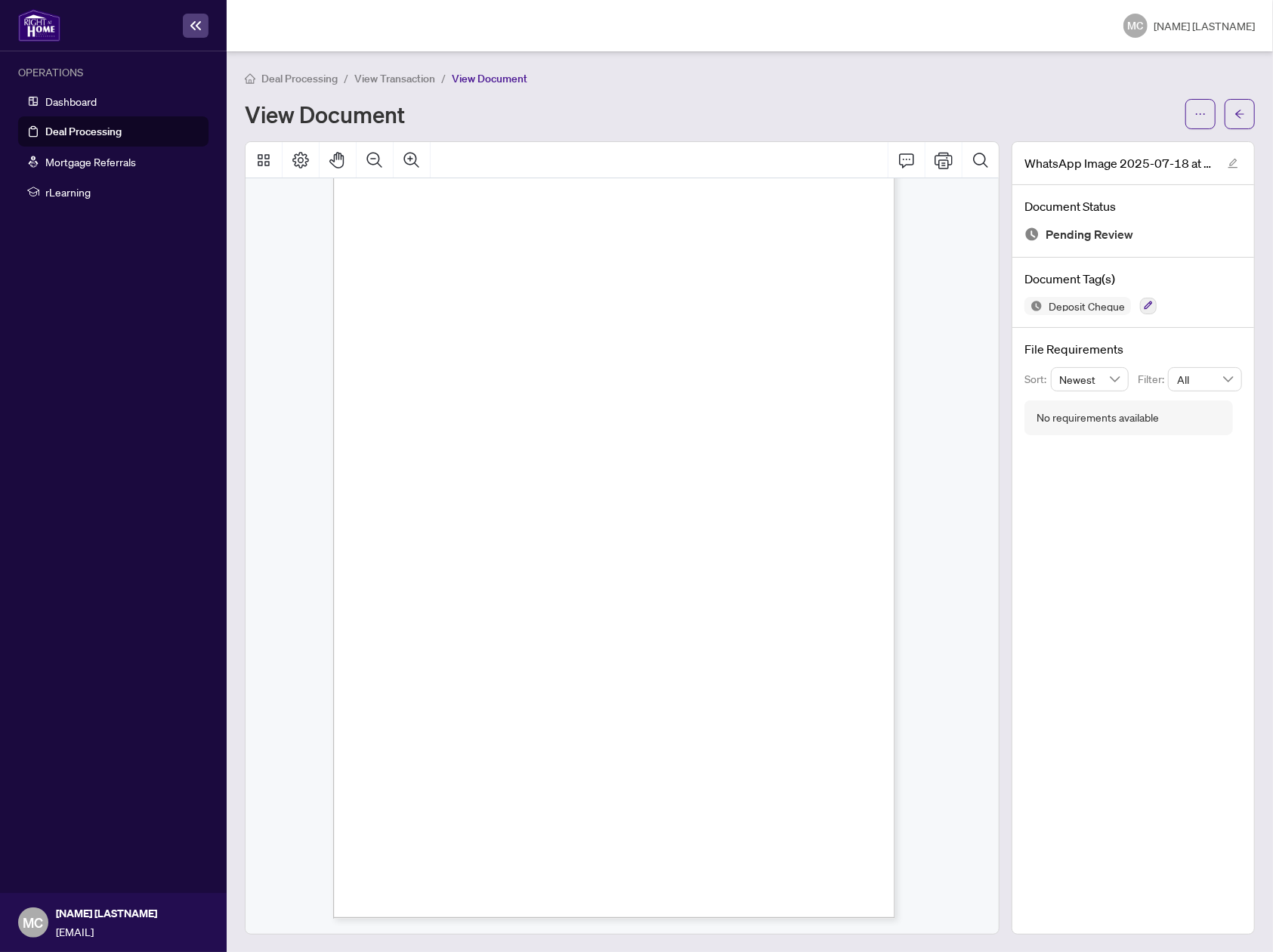scroll, scrollTop: 0, scrollLeft: 0, axis: both 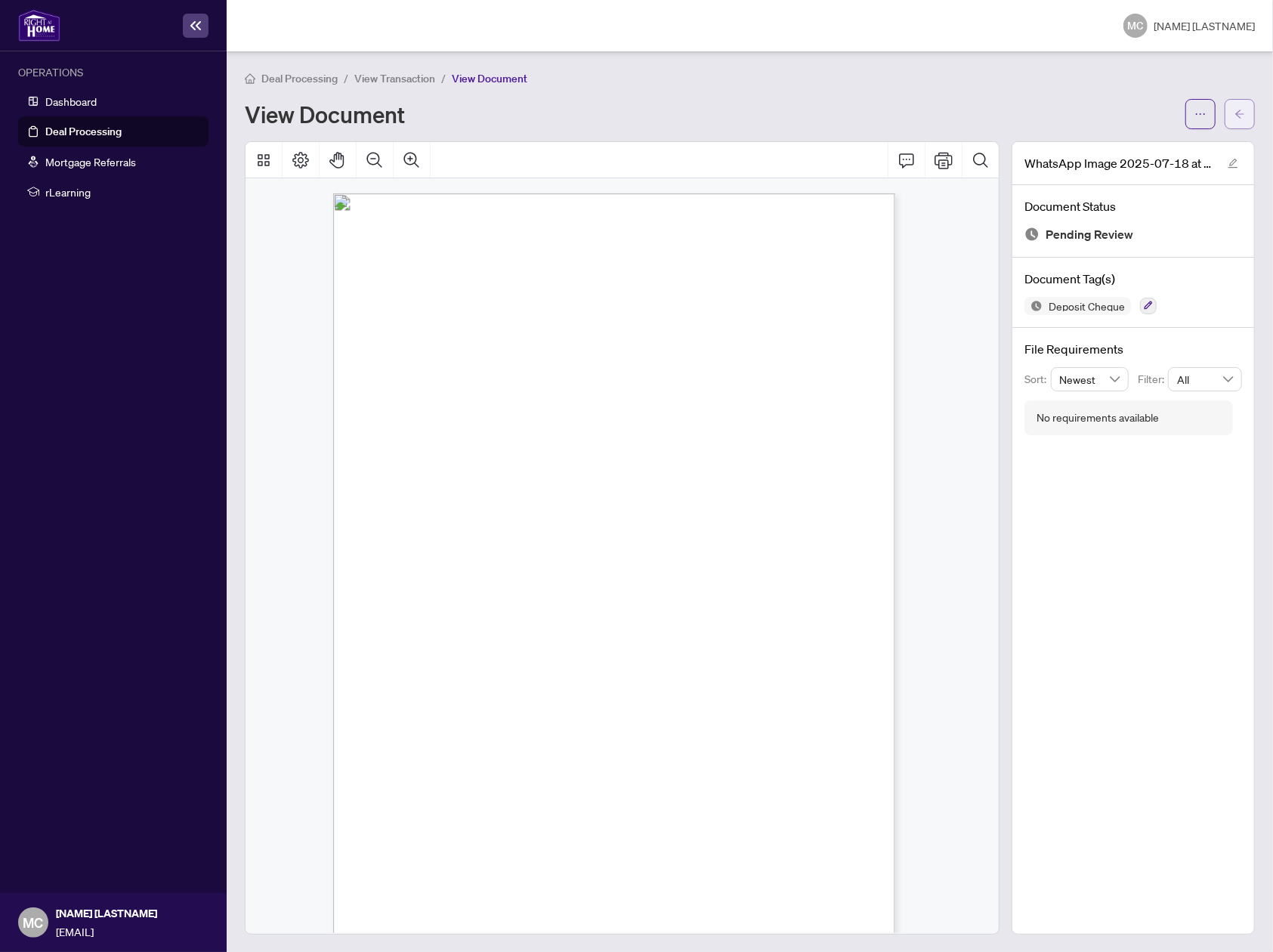 click 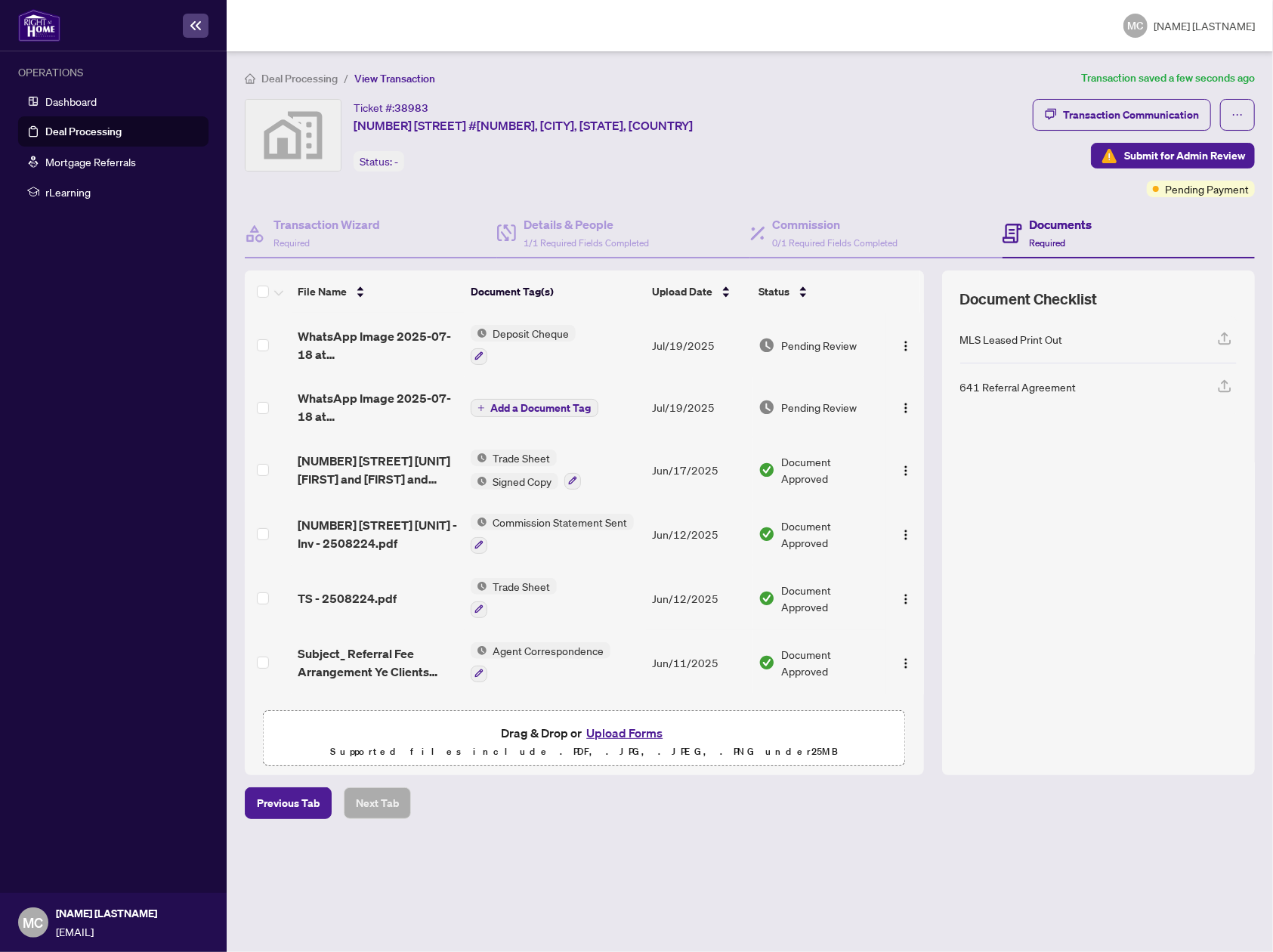 click on "Add a Document Tag" at bounding box center [541, 408] 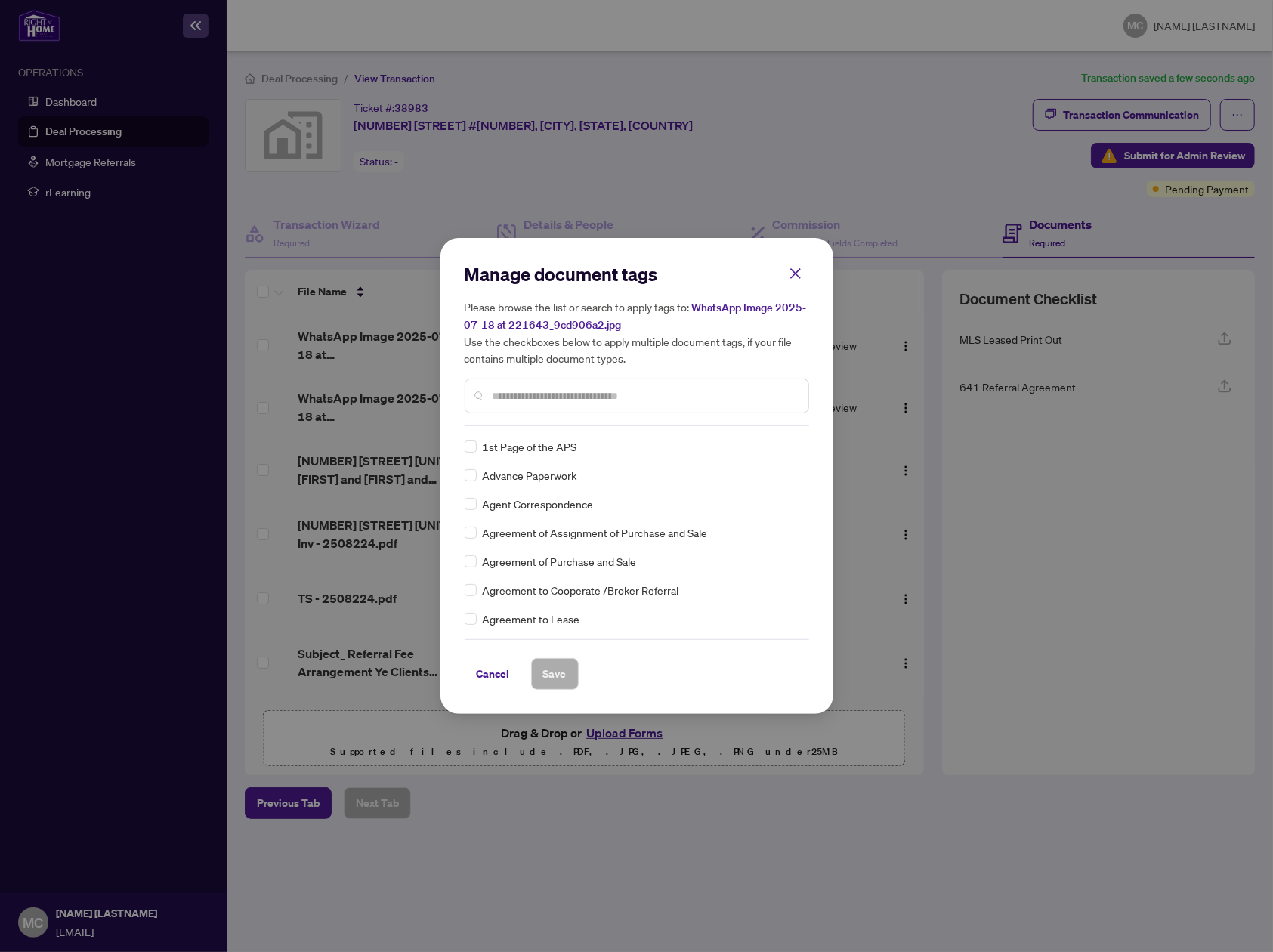 click on "Manage document tags Please browse the list or search to apply tags to:   WhatsApp Image [DATE] at [TIME]_[HASH].jpg   Use the checkboxes below to apply multiple document tags, if your file contains multiple document types.   1st Page of the APS Advance Paperwork Agent Correspondence Agreement of Assignment of Purchase and Sale Agreement of Purchase and Sale Agreement to Cooperate /Broker Referral Agreement to Lease Articles of Incorporation Back to Vendor Letter Belongs to Another Transaction Builder's Consent Buyer Designated Representation Agreement Buyer Designated Representation Agreement Buyers Lawyer Information Certificate of Estate Trustee(s) Client Refused to Sign Closing Date Change Co-op Brokerage Commission Statement Co-op EFT Co-operating Indemnity Agreement Commission Adjustment Commission Agreement Commission Calculation Commission Statement Sent Commission Statement Sent to Landlord Commission Statement Sent to Lawyer Commission Statement Sent to Listing Brokerage Copy of Deposit Type" at bounding box center (636, 476) 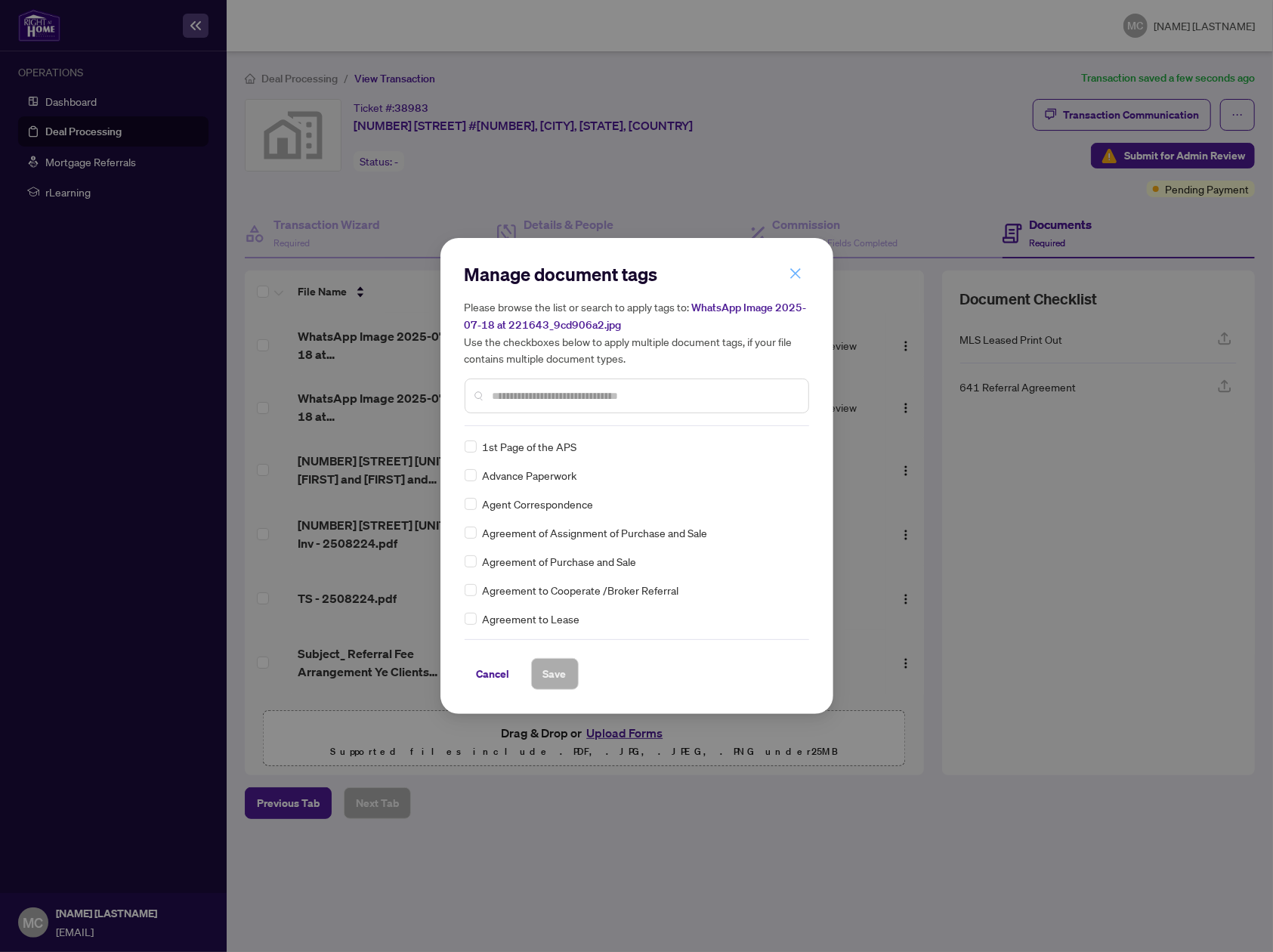 click at bounding box center (796, 274) 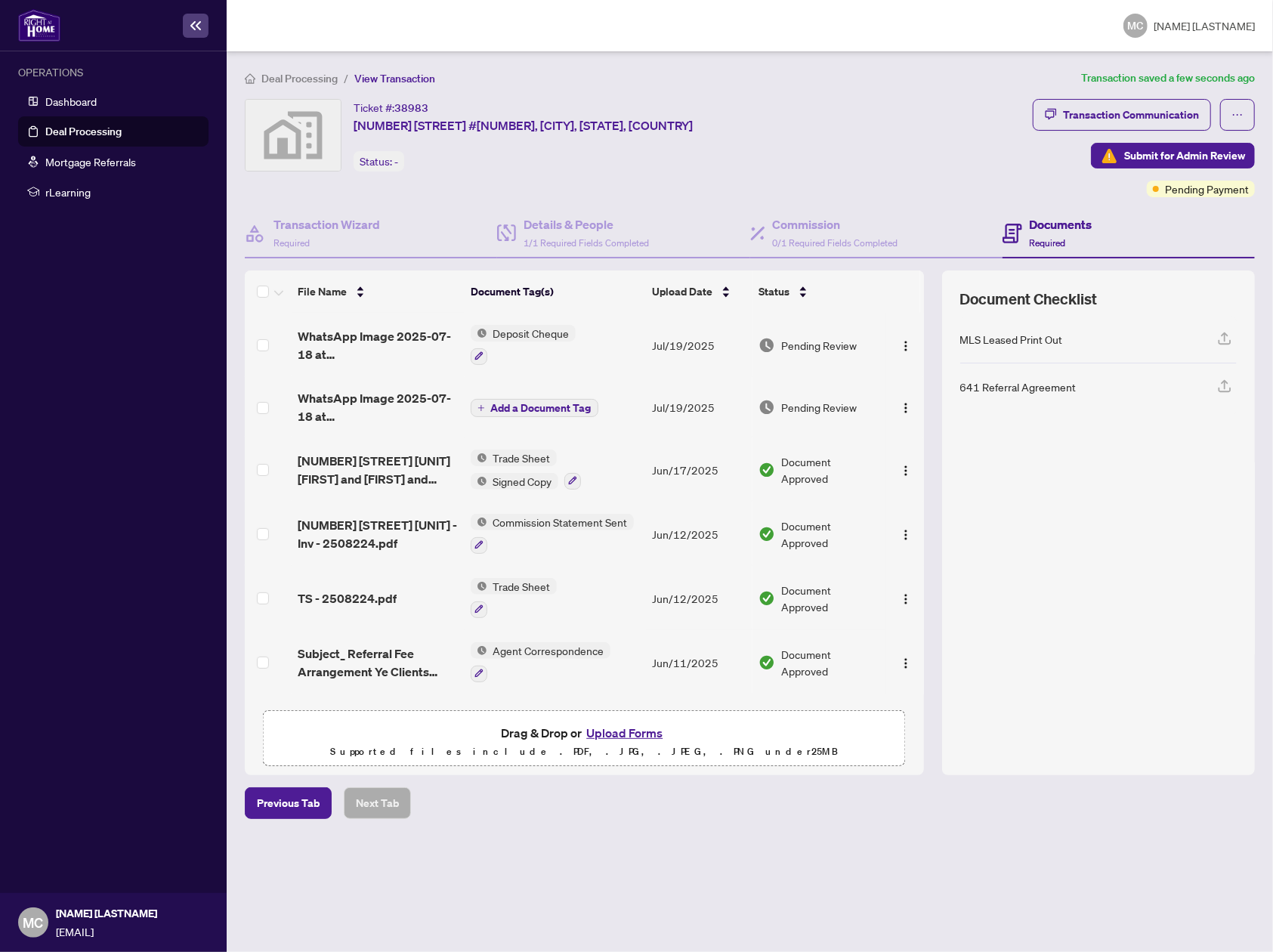 click on "WhatsApp Image 2025-07-18 at 221643_9cd906a2.jpg" at bounding box center [378, 407] 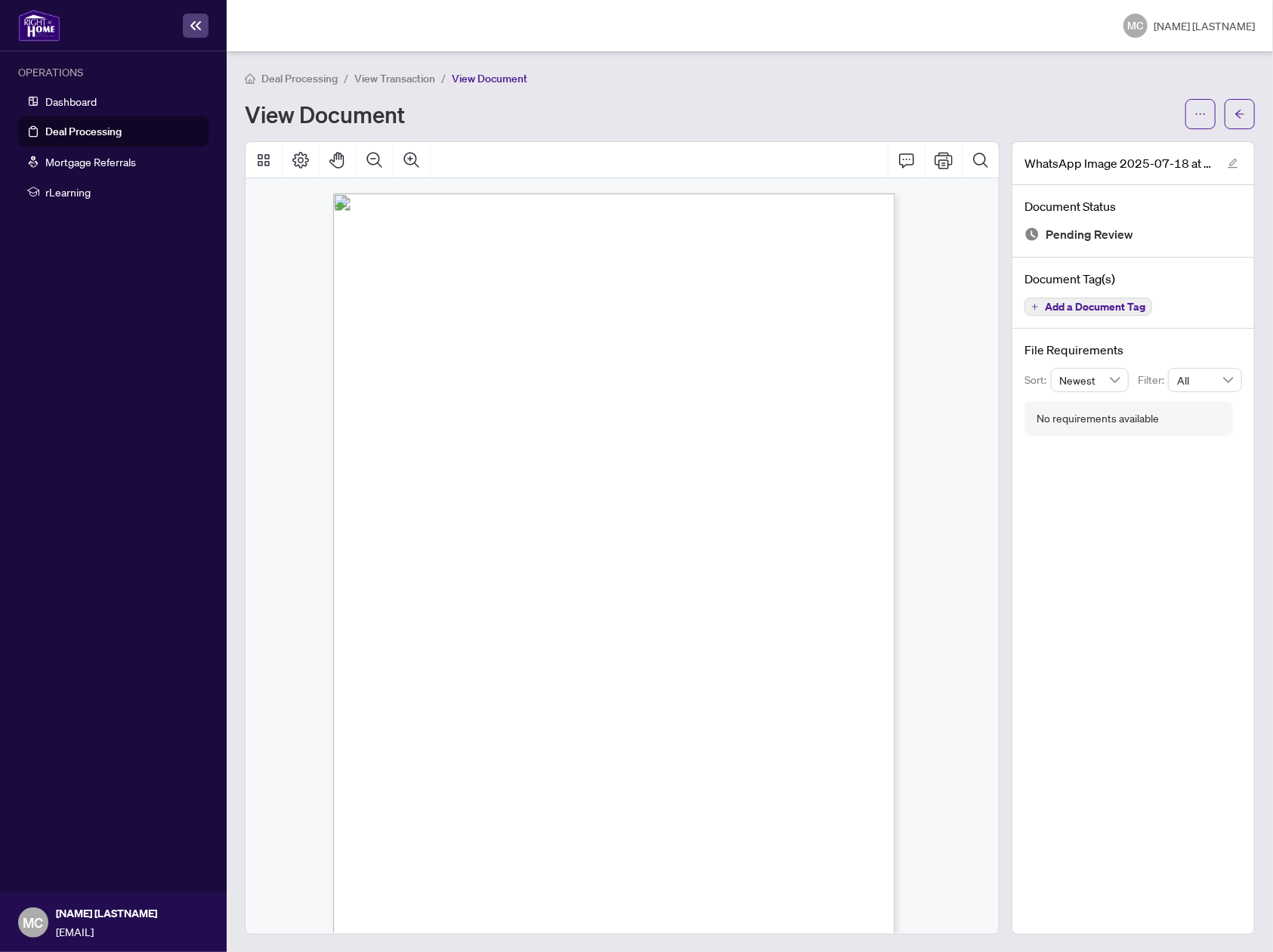 click 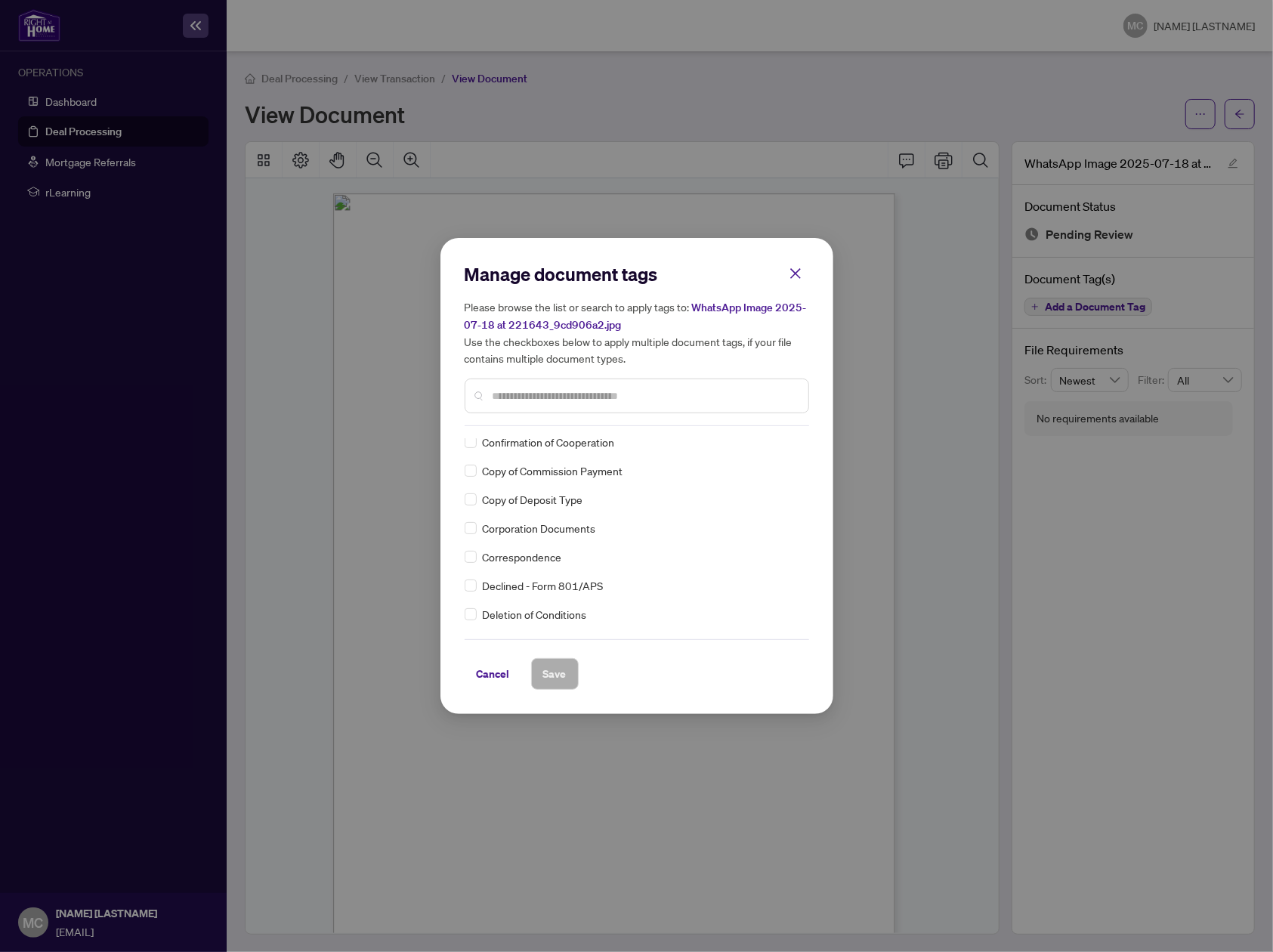 scroll, scrollTop: 940, scrollLeft: 0, axis: vertical 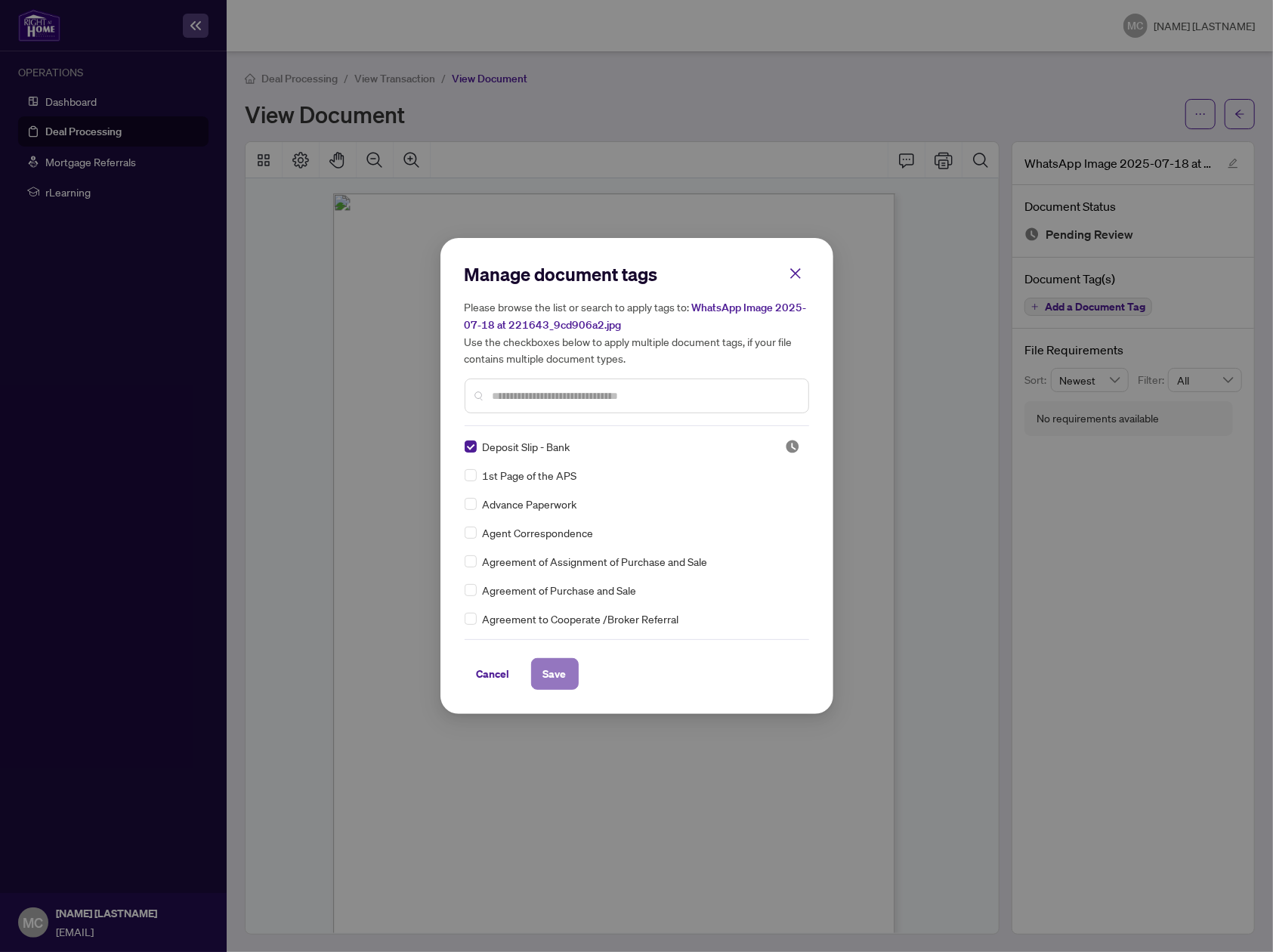 click on "Save" at bounding box center (555, 674) 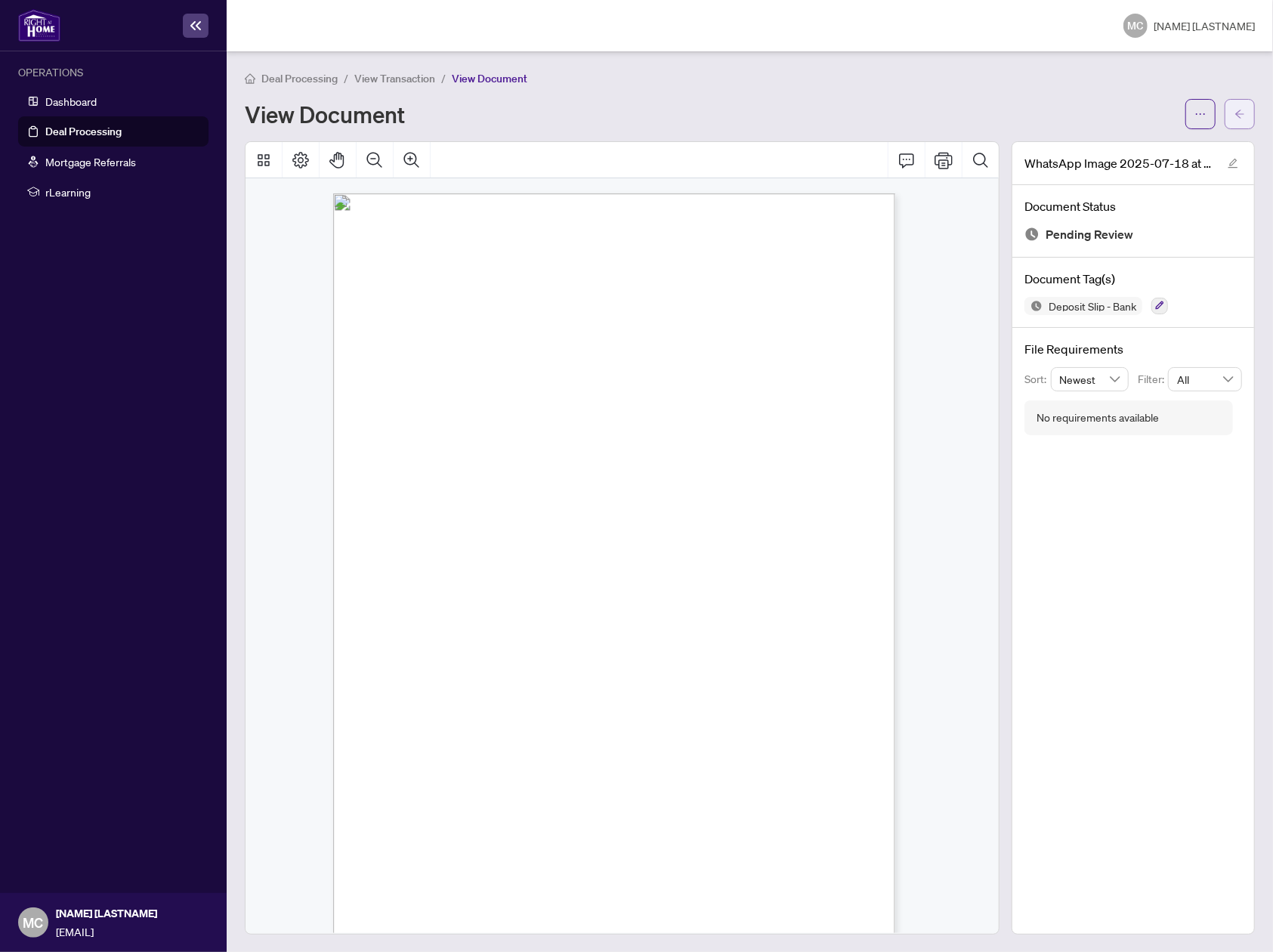 click 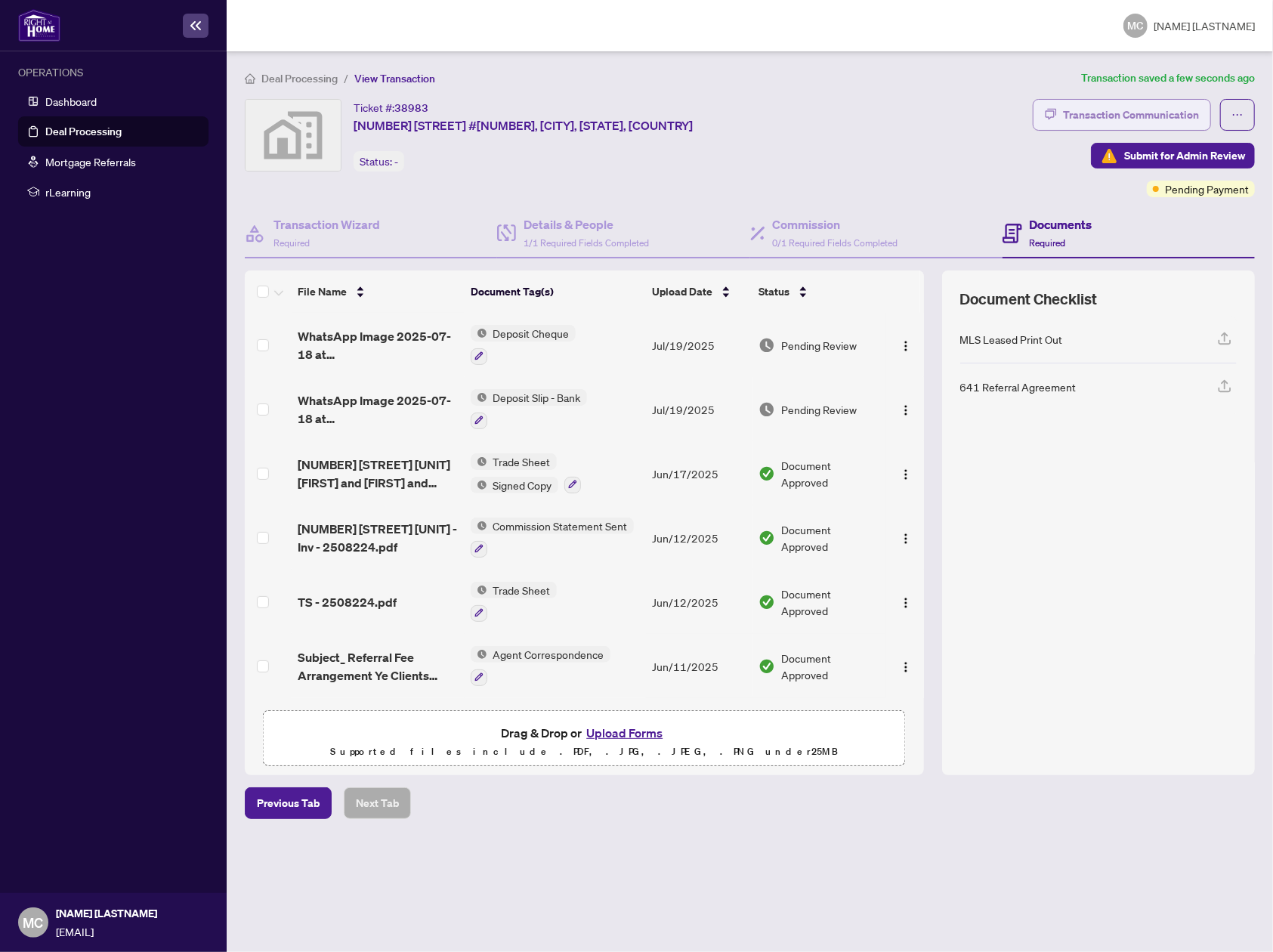 click on "Transaction Communication" at bounding box center [1131, 115] 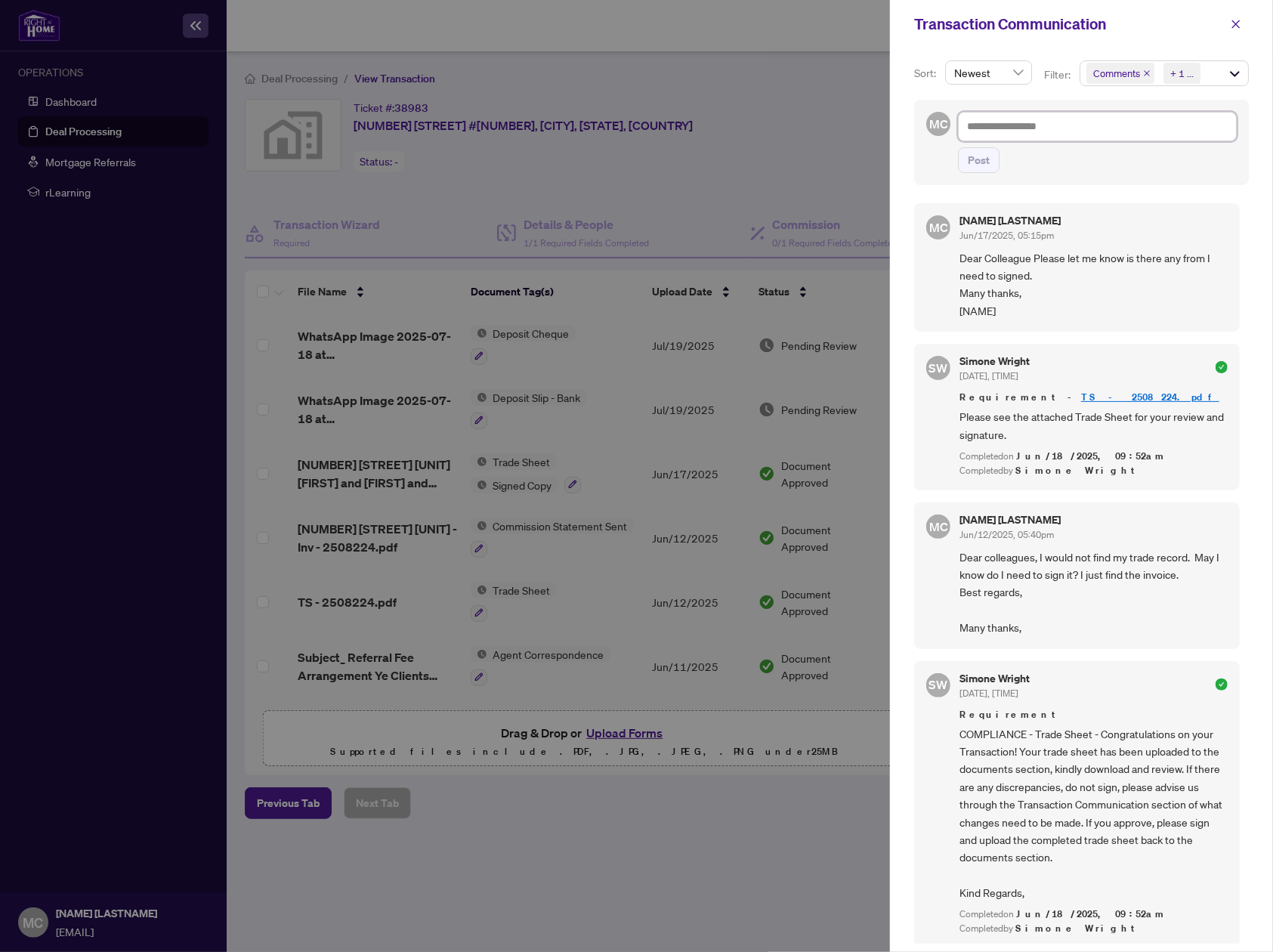 click at bounding box center [1097, 126] 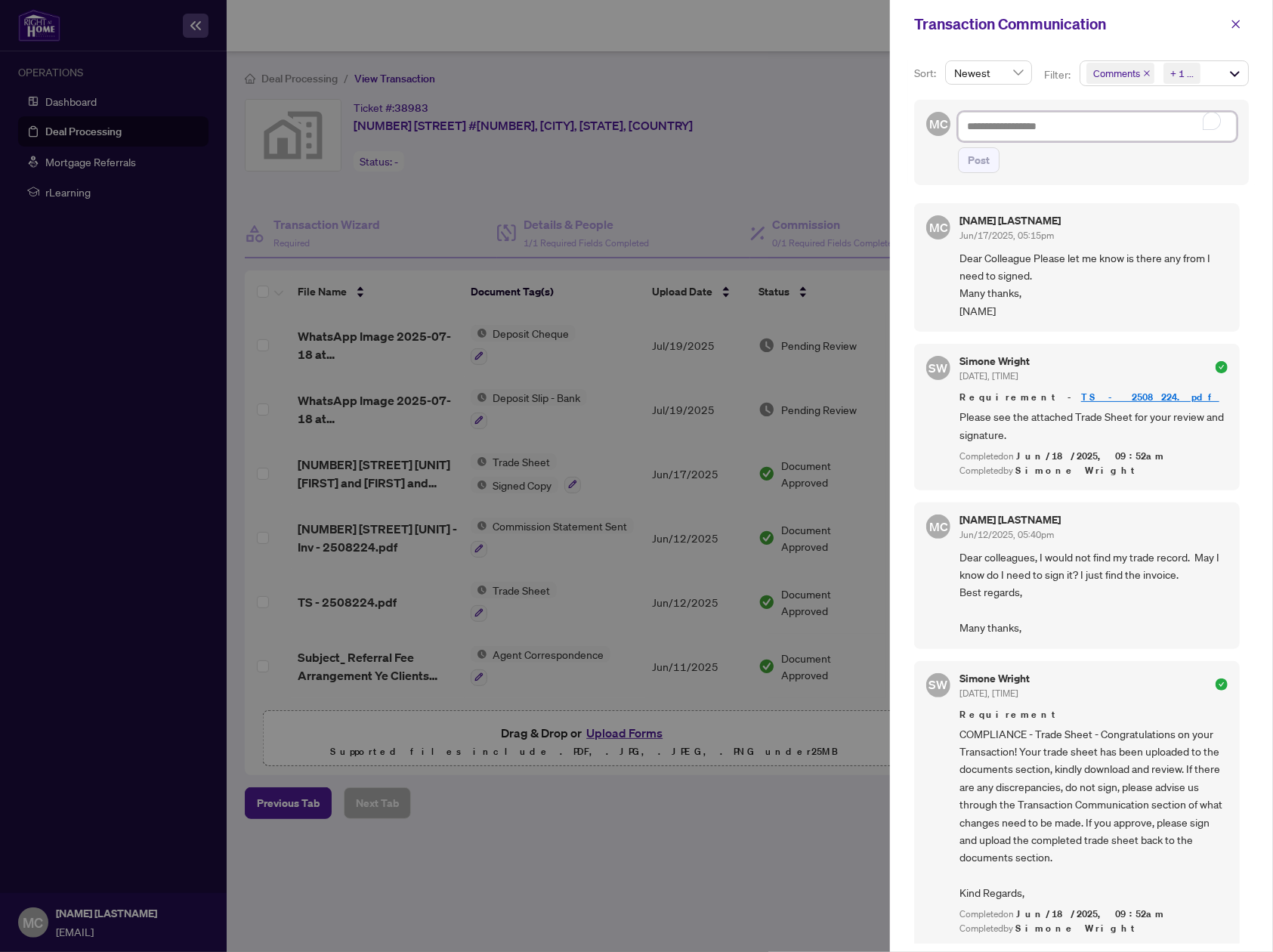type on "*" 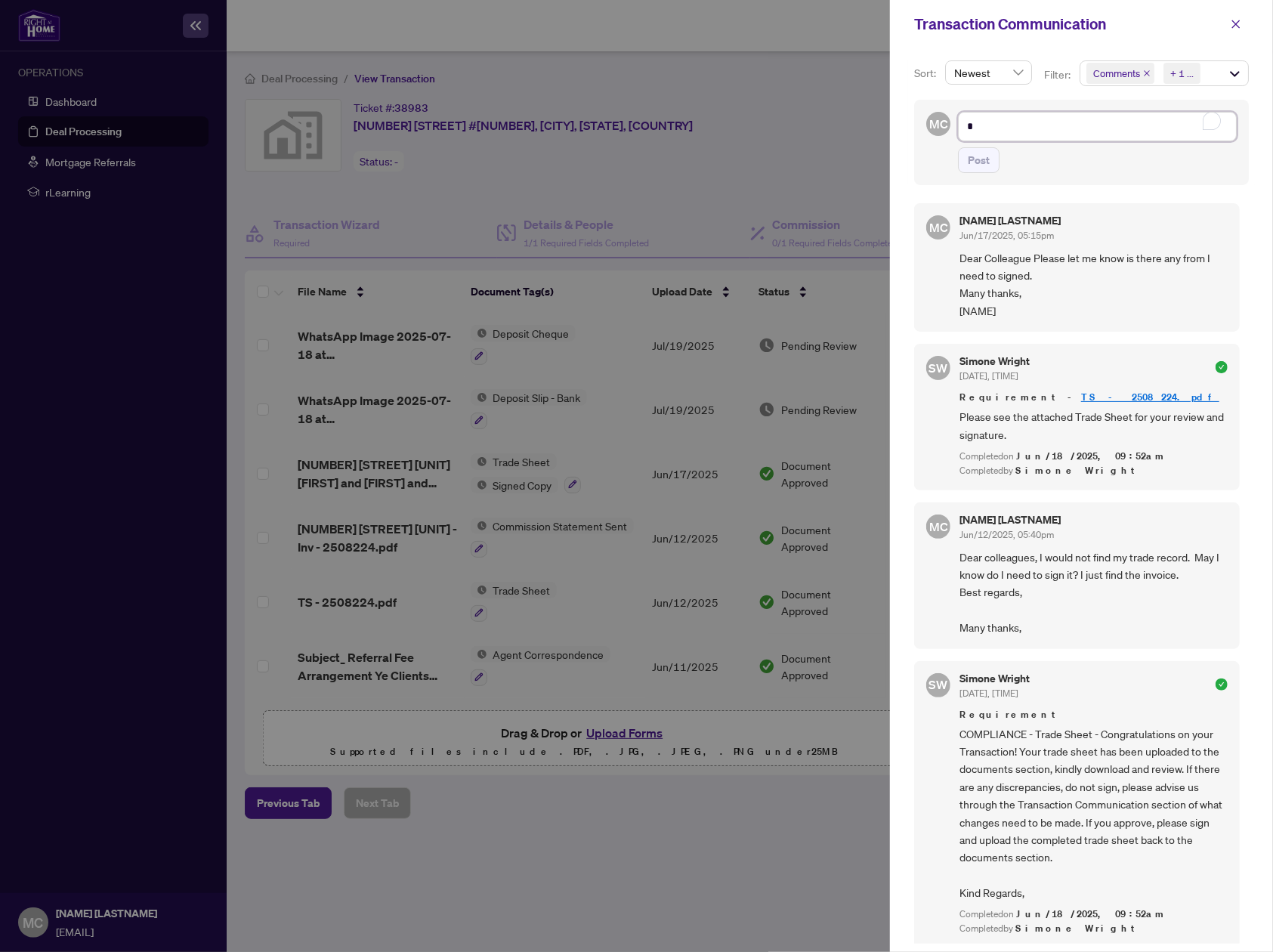 type on "*" 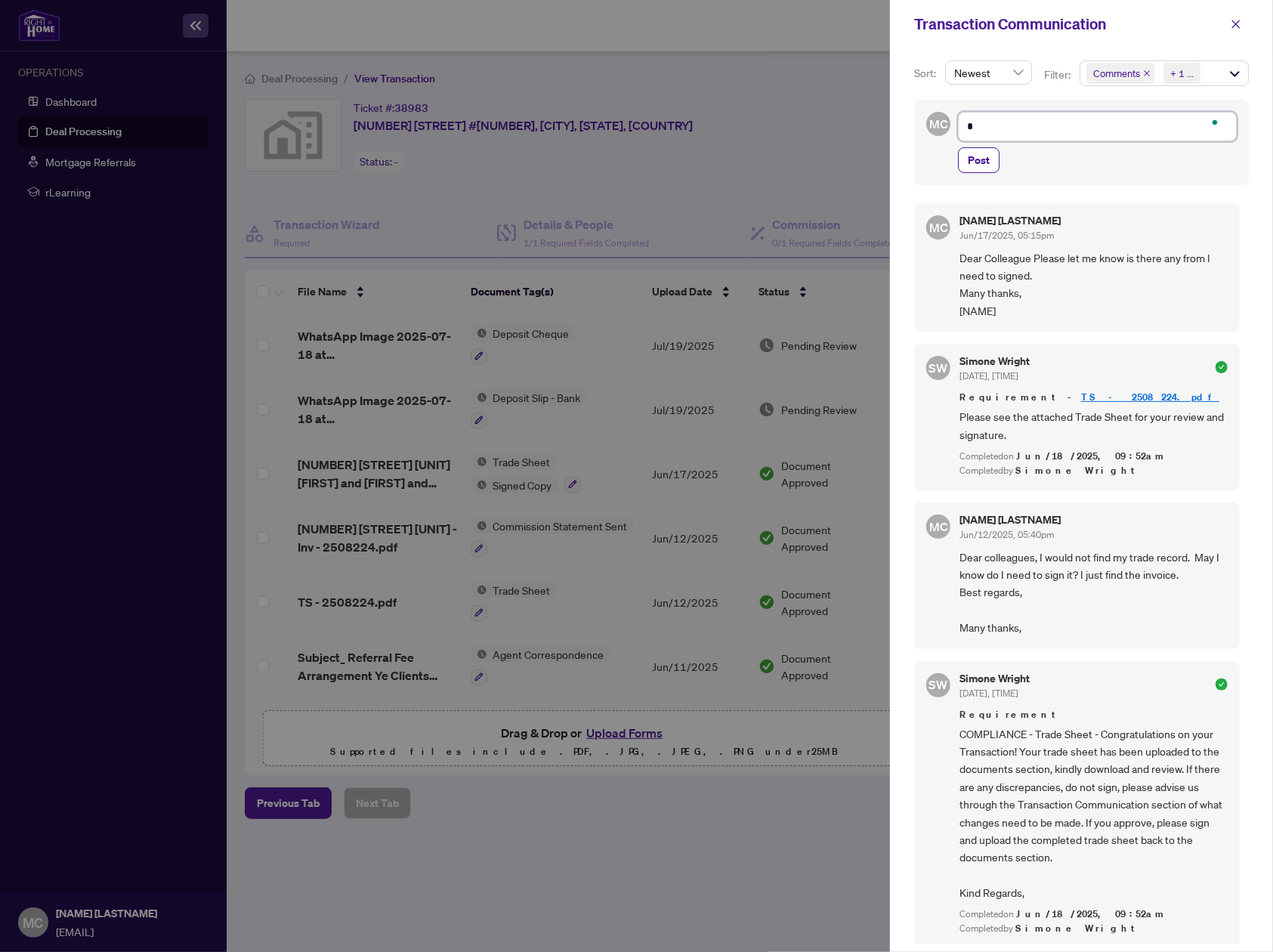 type on "**" 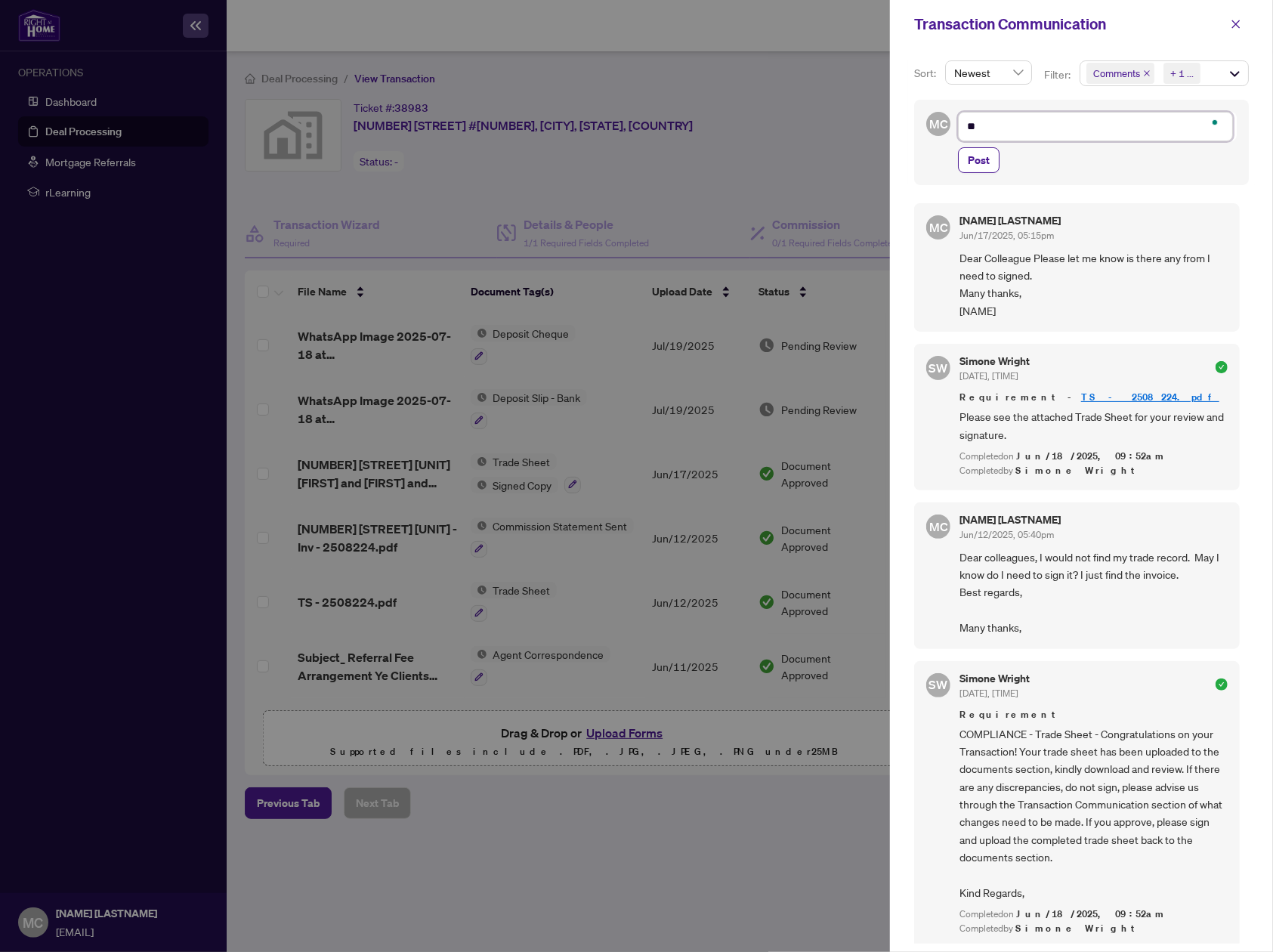 type on "***" 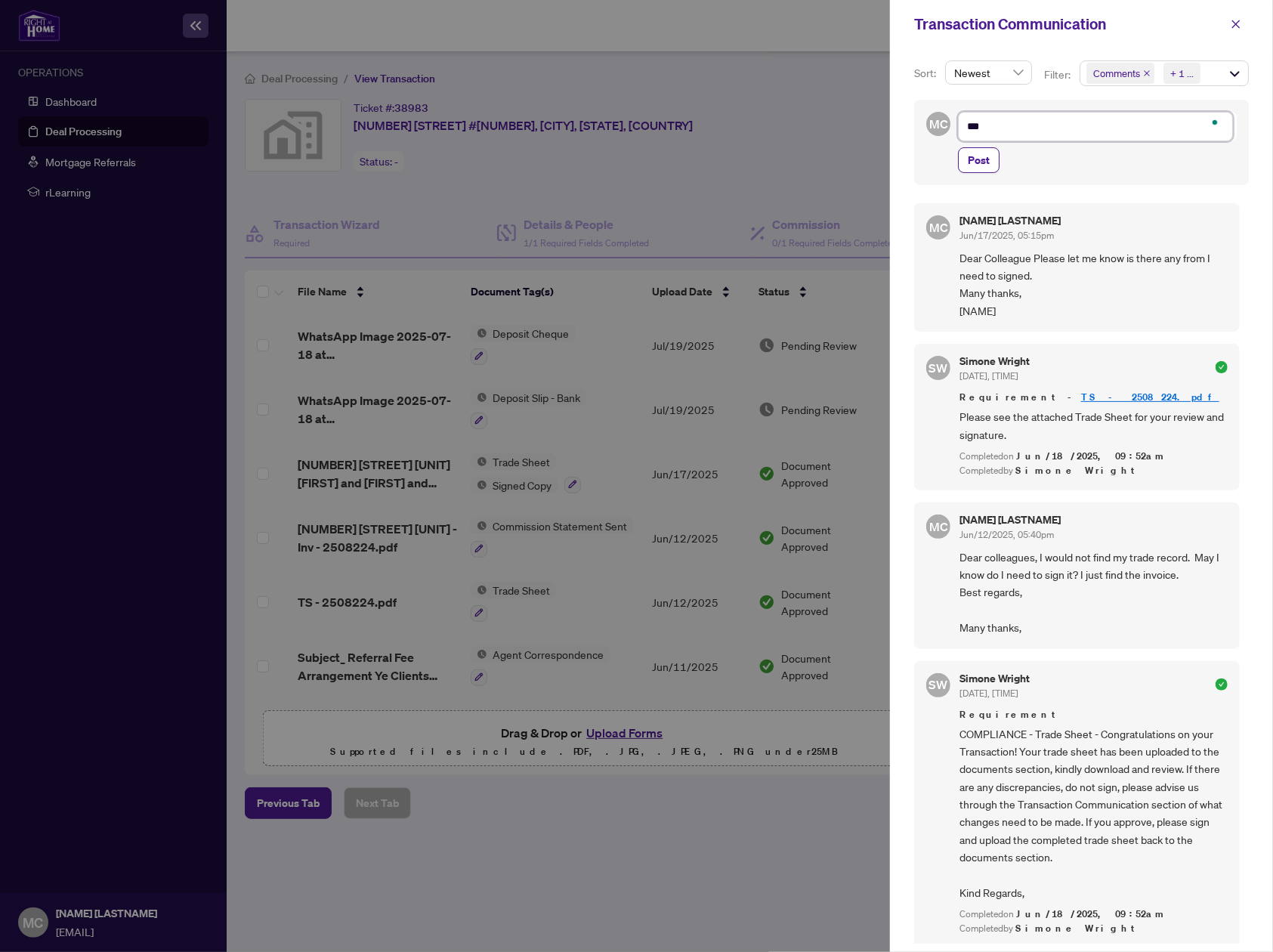 type on "****" 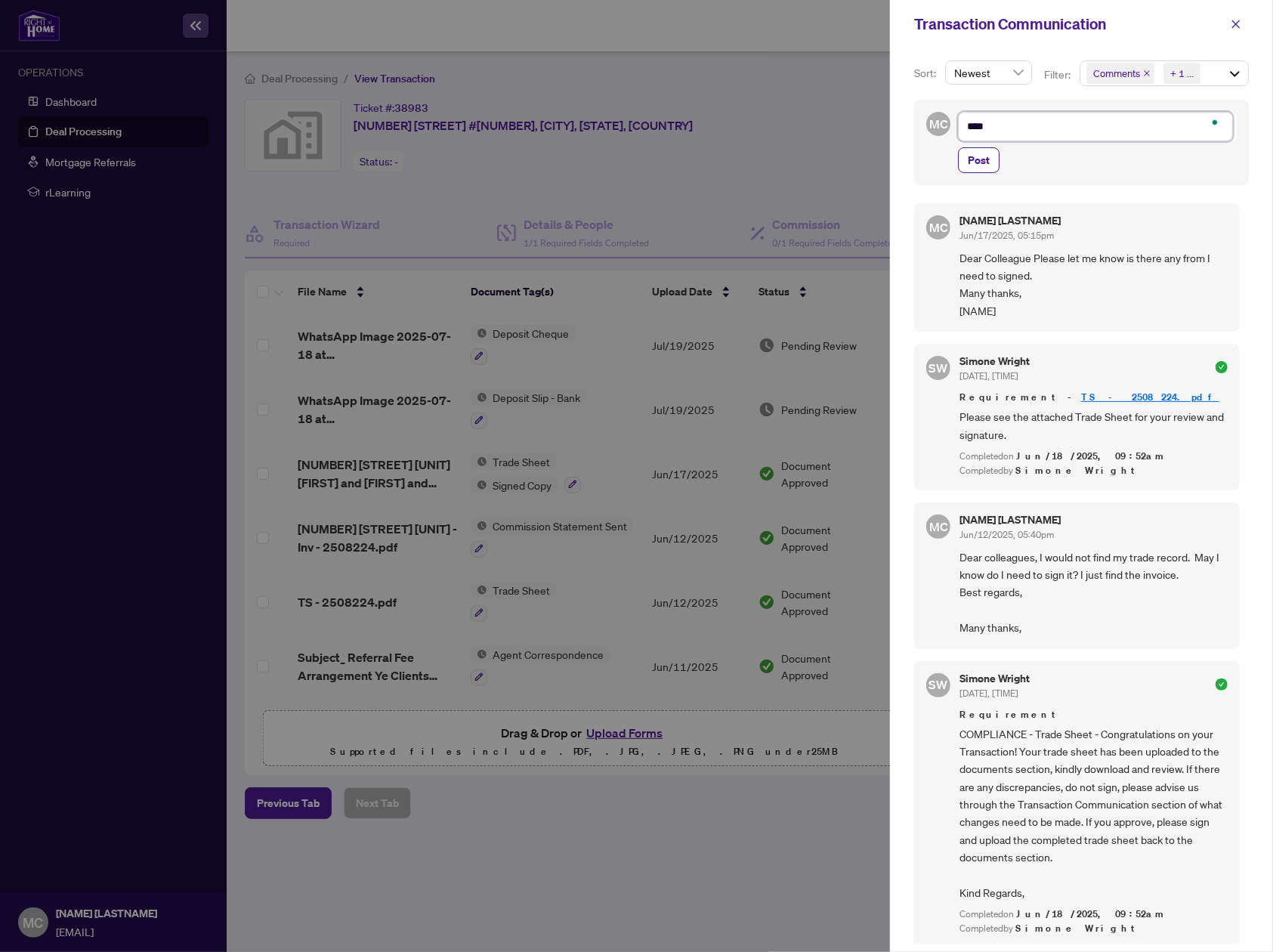 type on "*****" 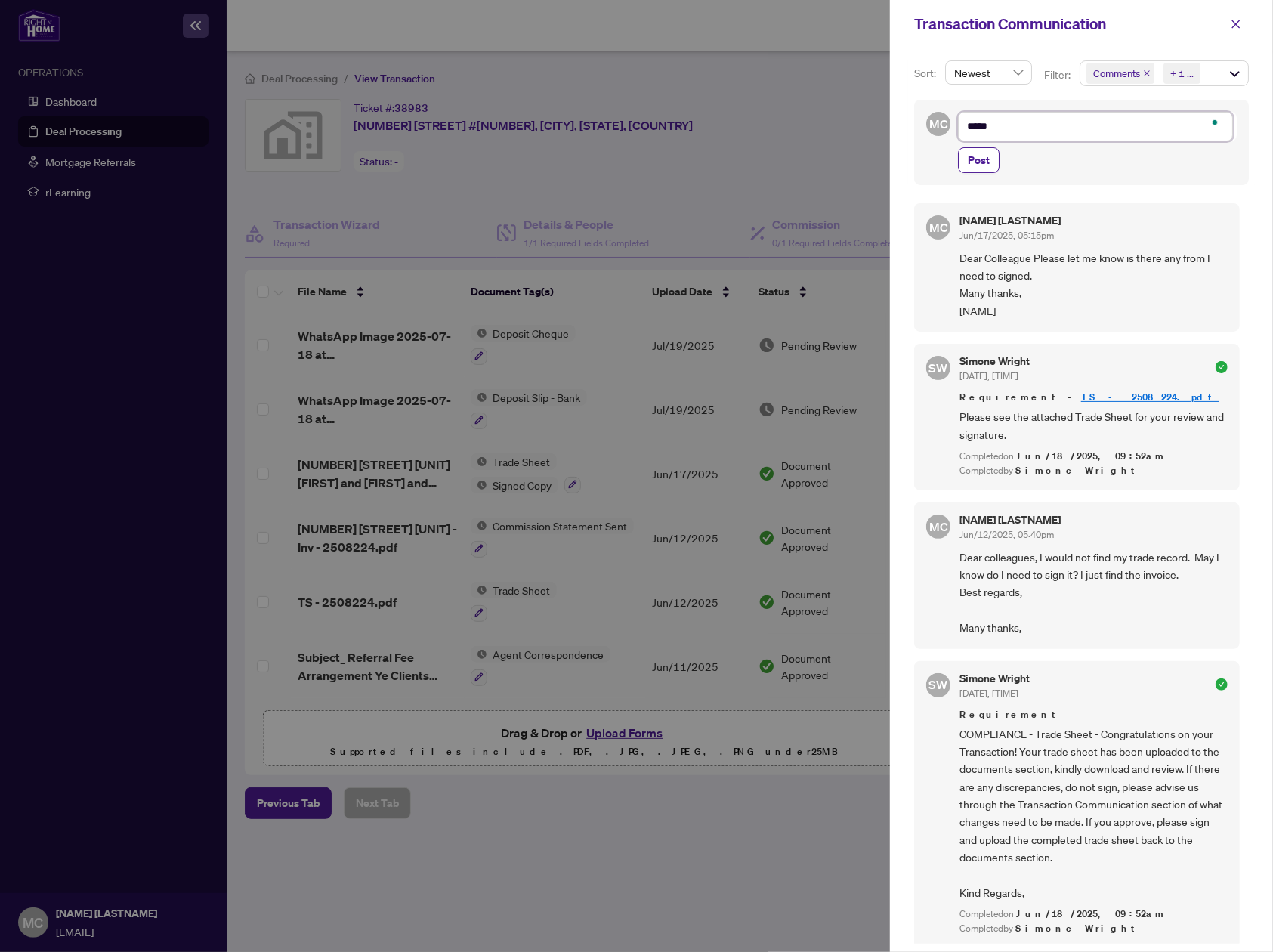type on "*****" 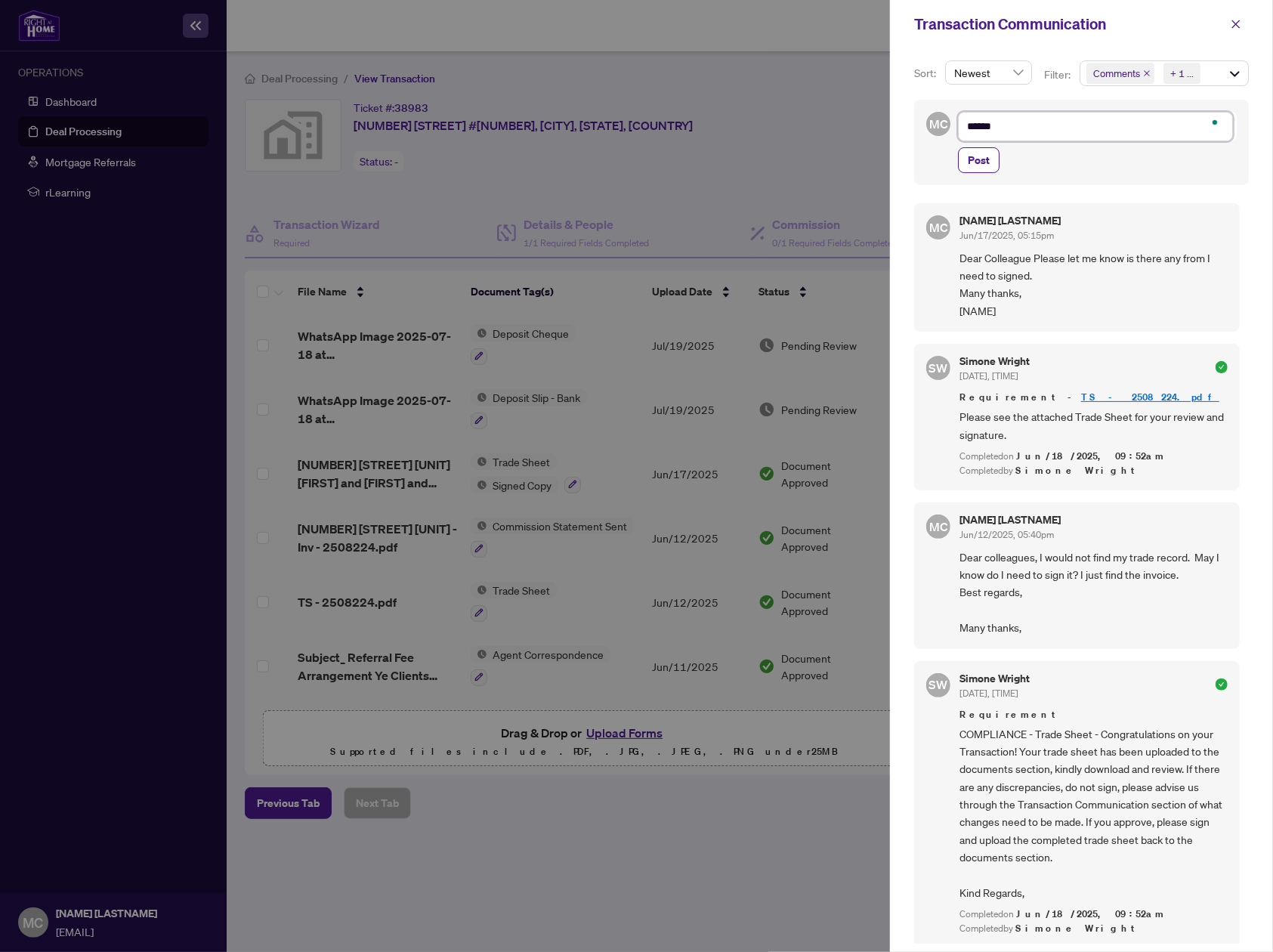type on "******" 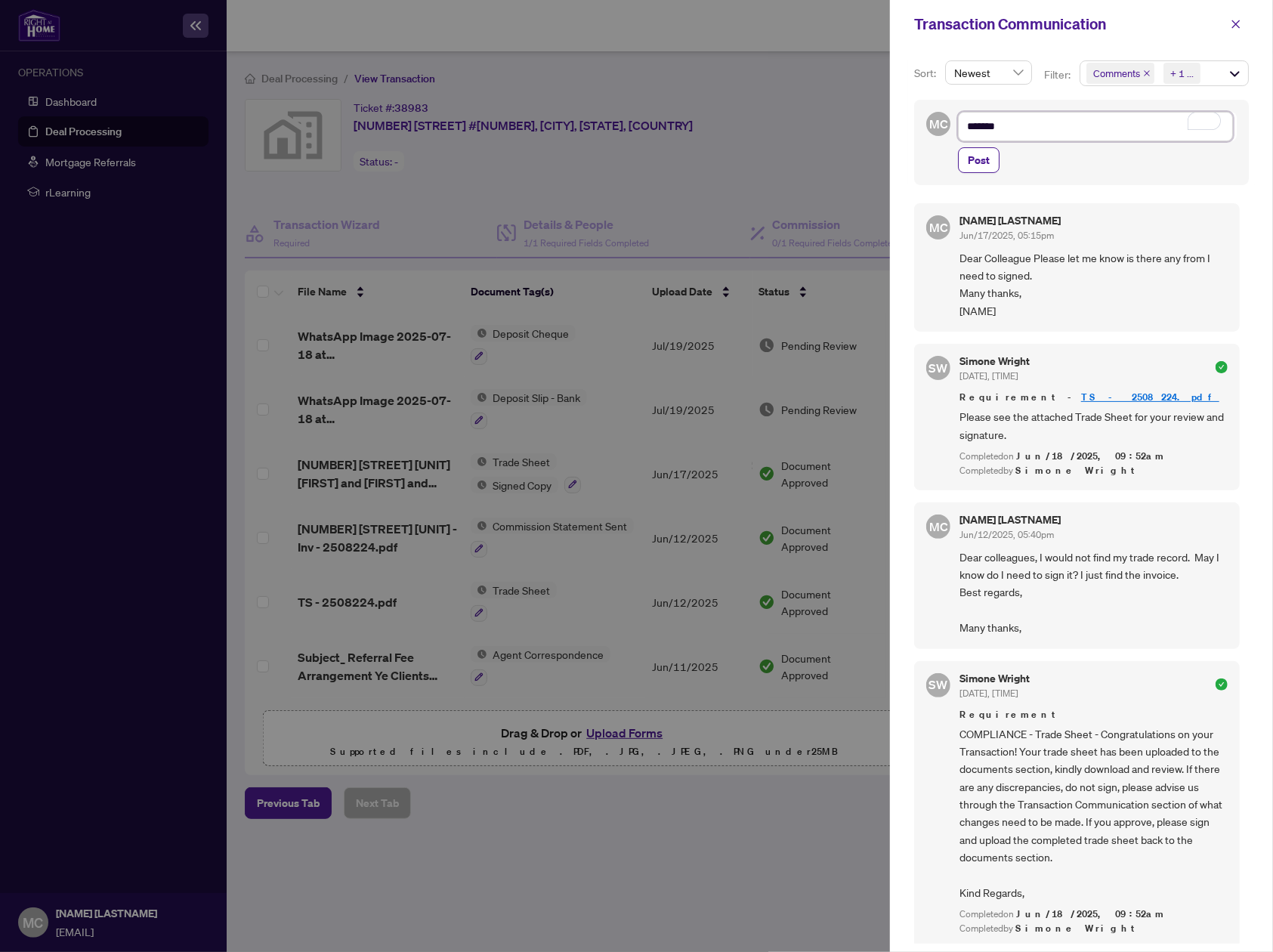 type on "********" 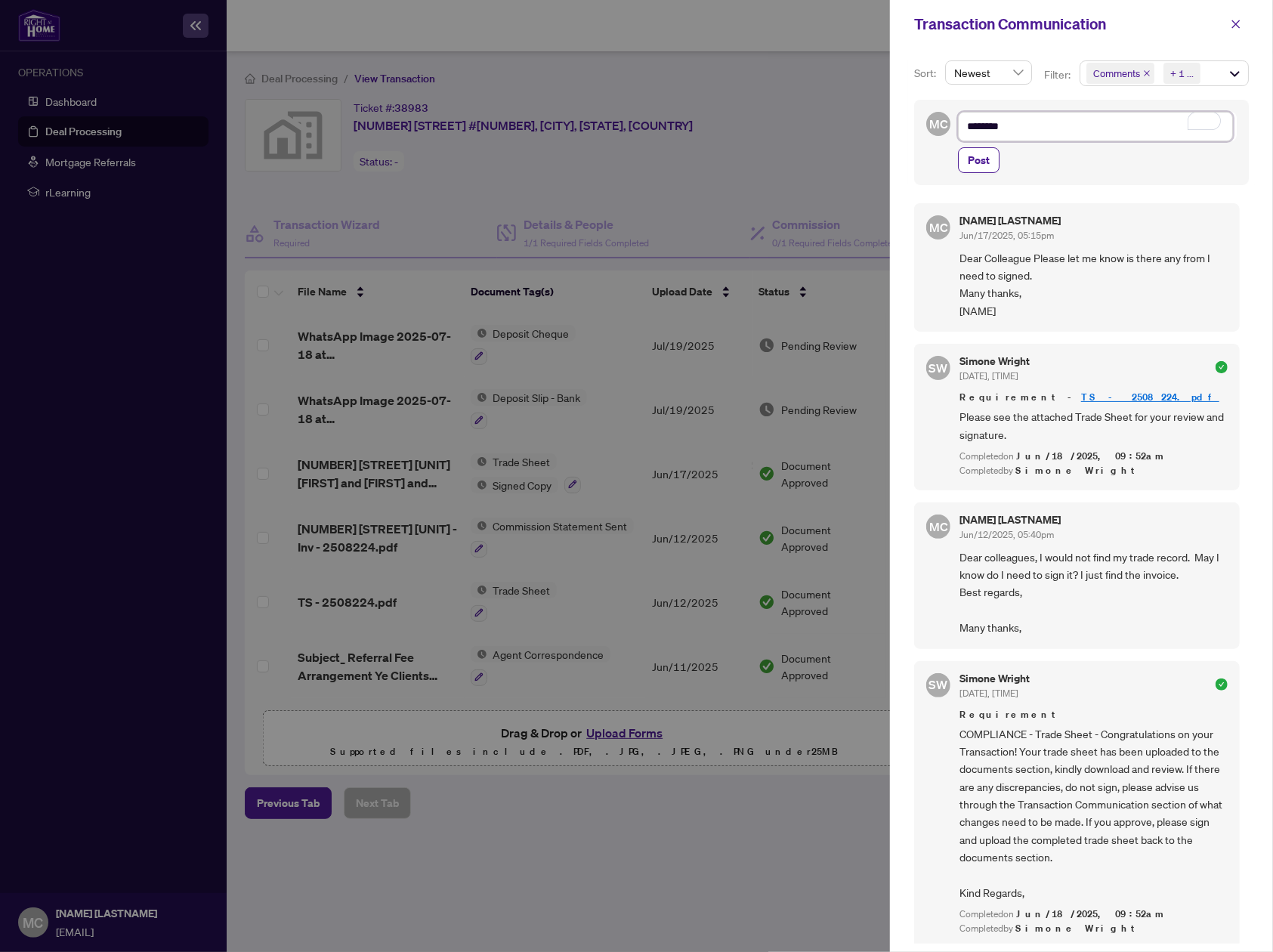 type on "*********" 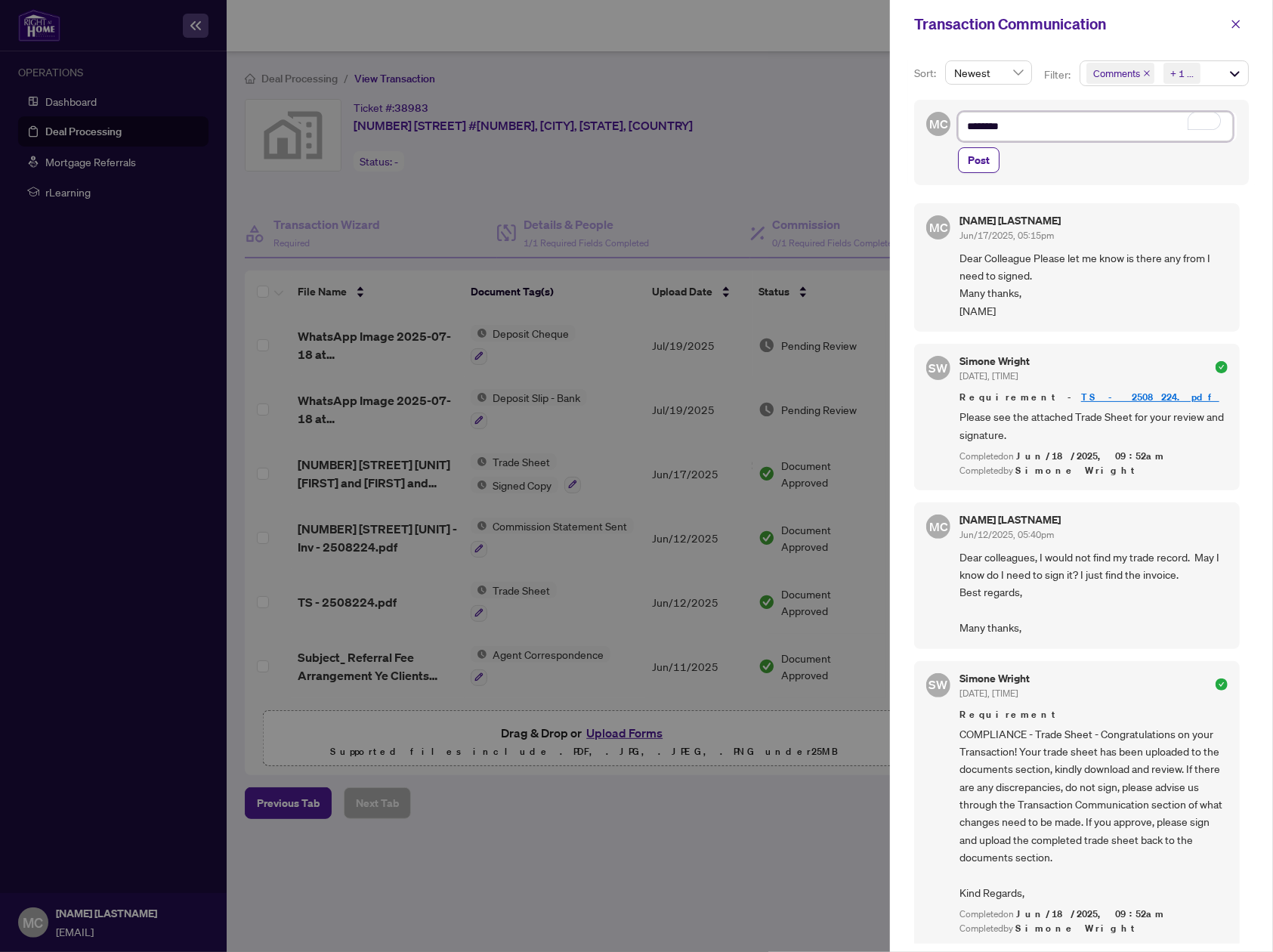 type on "*********" 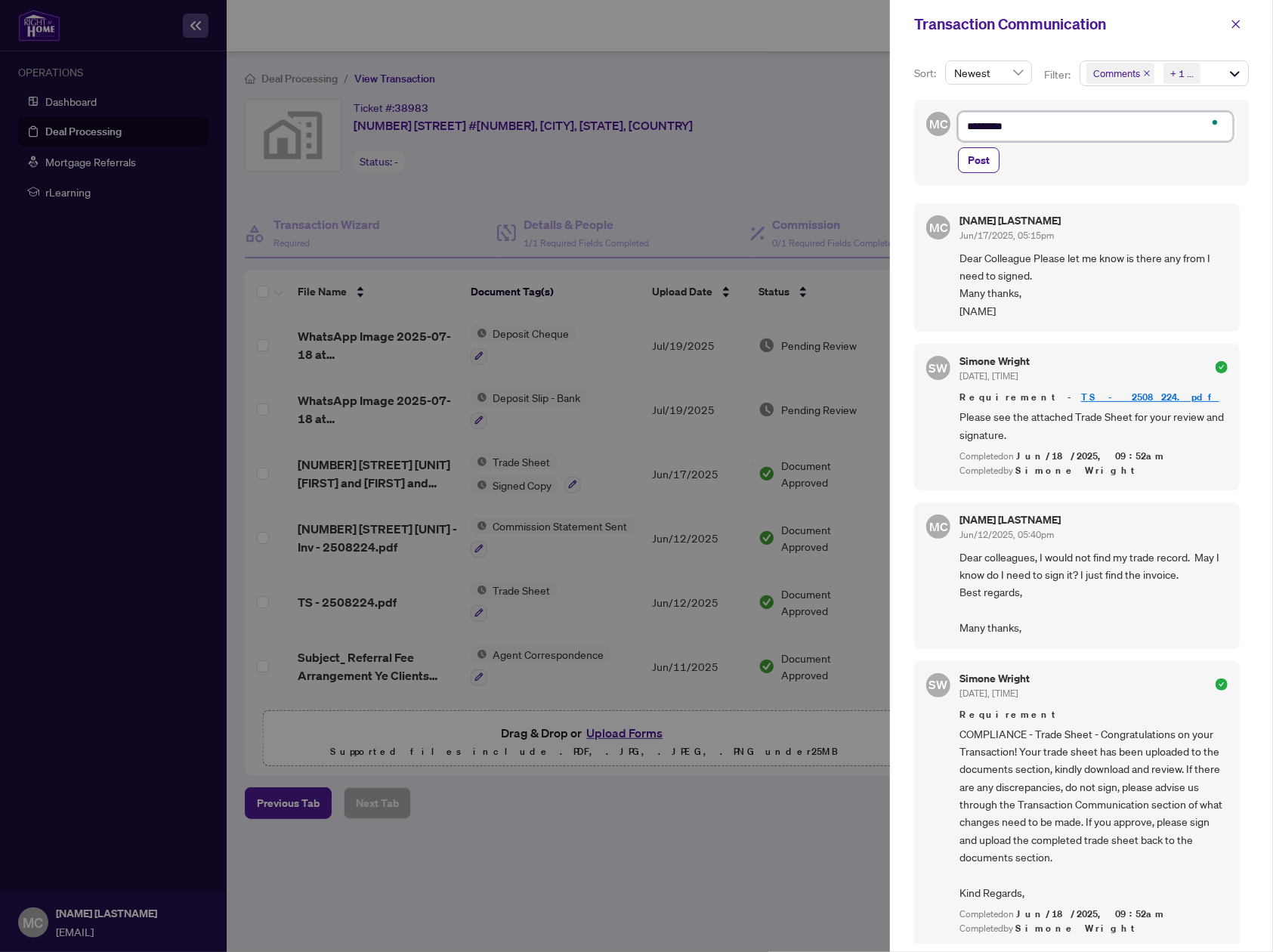 type on "**********" 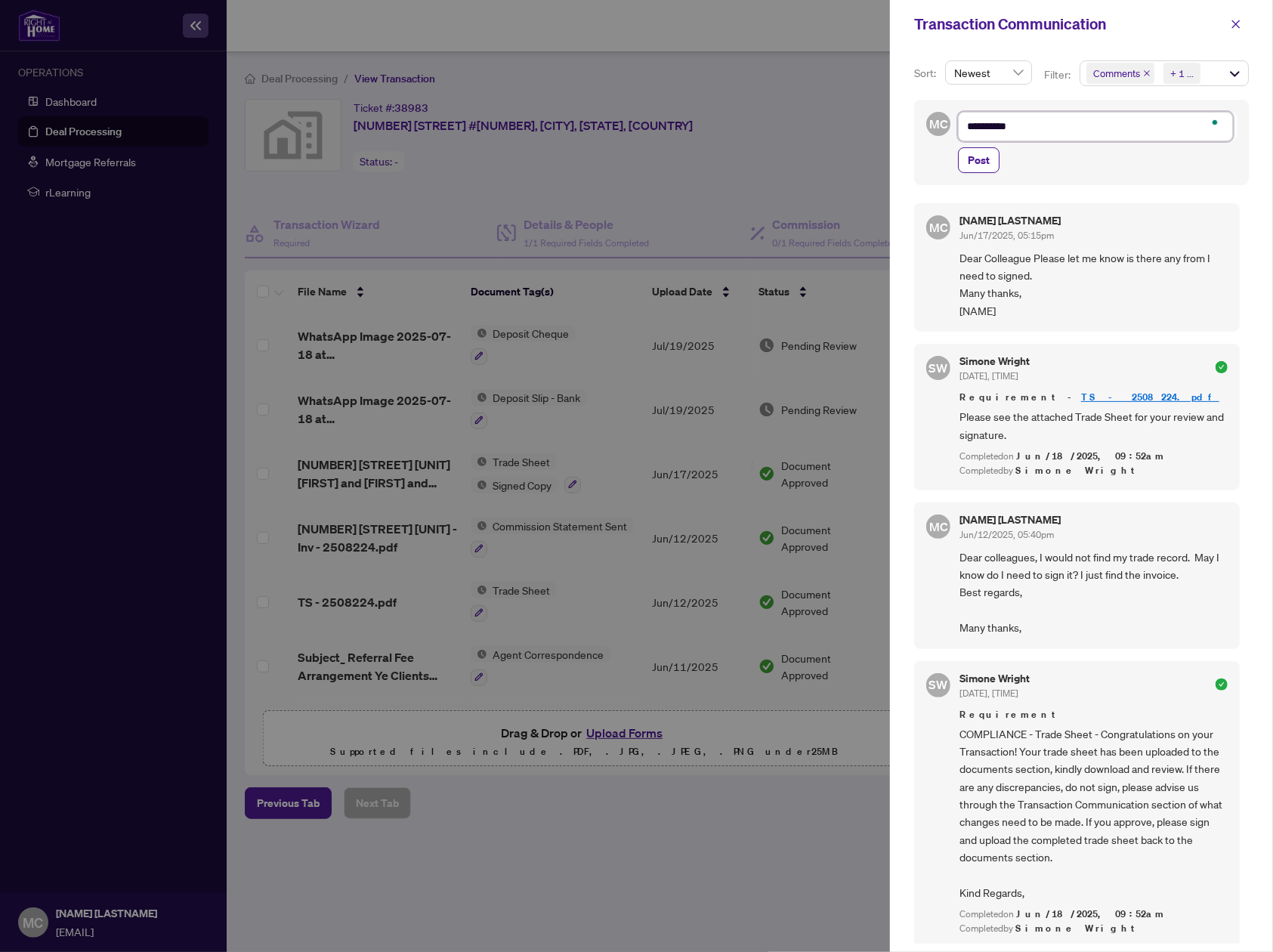type on "**********" 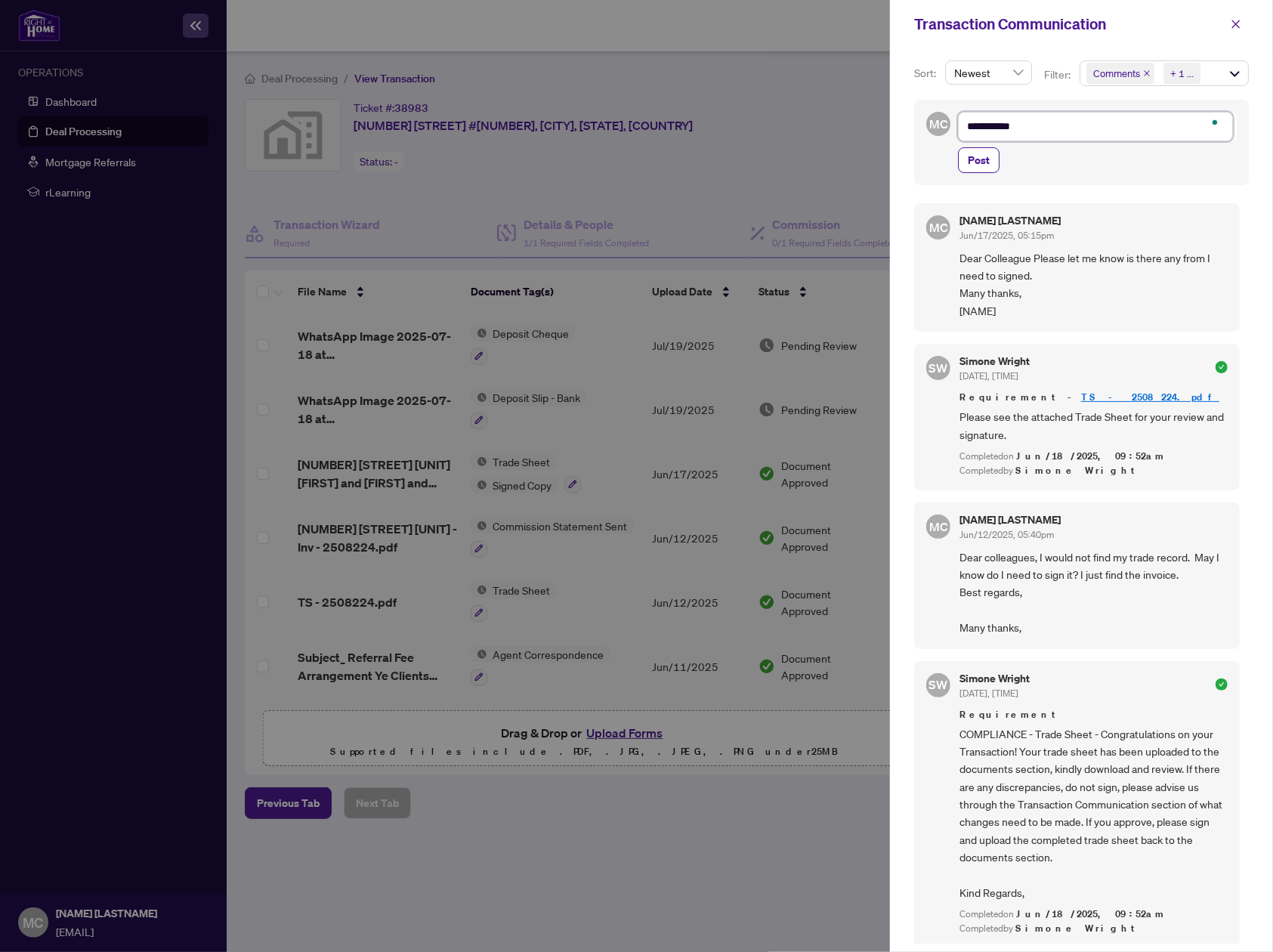 type on "**********" 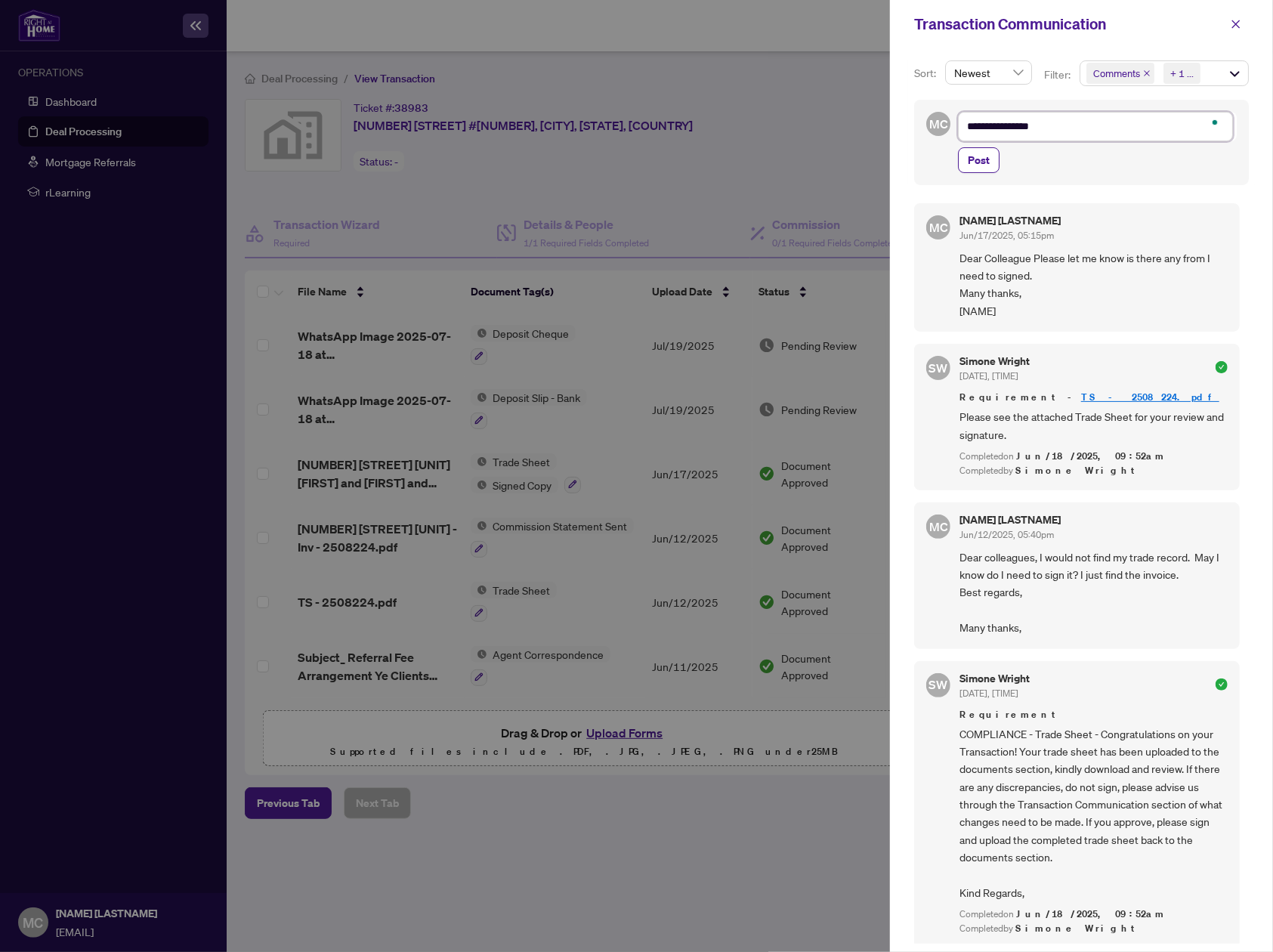 type on "**********" 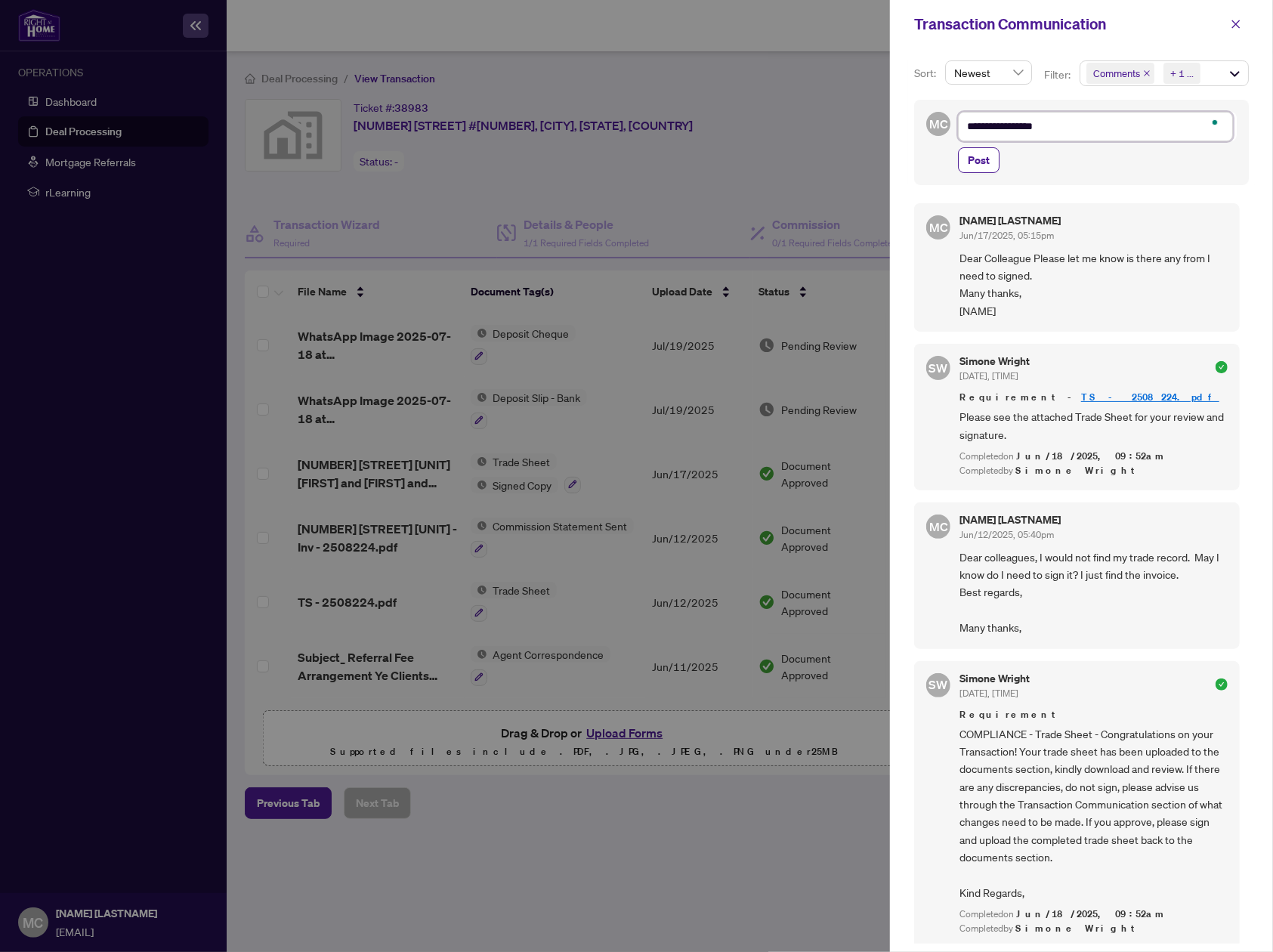 type on "**********" 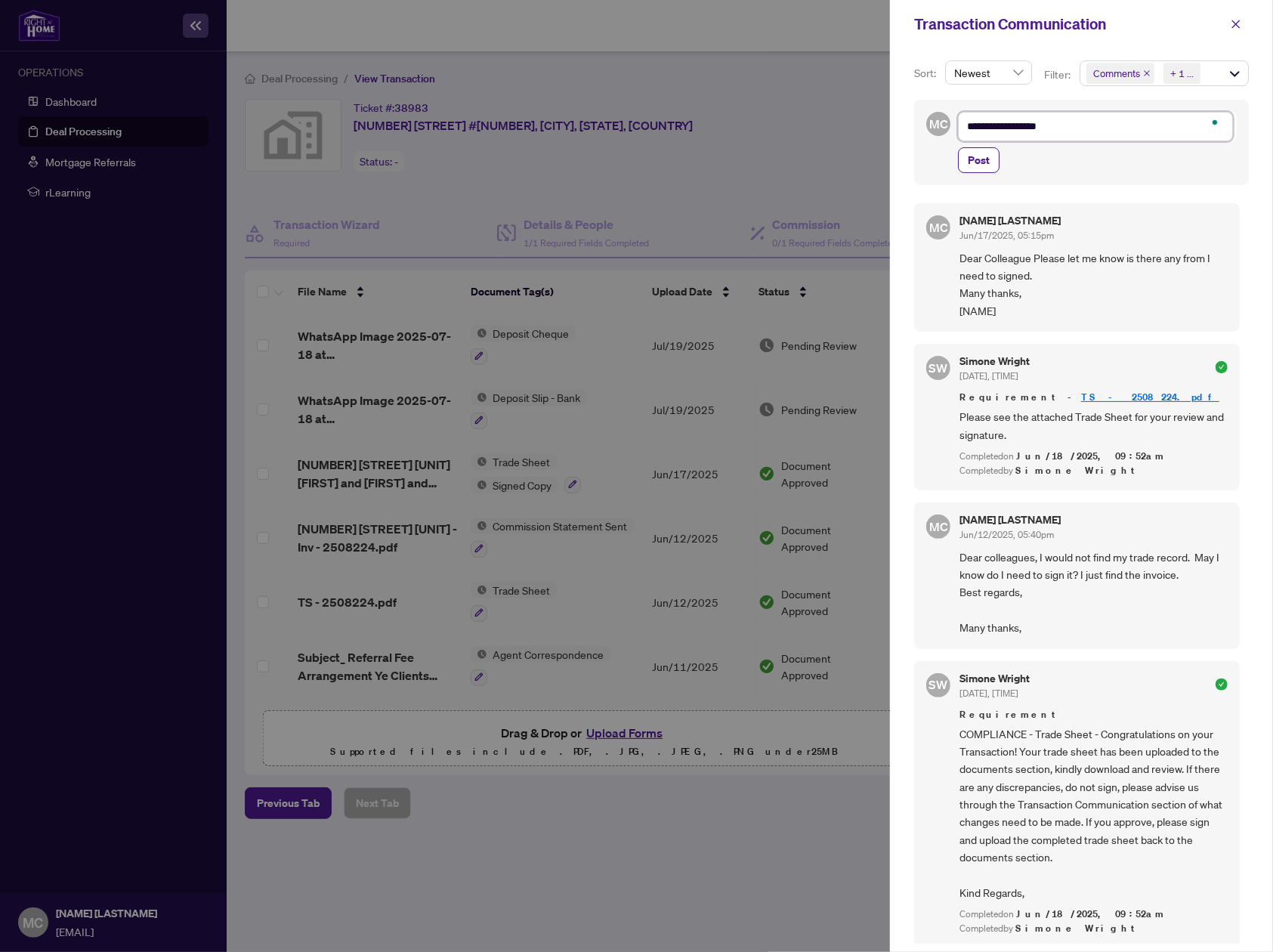 type on "**********" 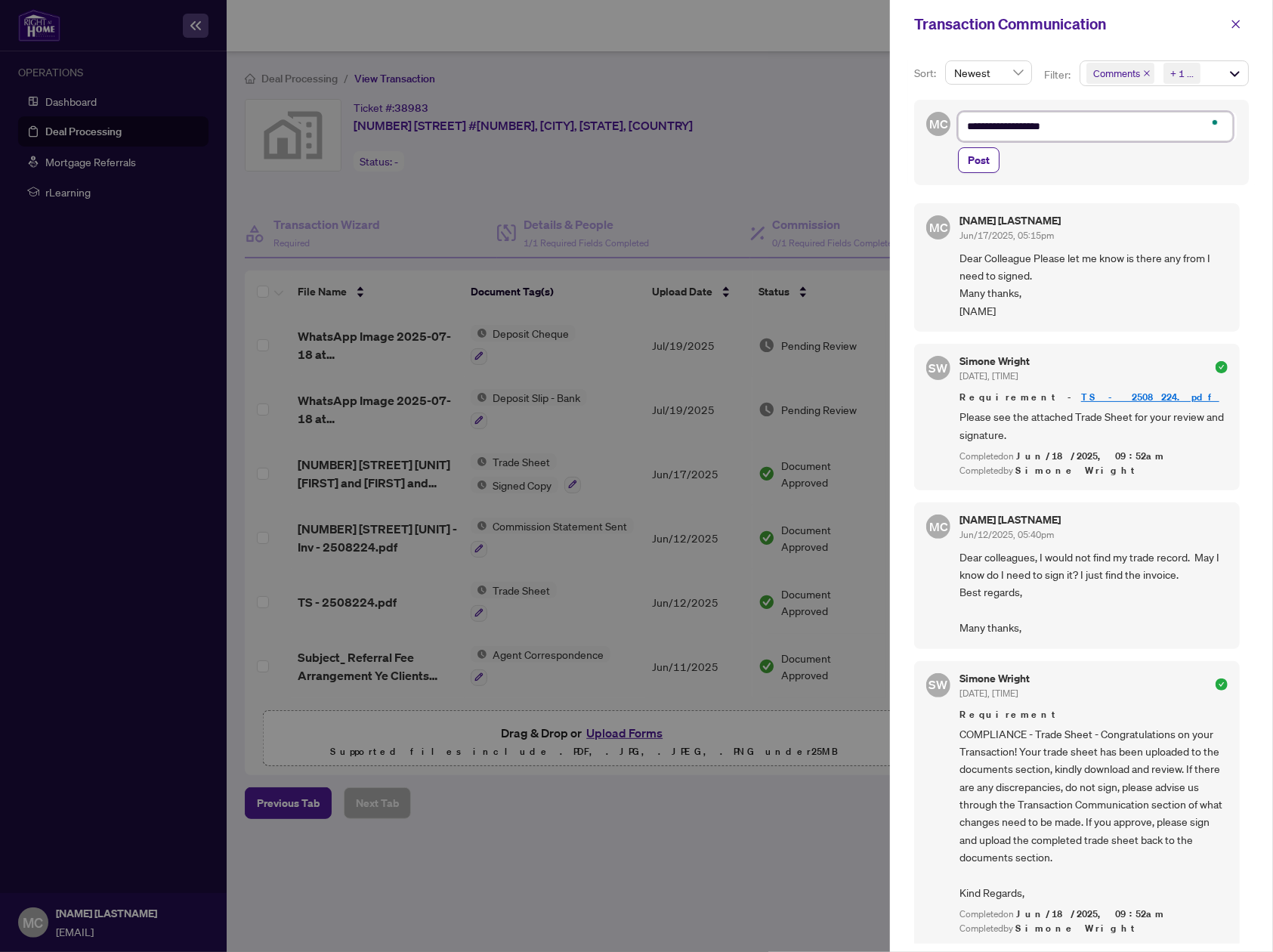 type on "**********" 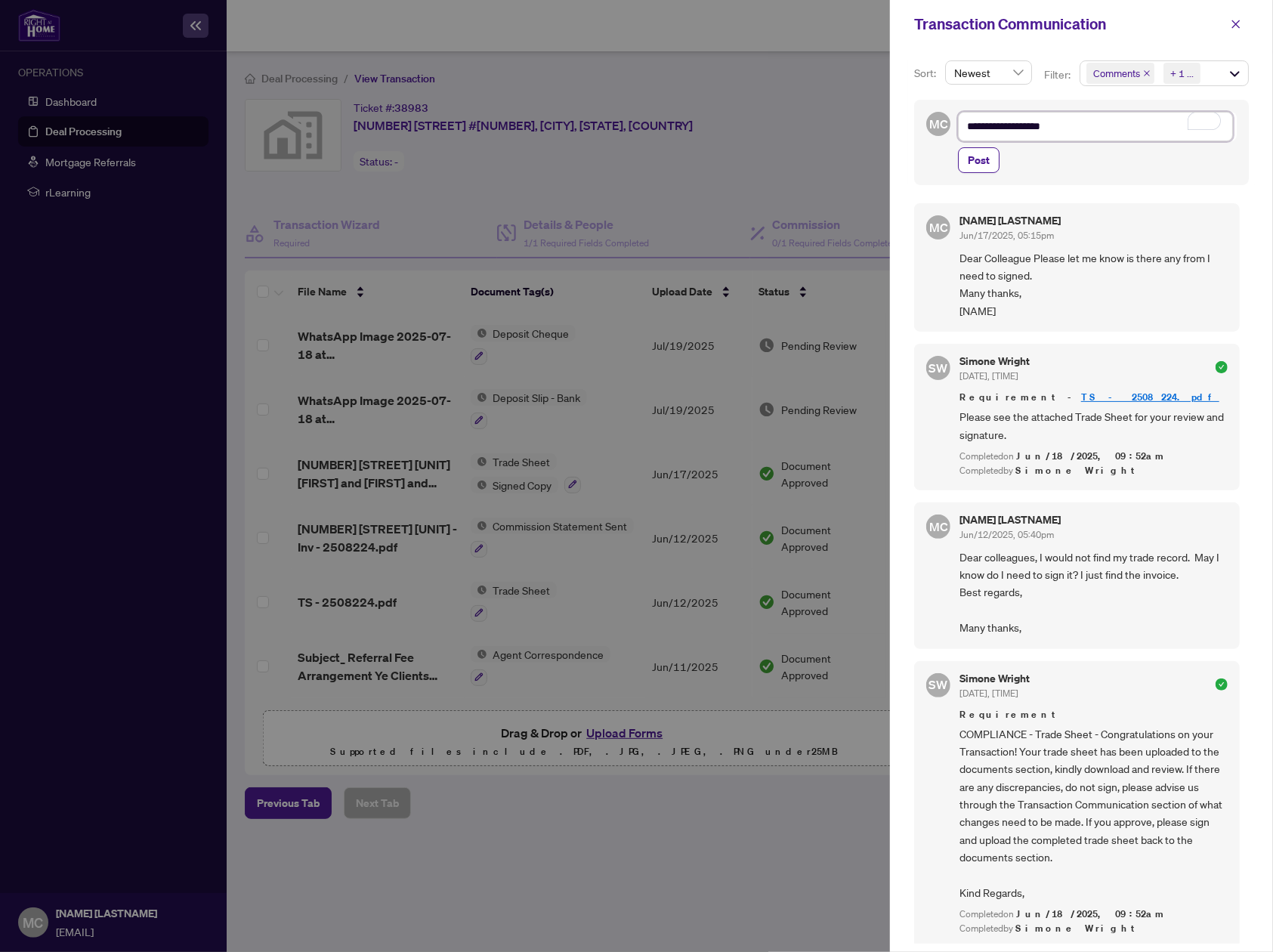 type on "**********" 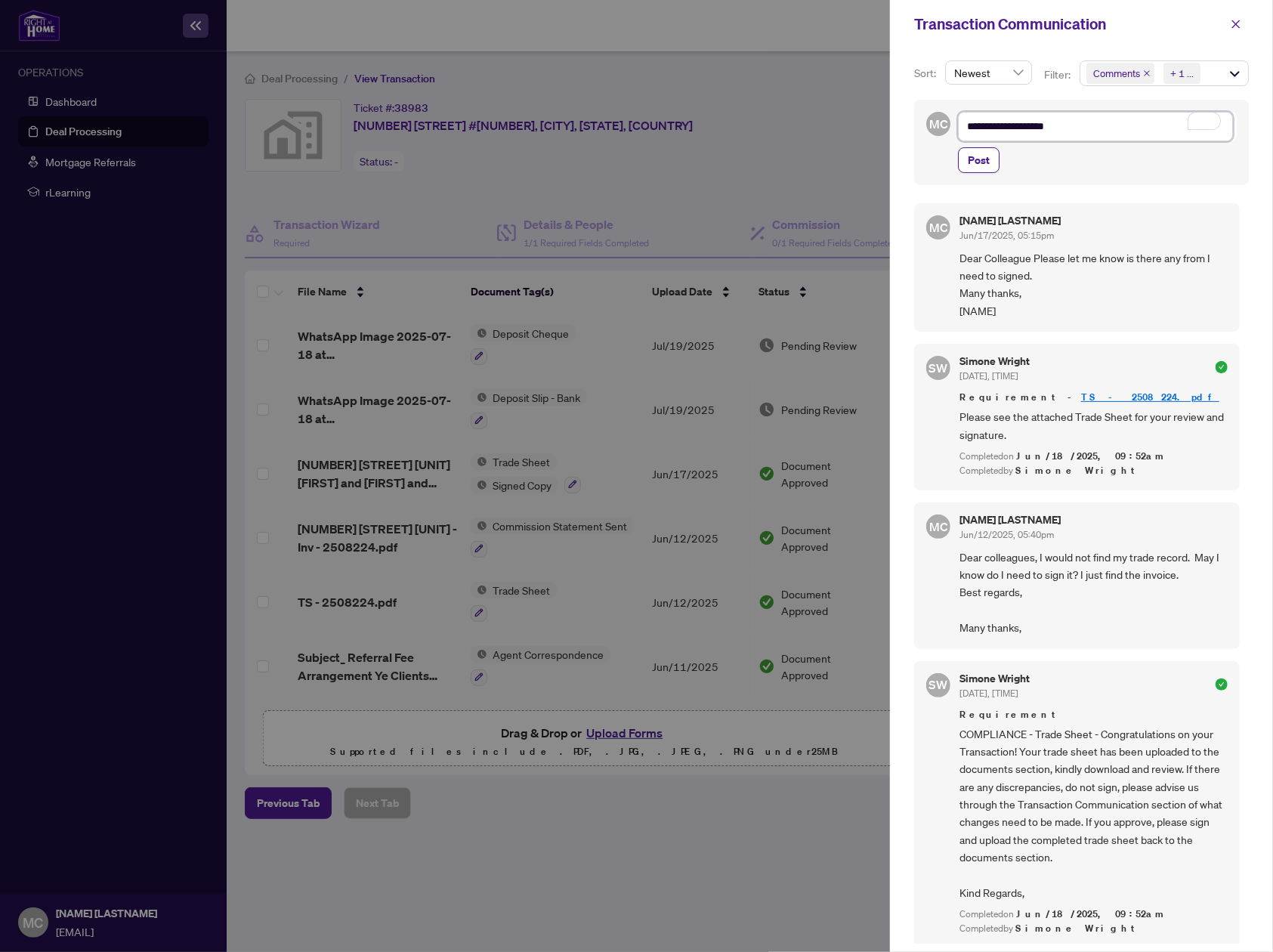 type on "**********" 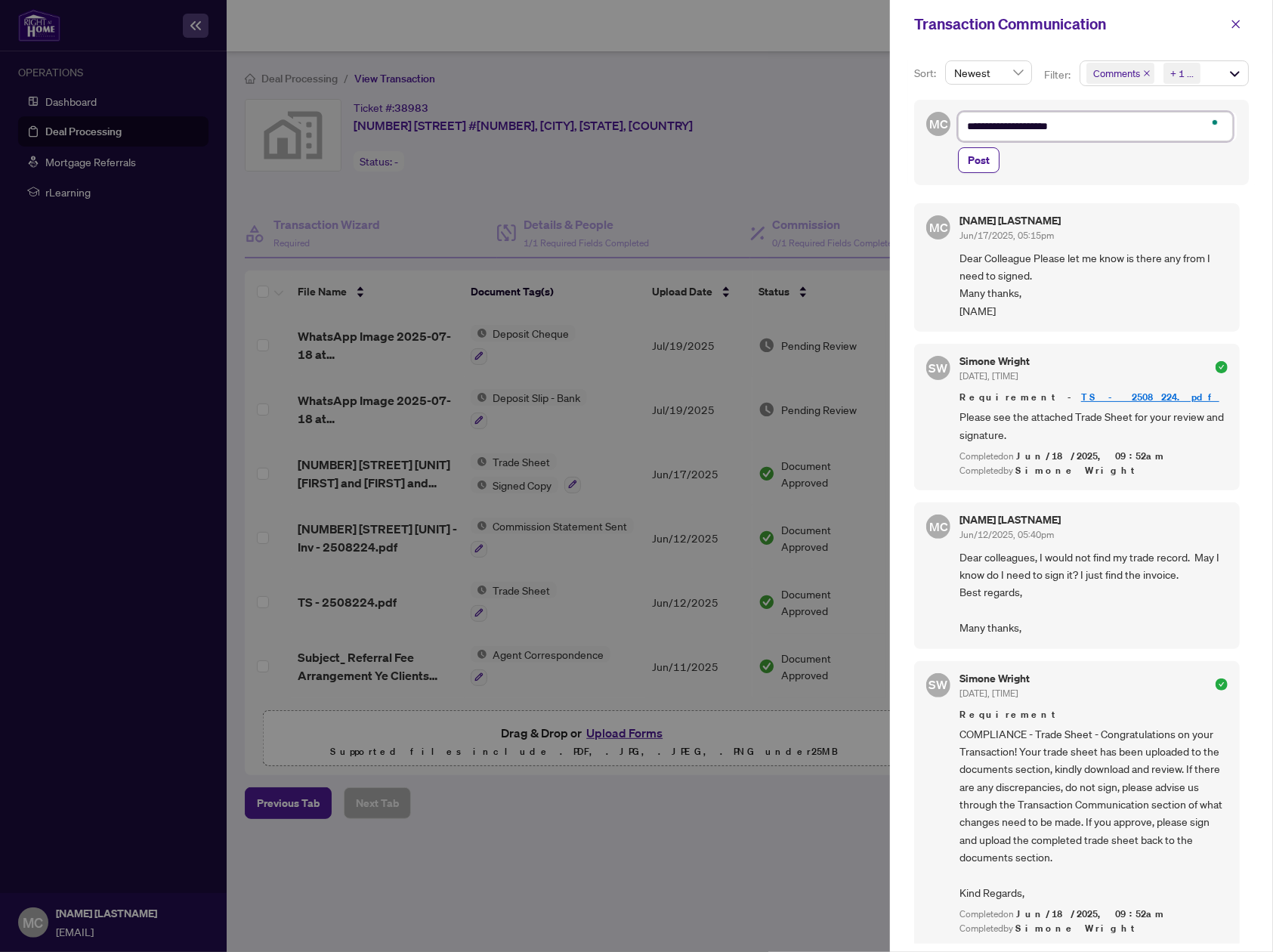 type on "**********" 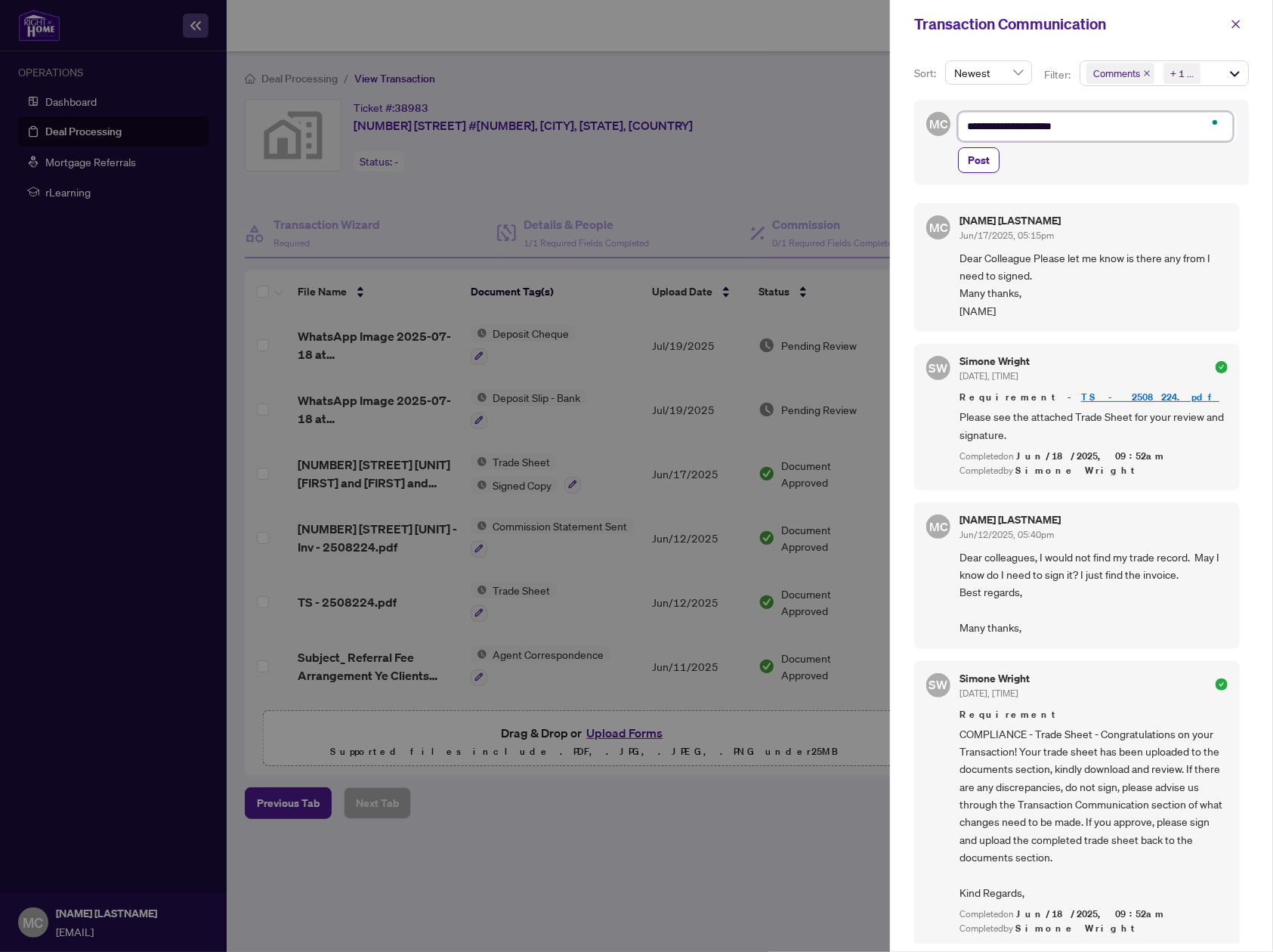 type on "**********" 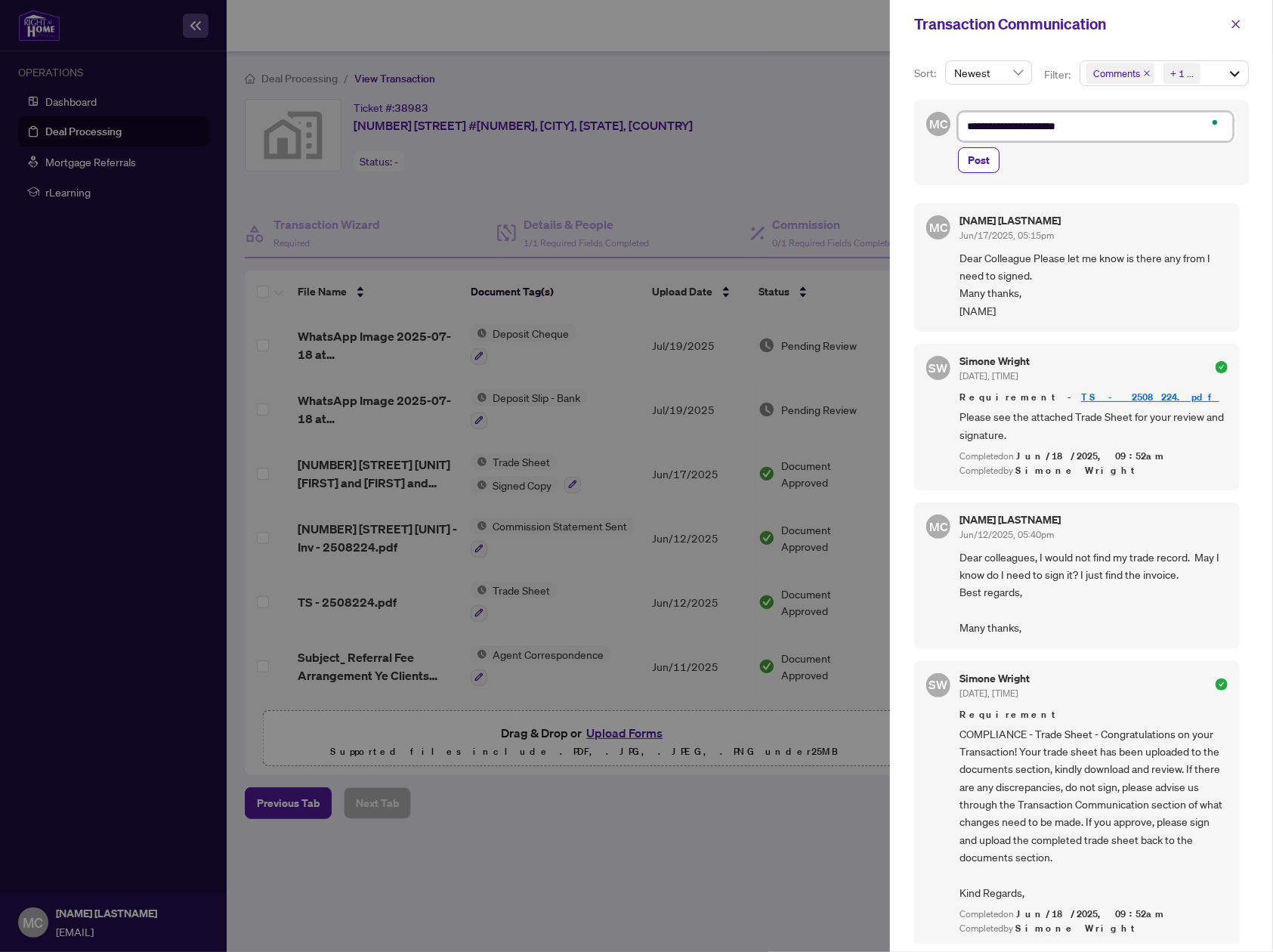 type on "**********" 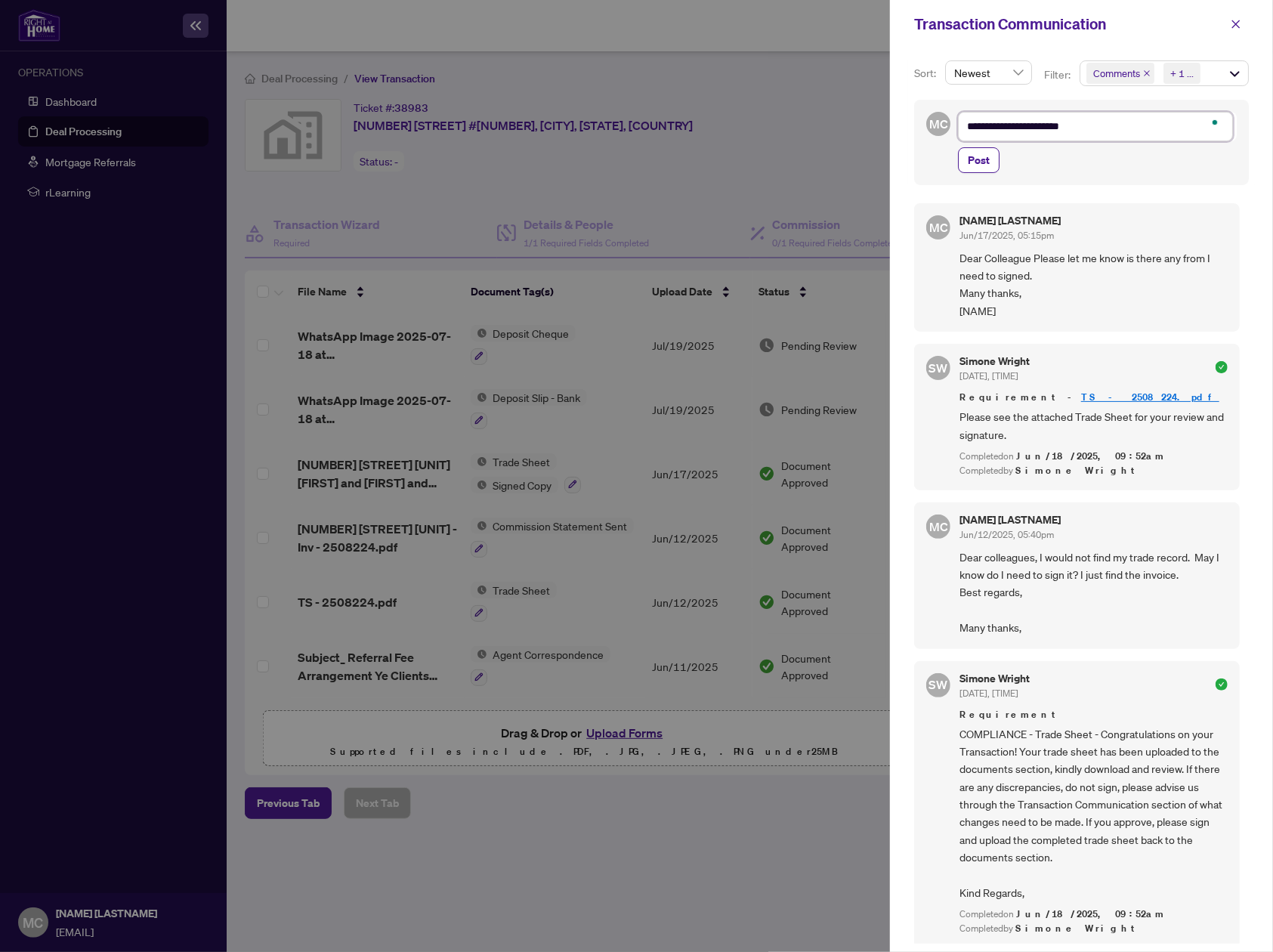 type on "**********" 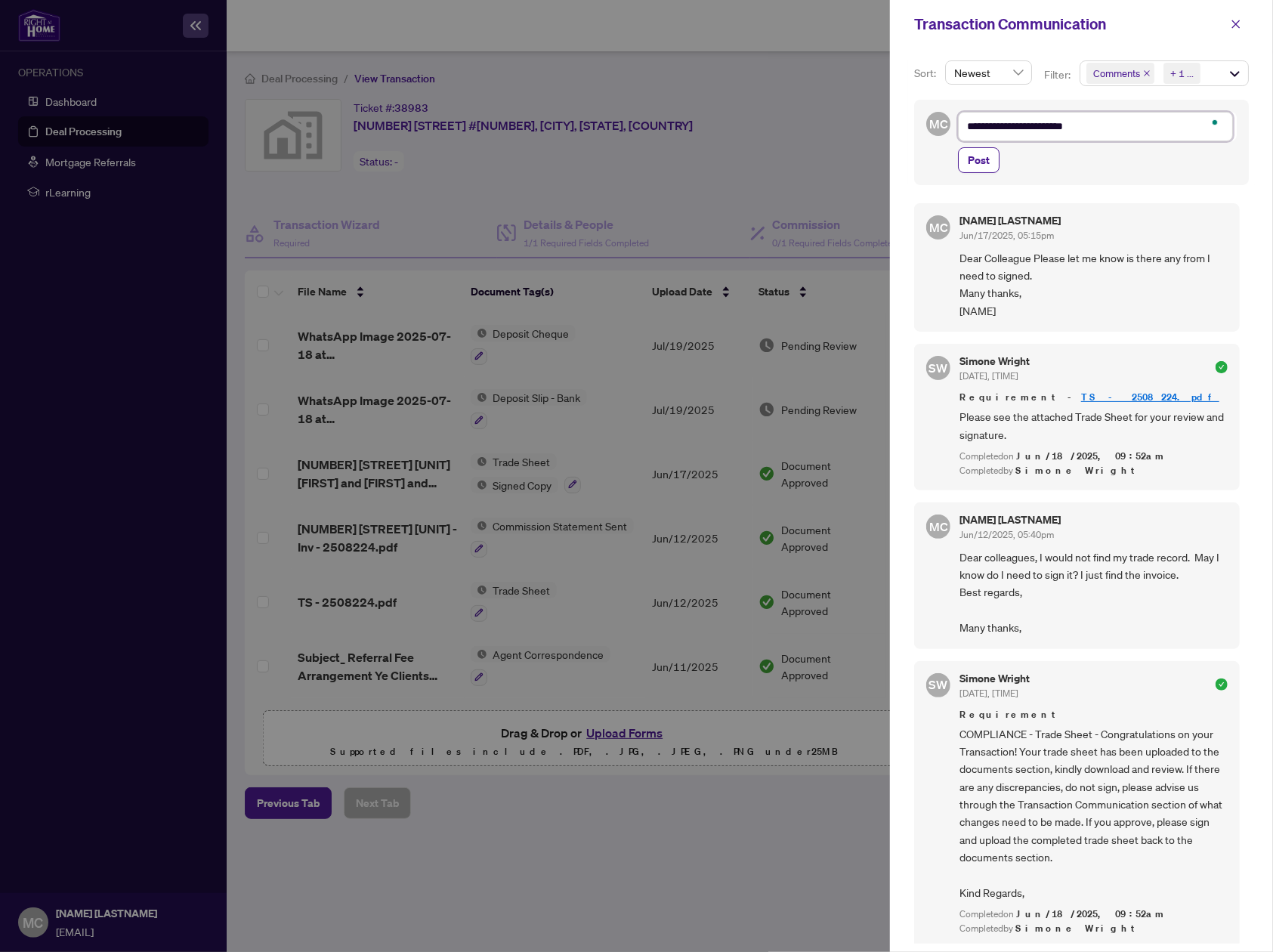 type on "**********" 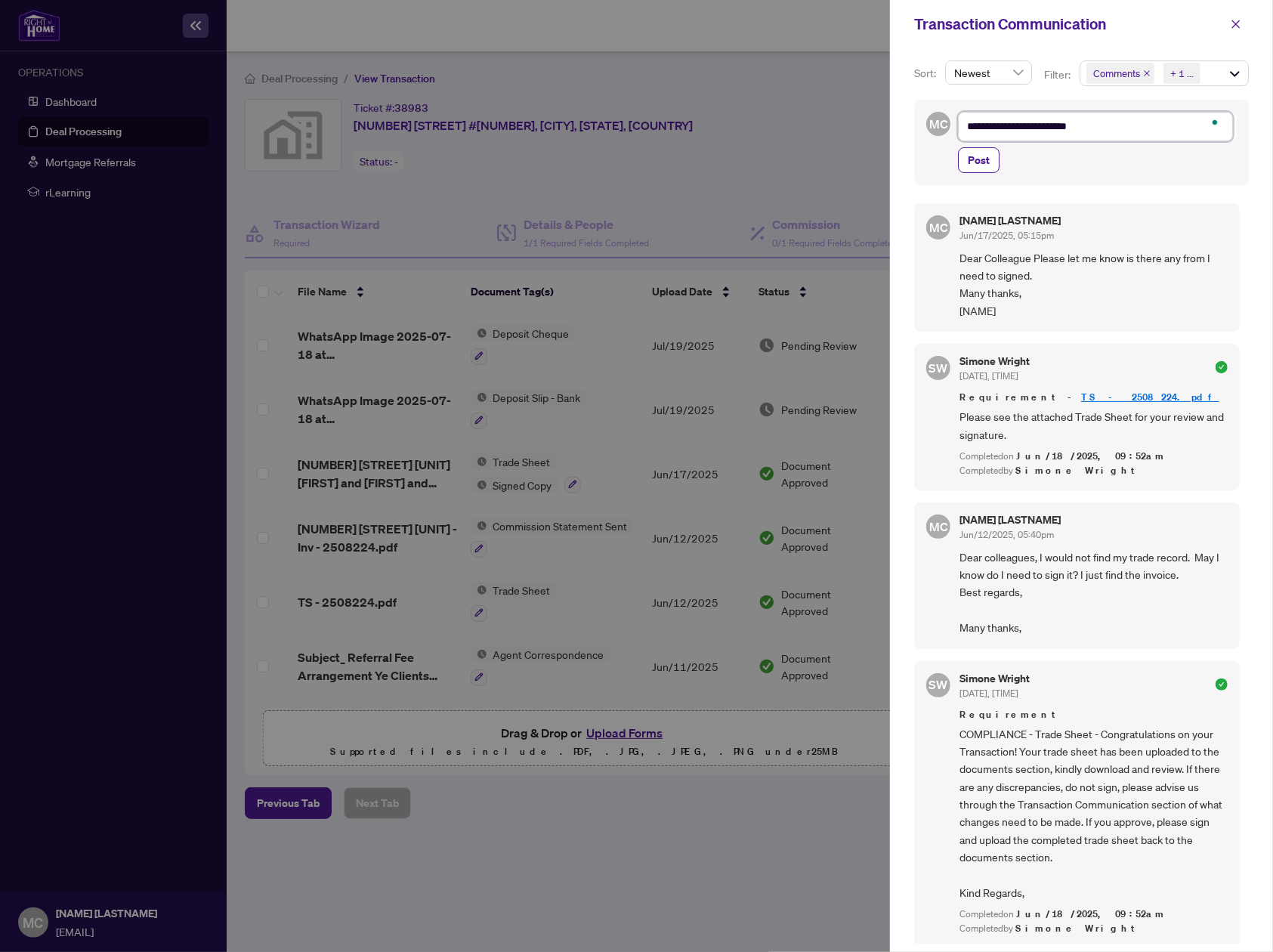 type on "**********" 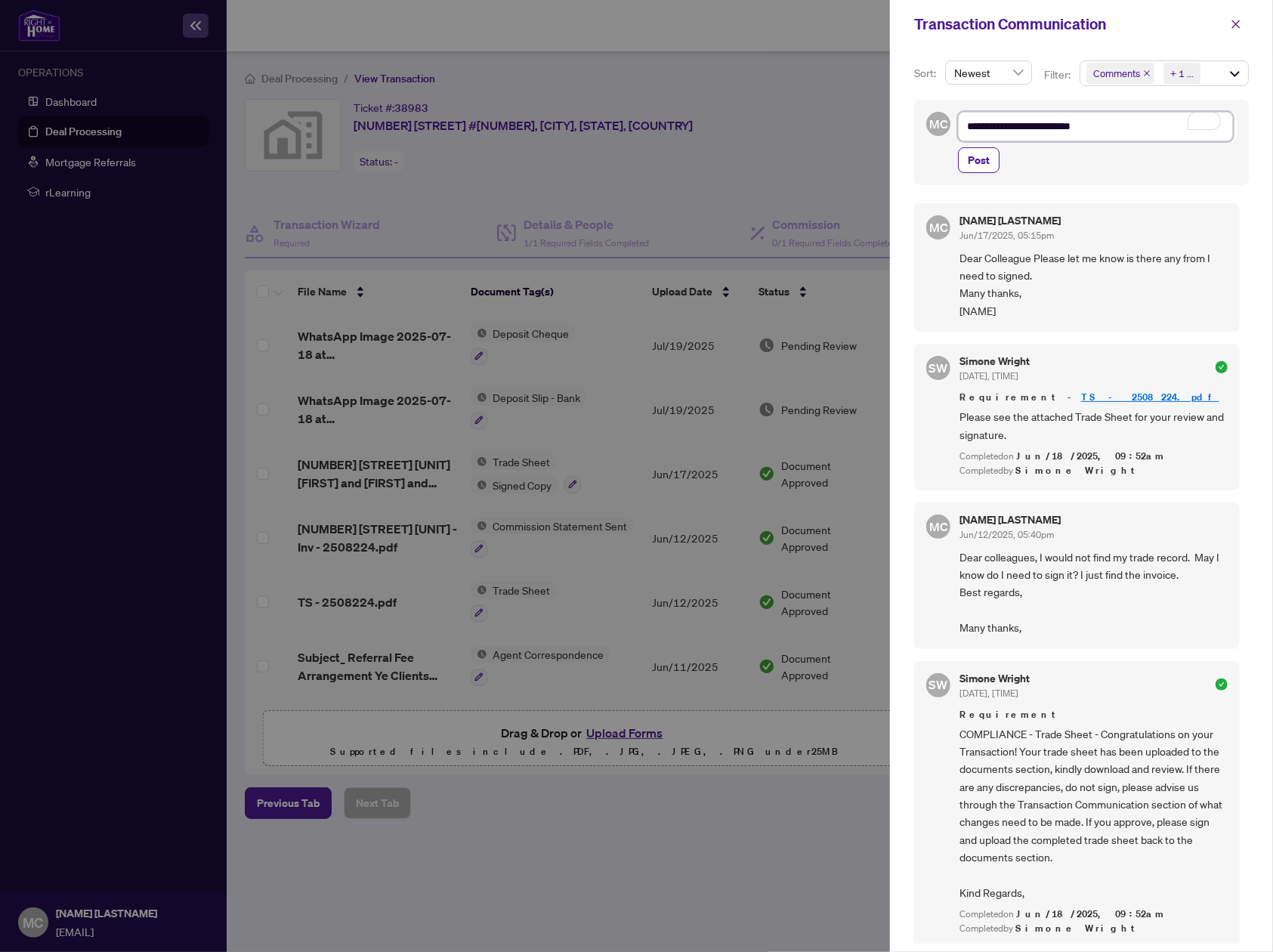 type on "**********" 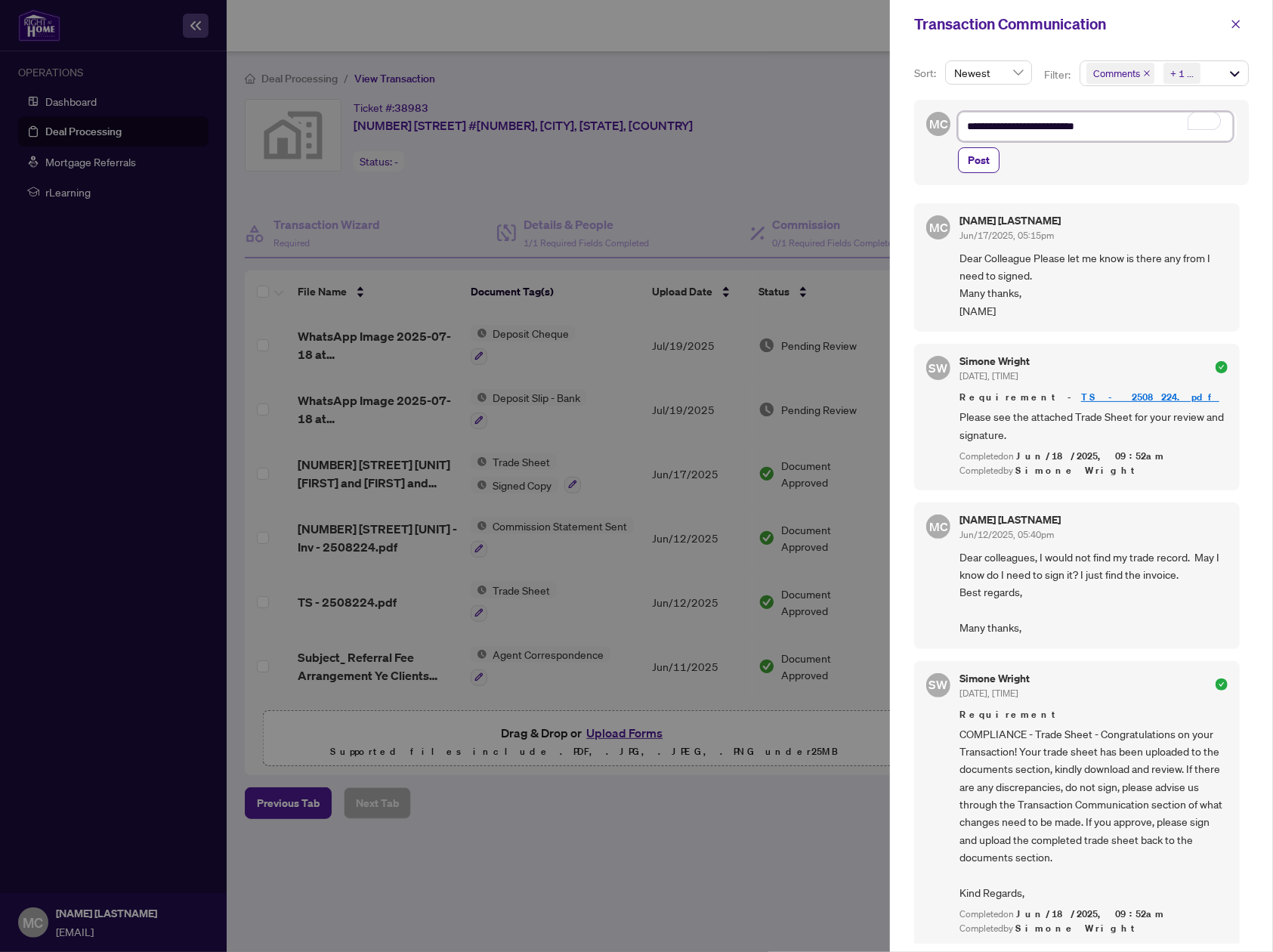 type on "**********" 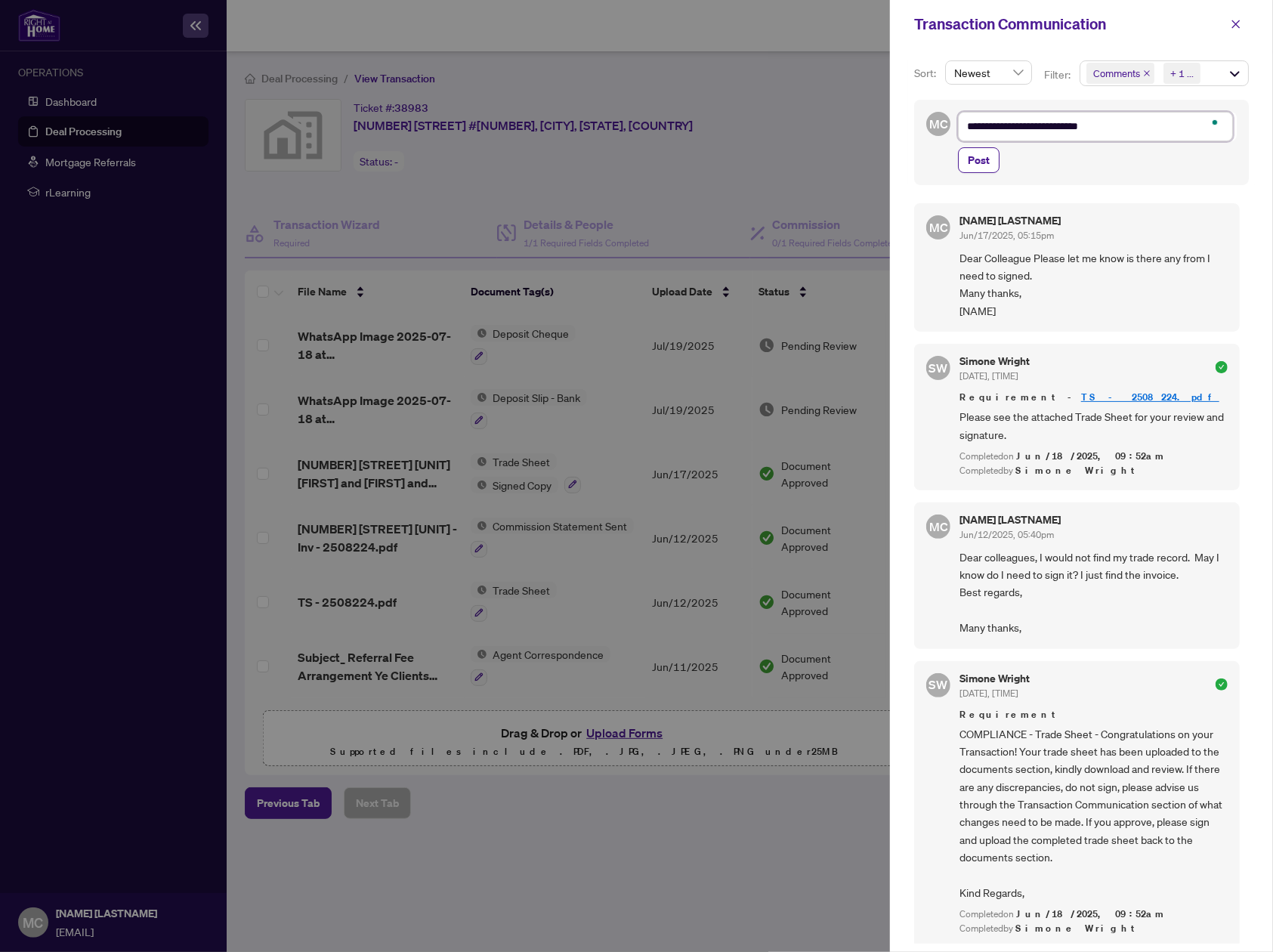 type on "**********" 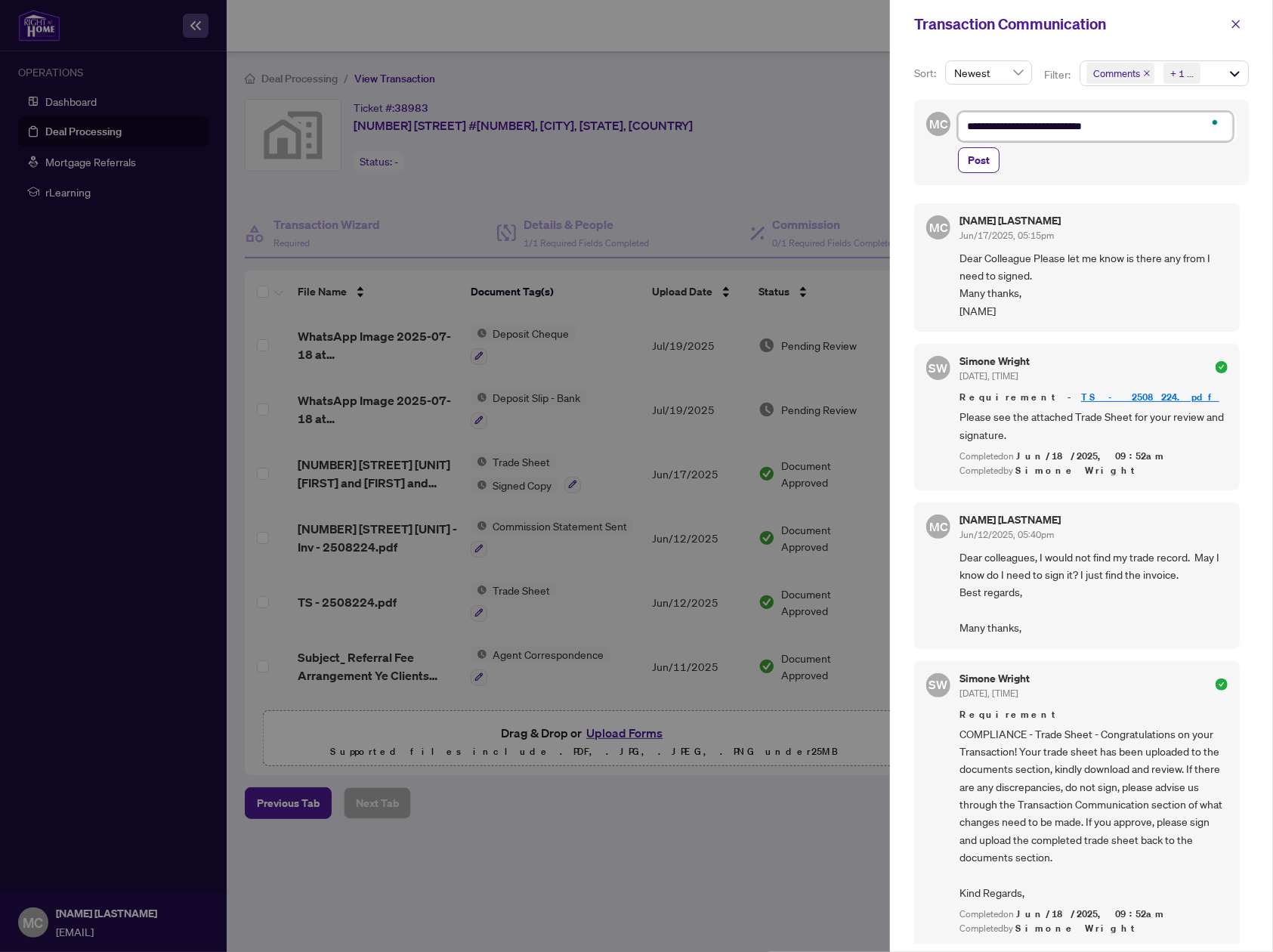 type on "**********" 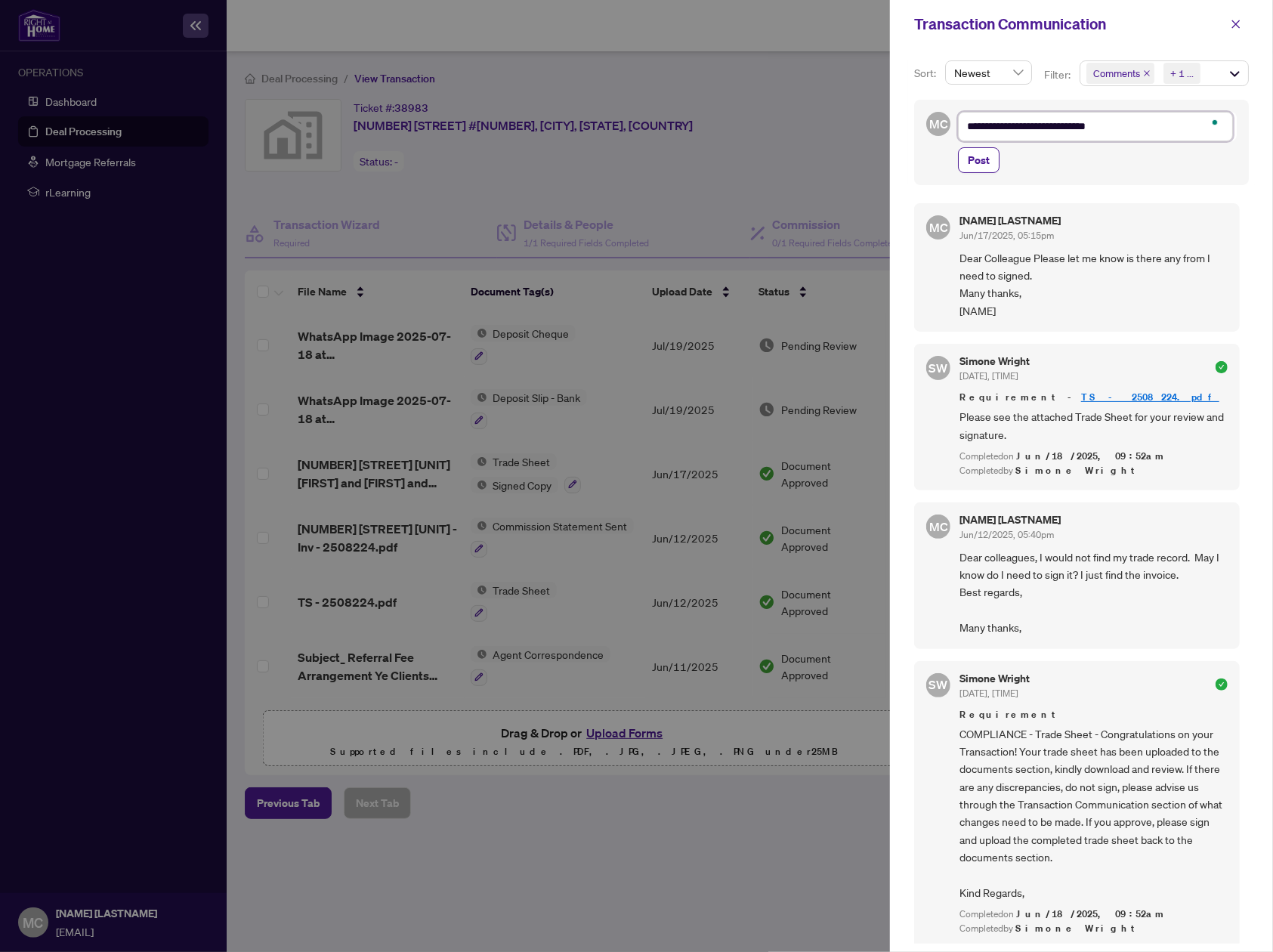 type on "**********" 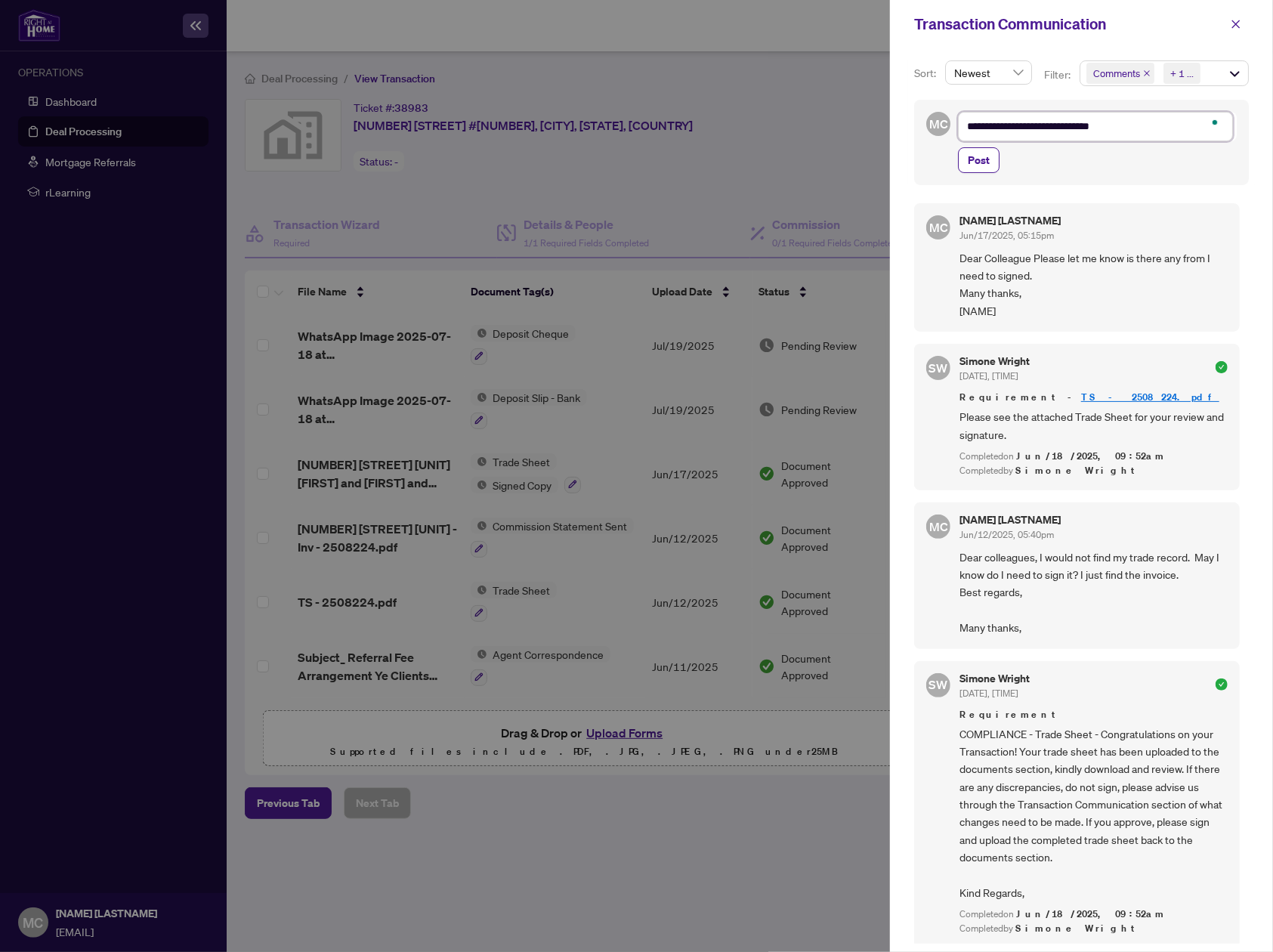 type on "**********" 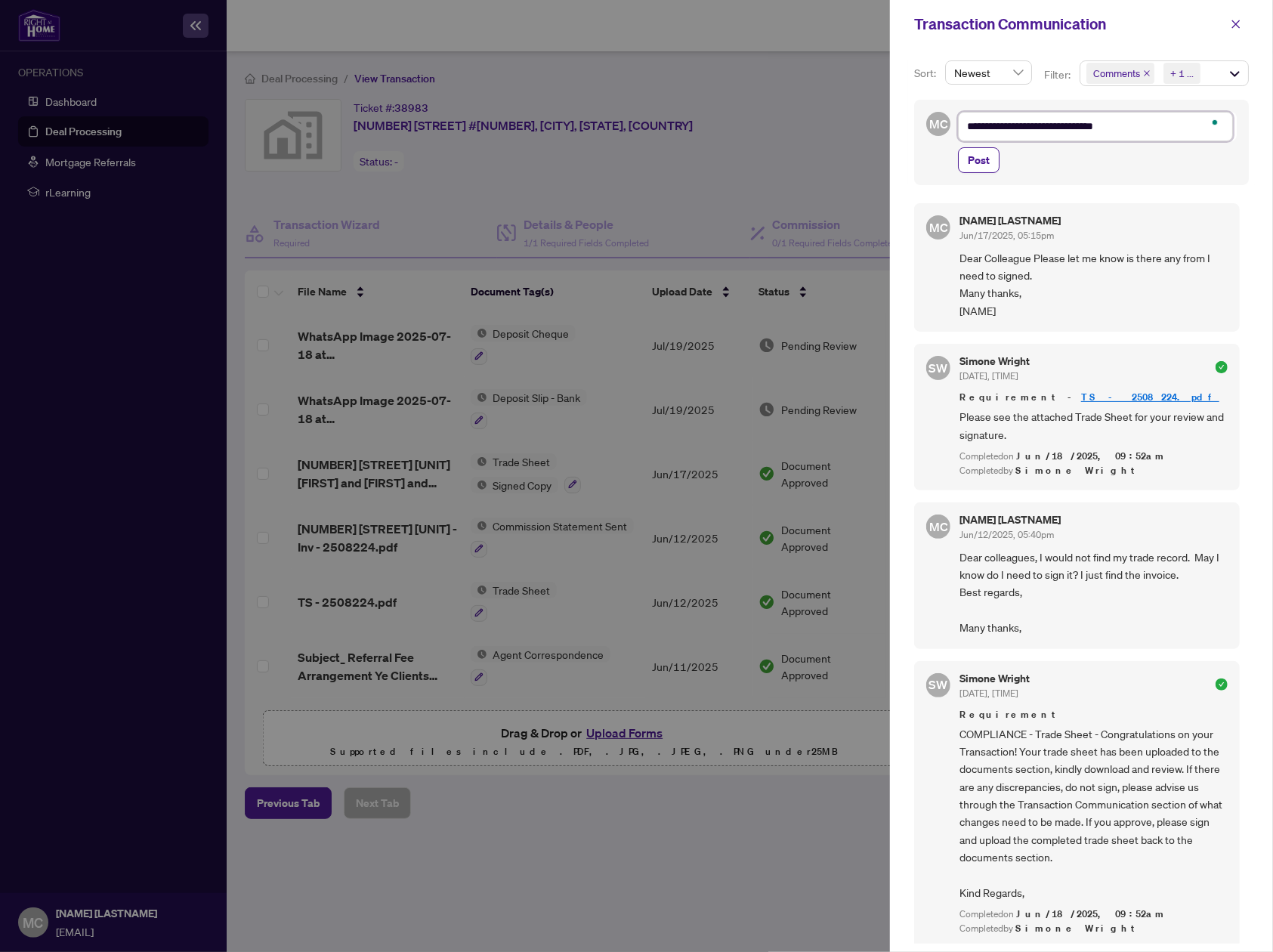 type on "**********" 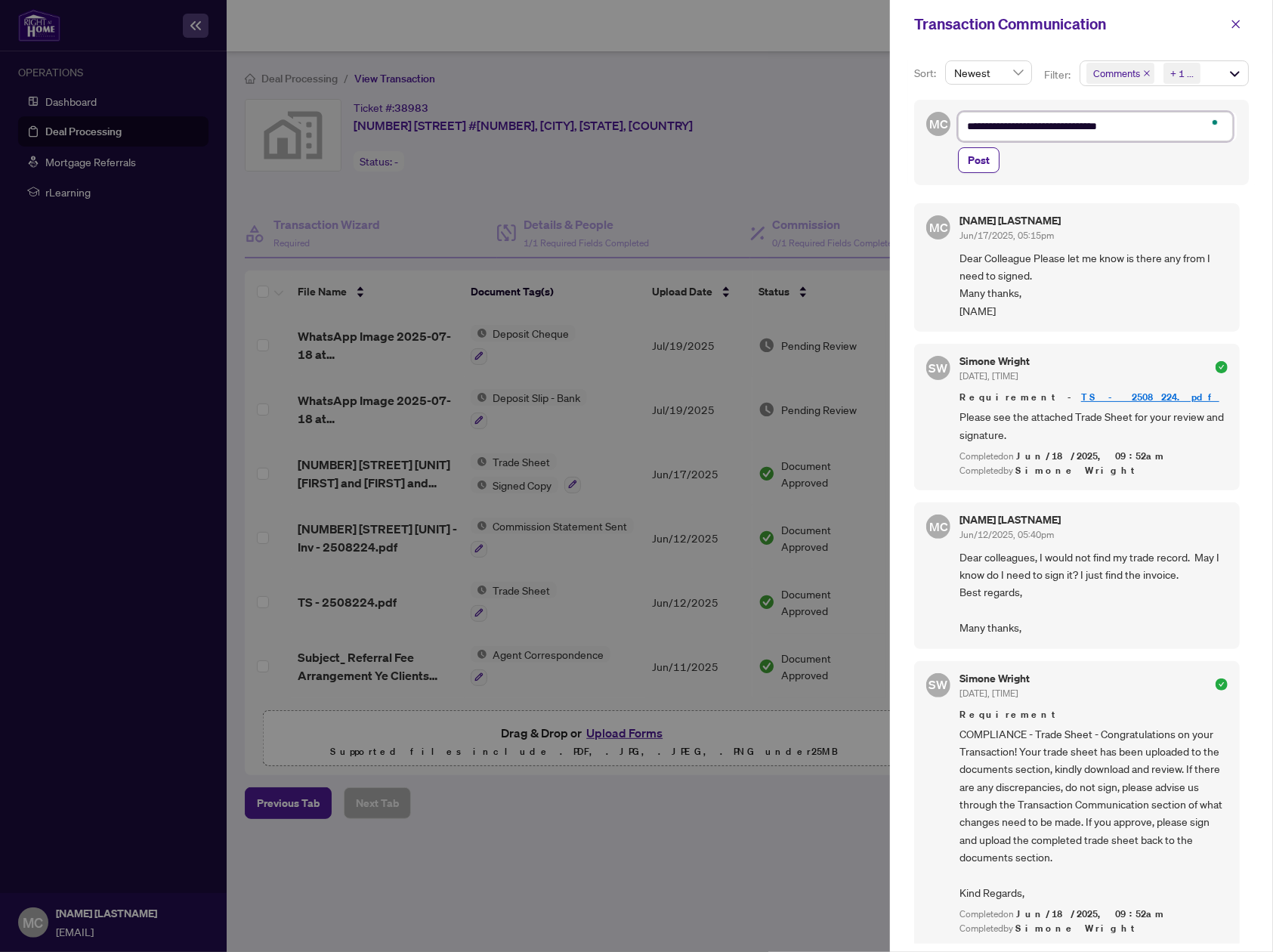 type on "**********" 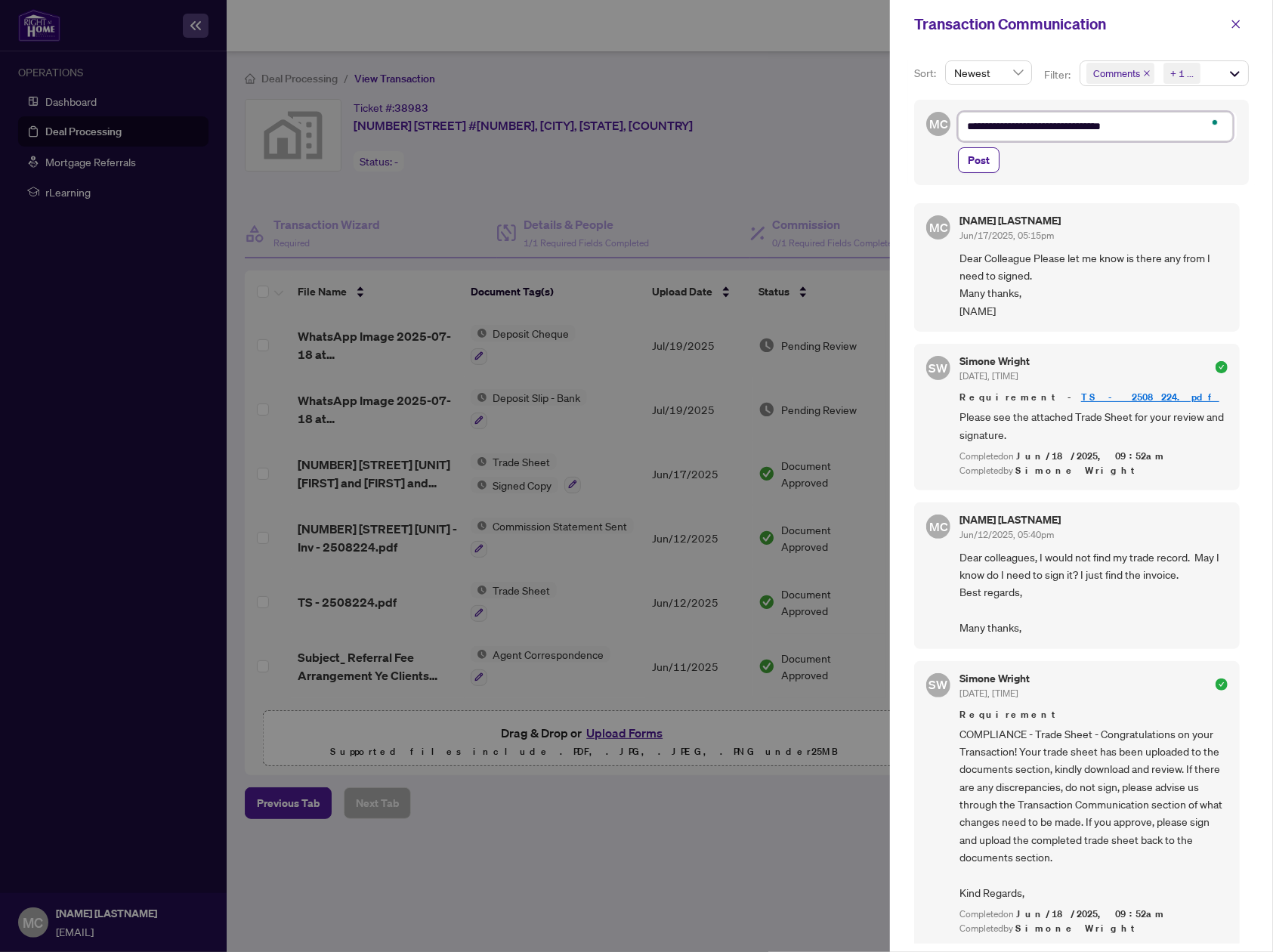 type on "**********" 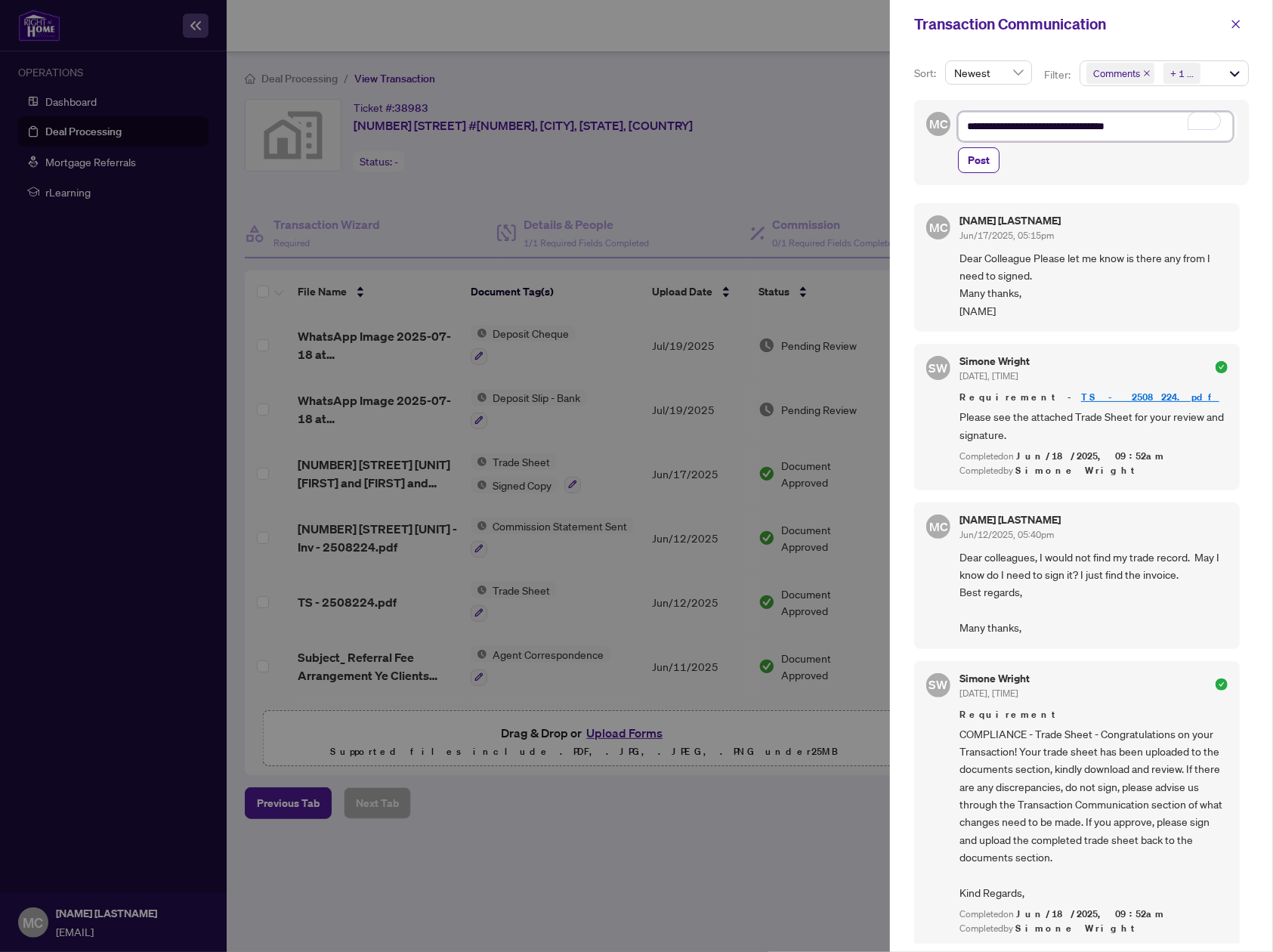 type on "**********" 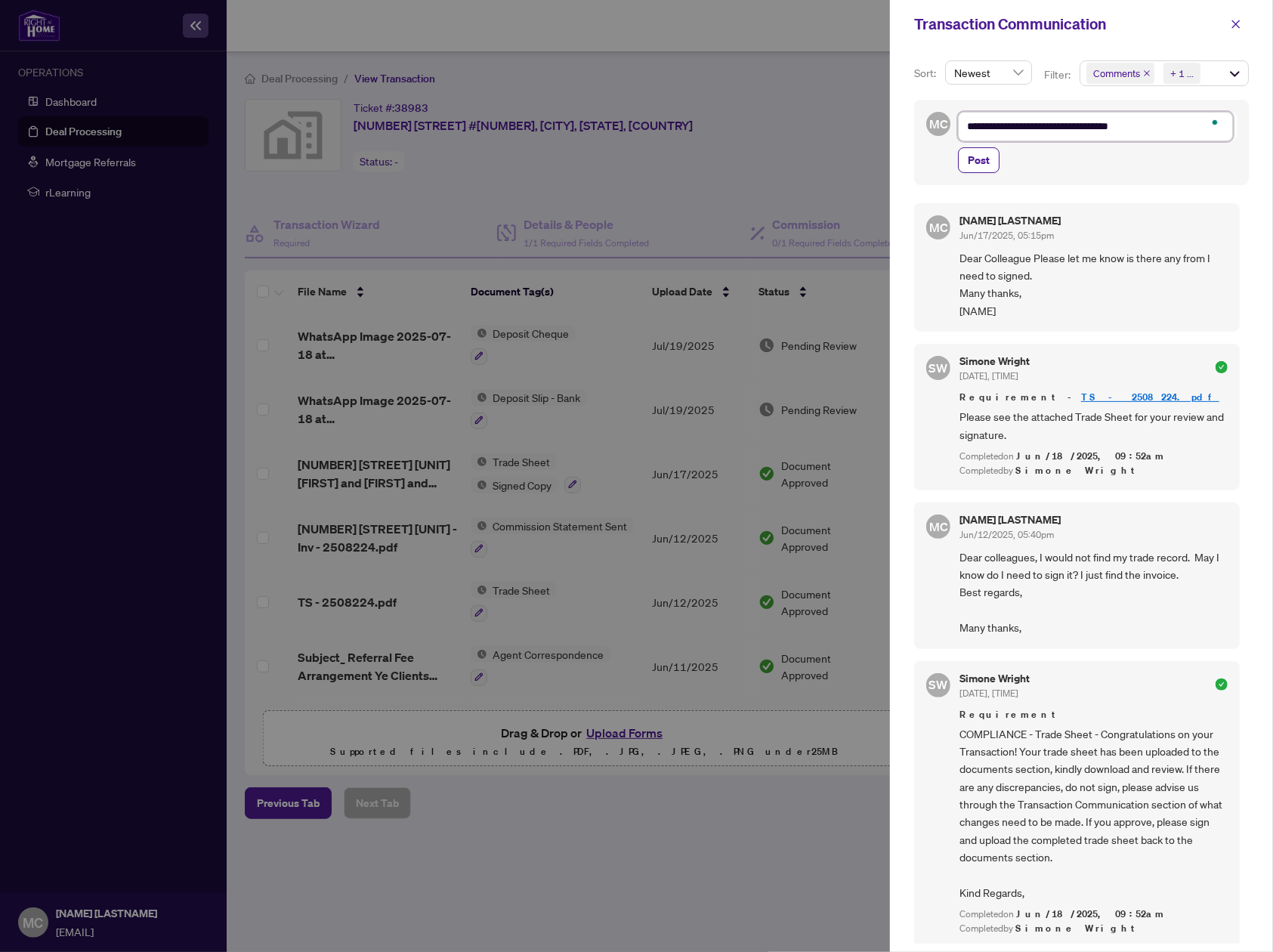 type on "**********" 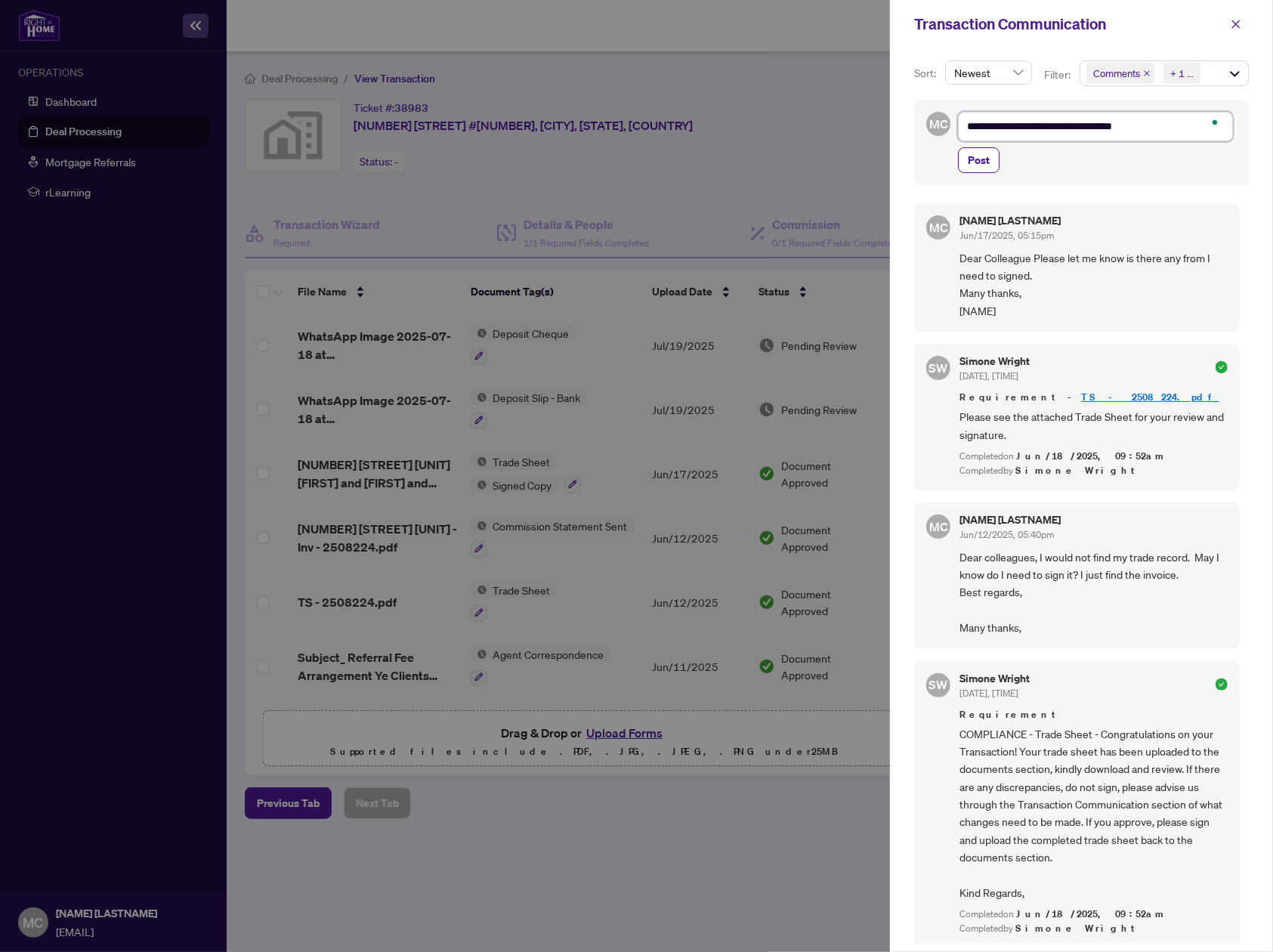 type on "**********" 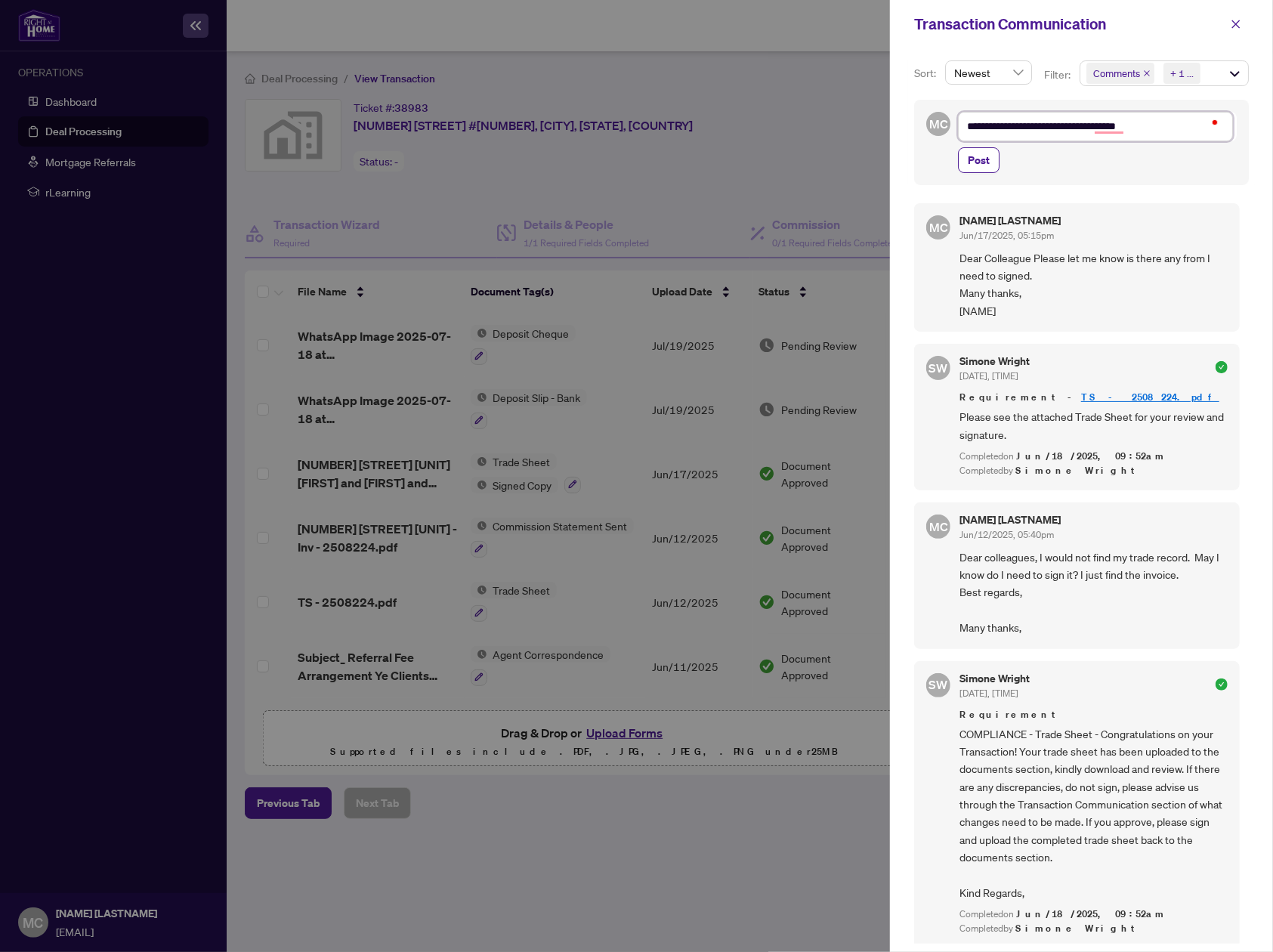type on "**********" 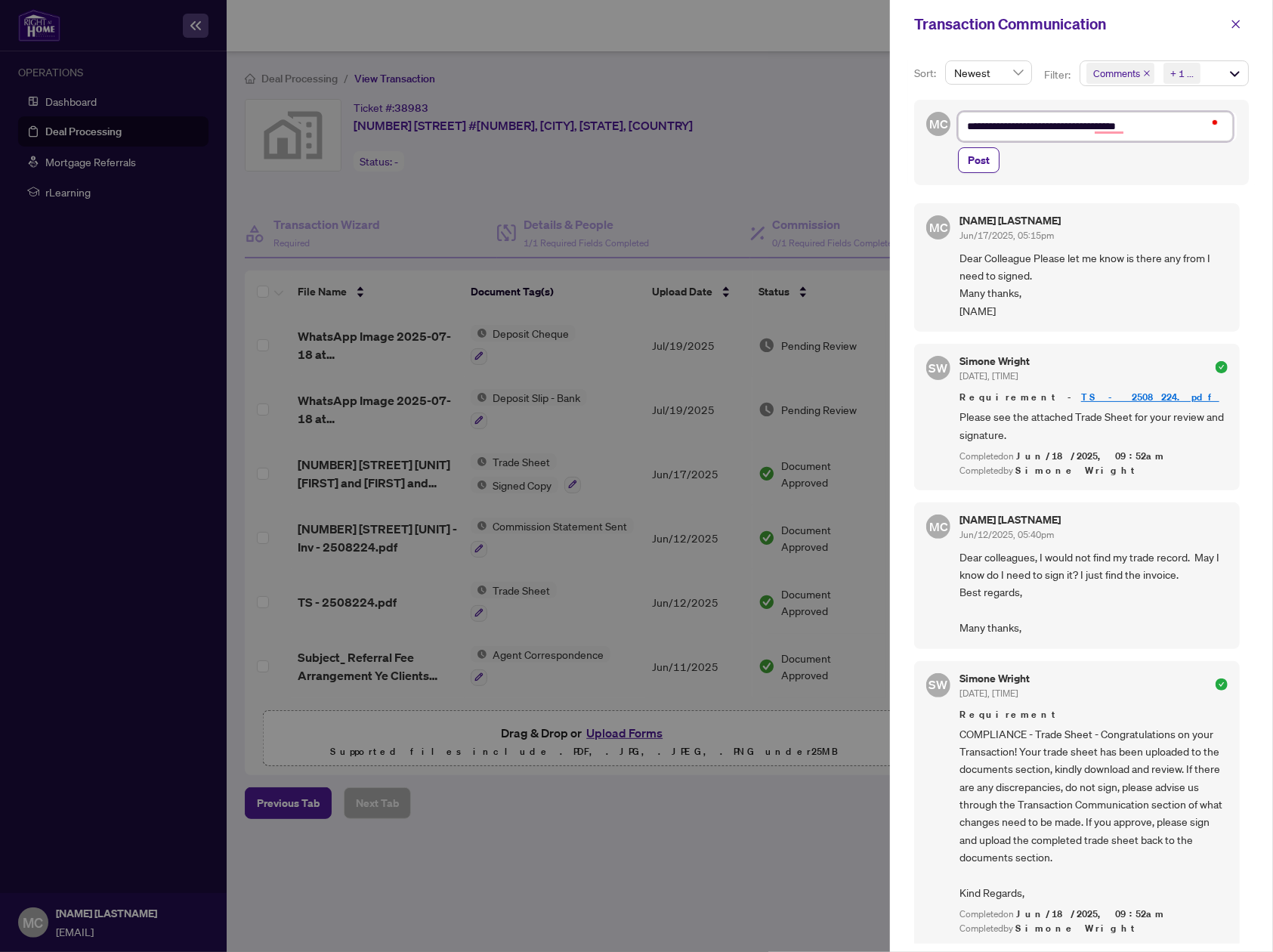 type on "**********" 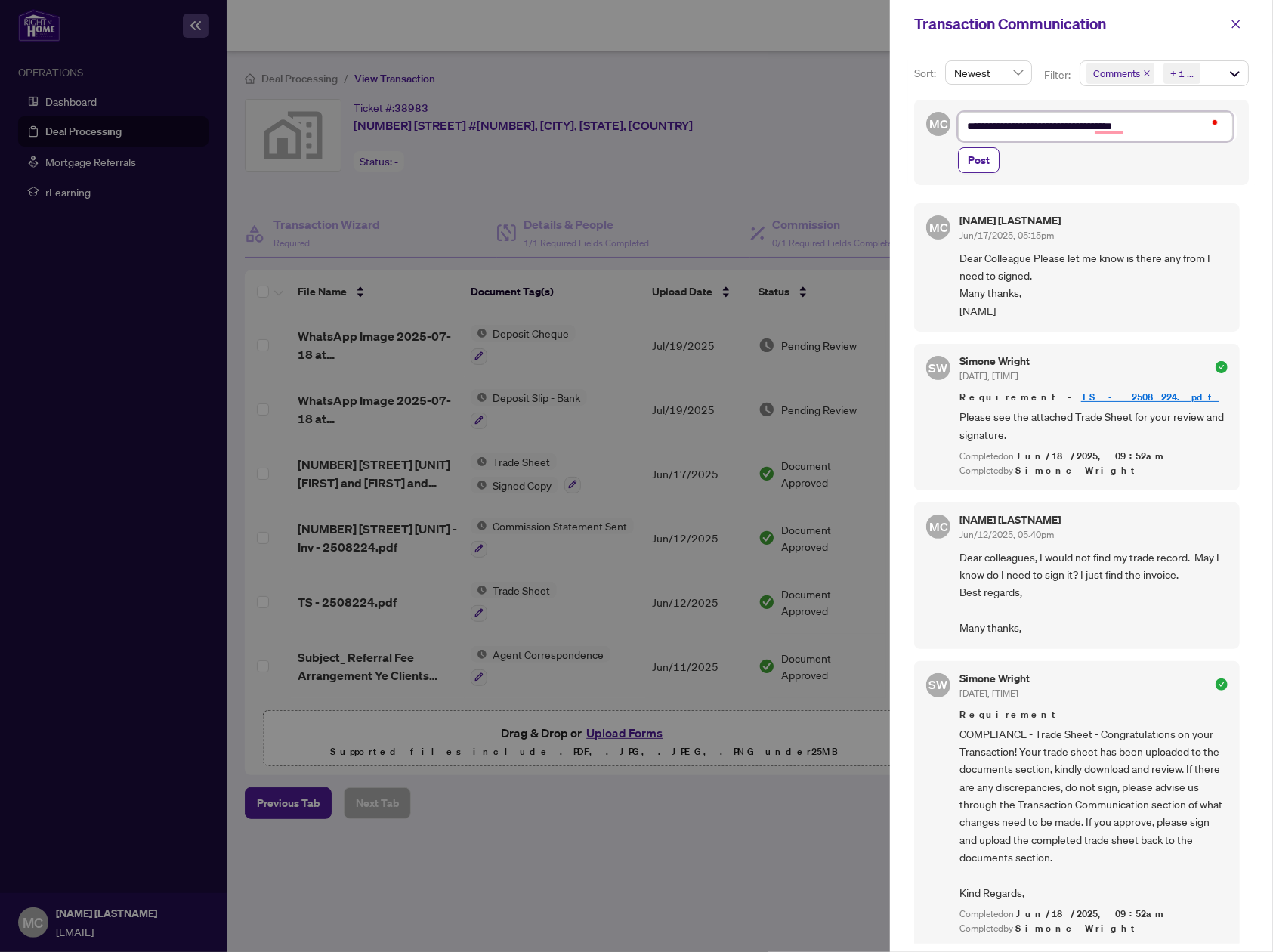 type on "**********" 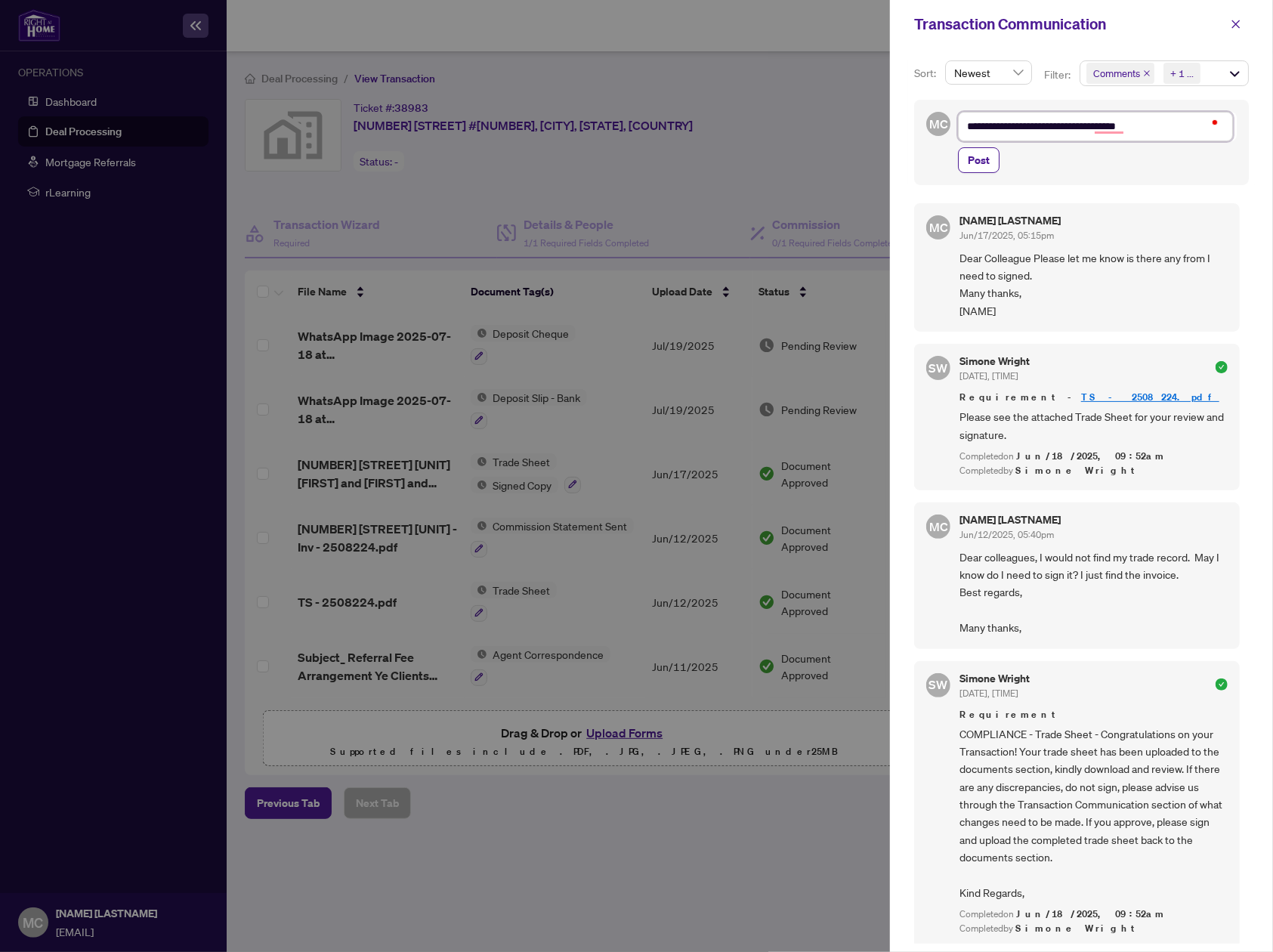 type on "**********" 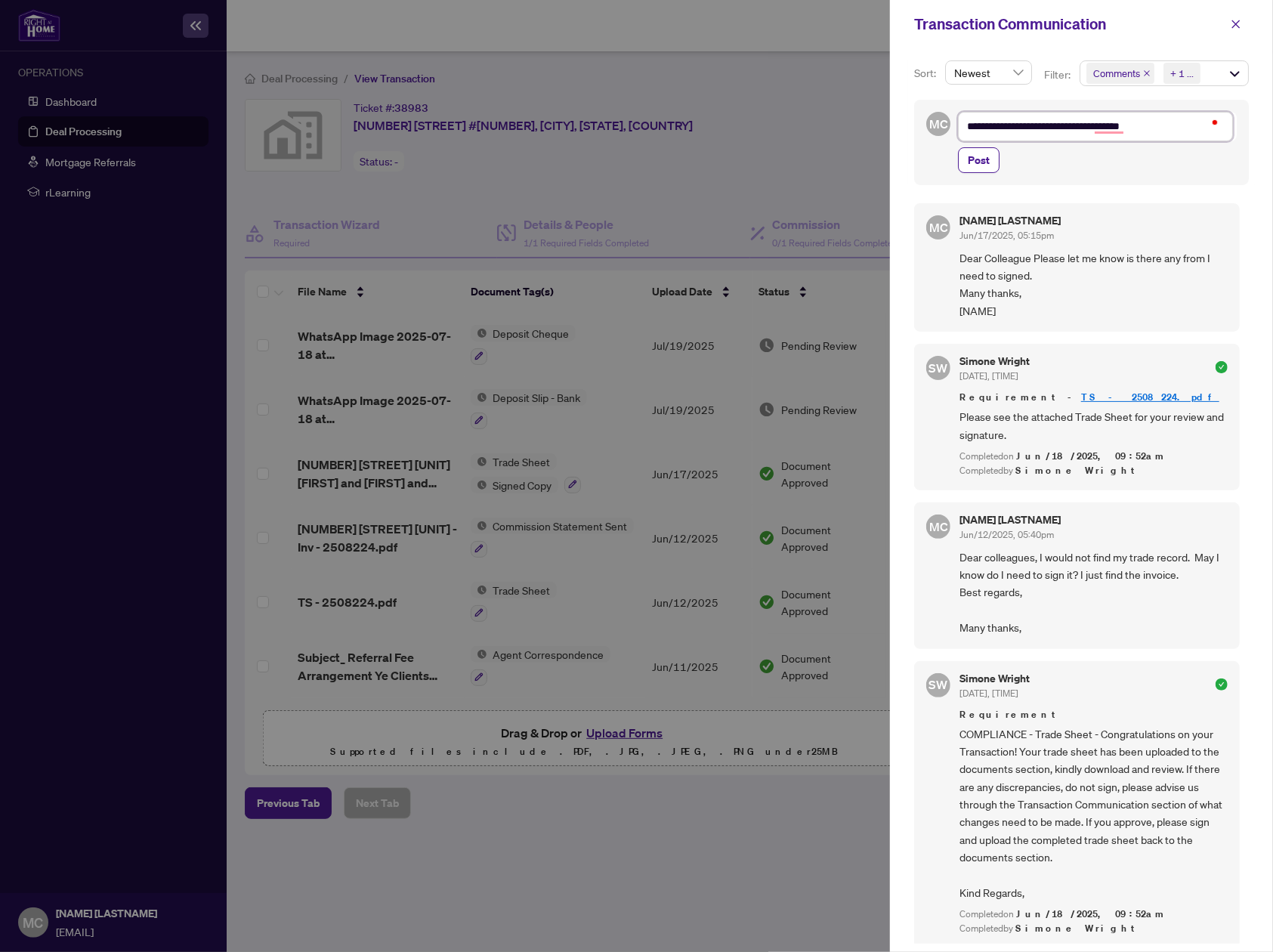 type on "**********" 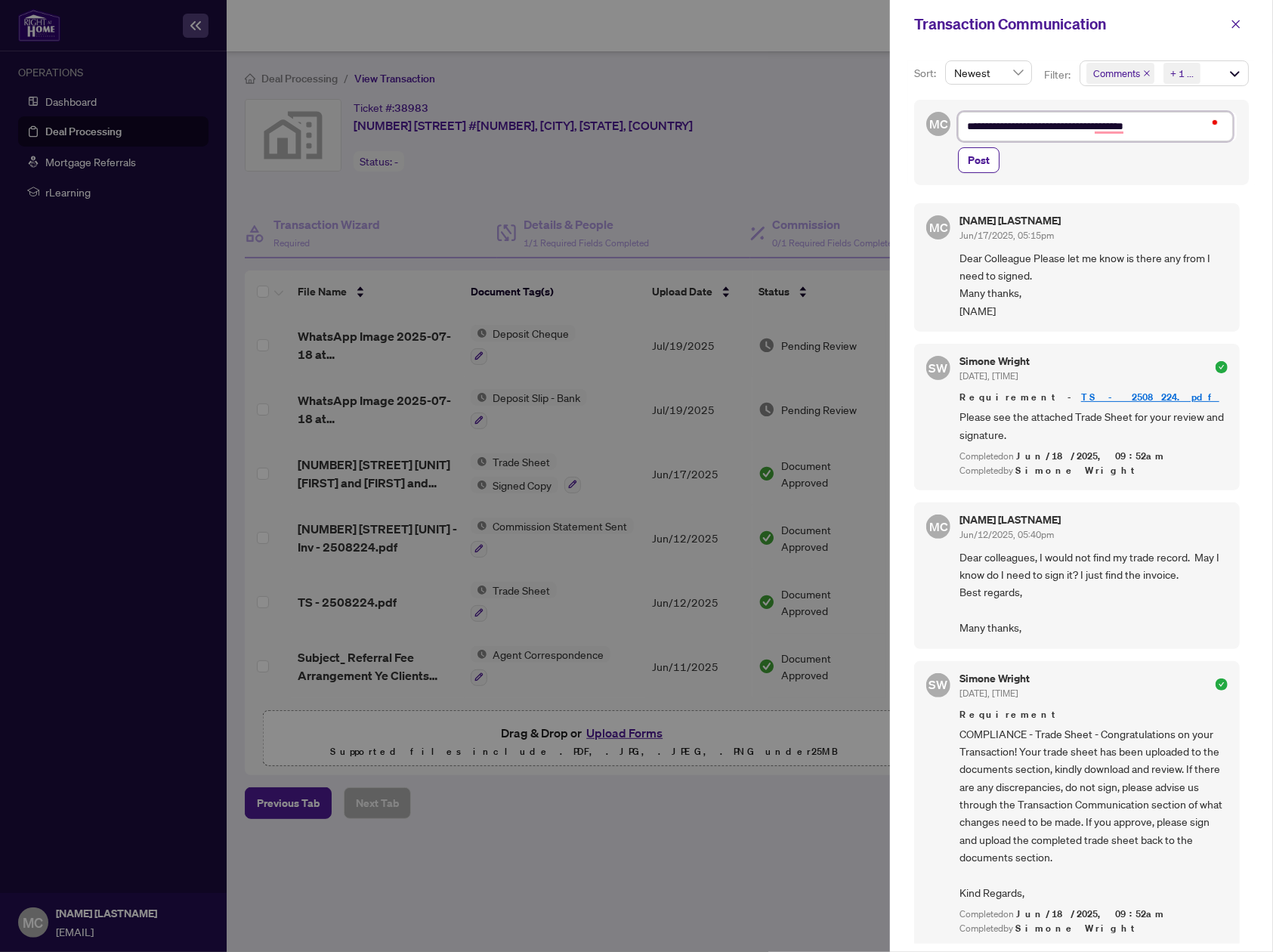type on "**********" 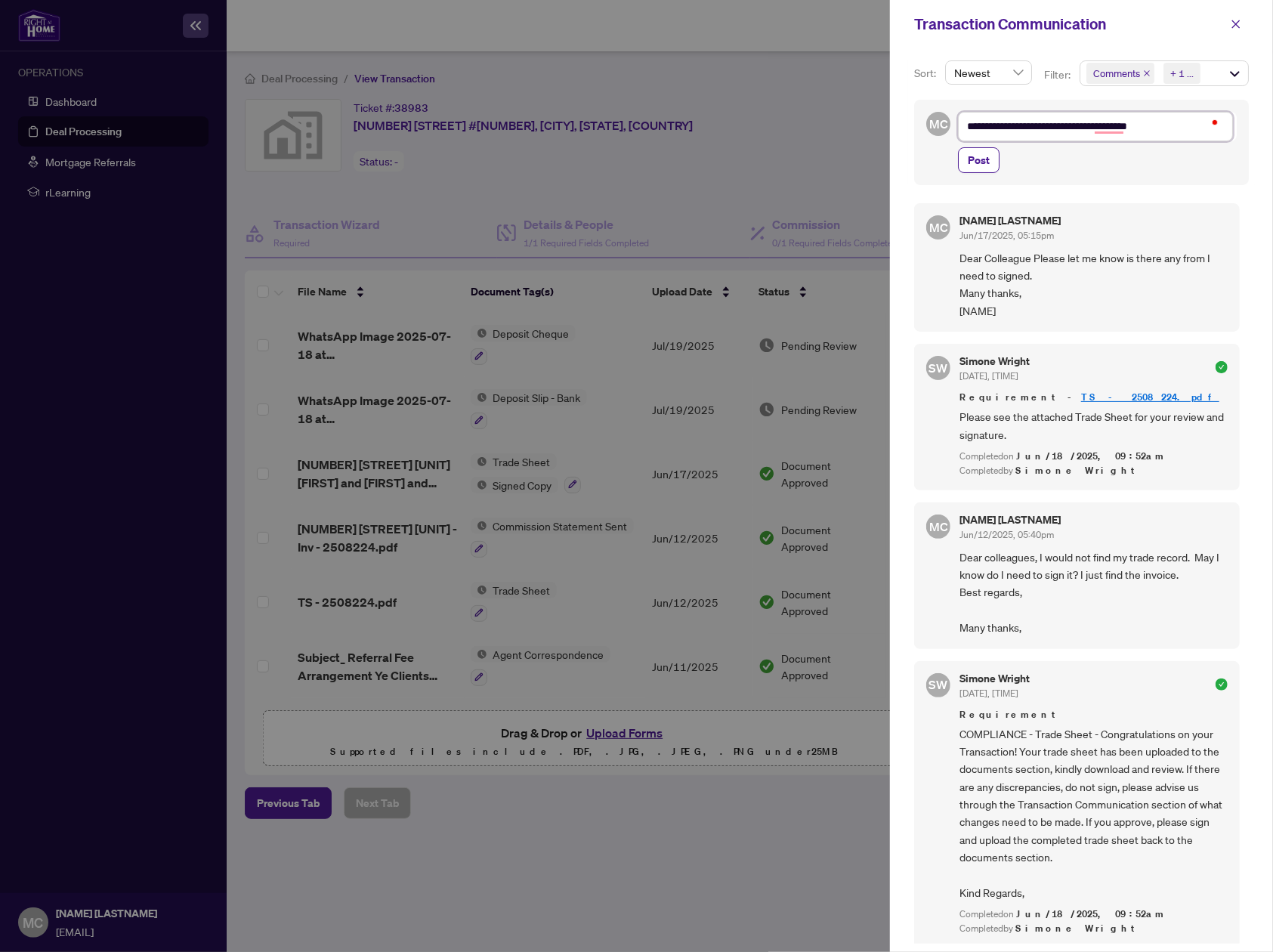 type on "**********" 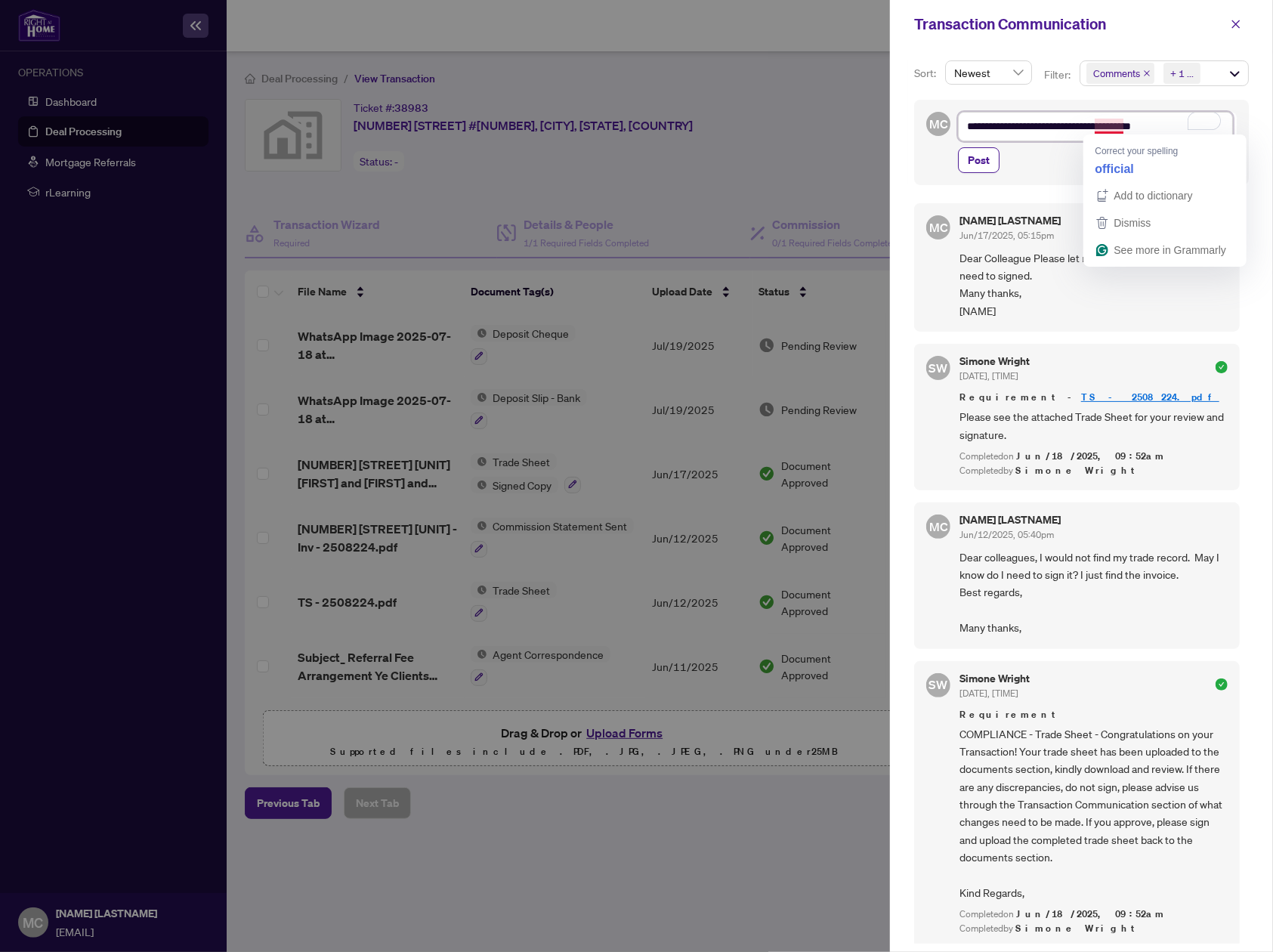 type on "**********" 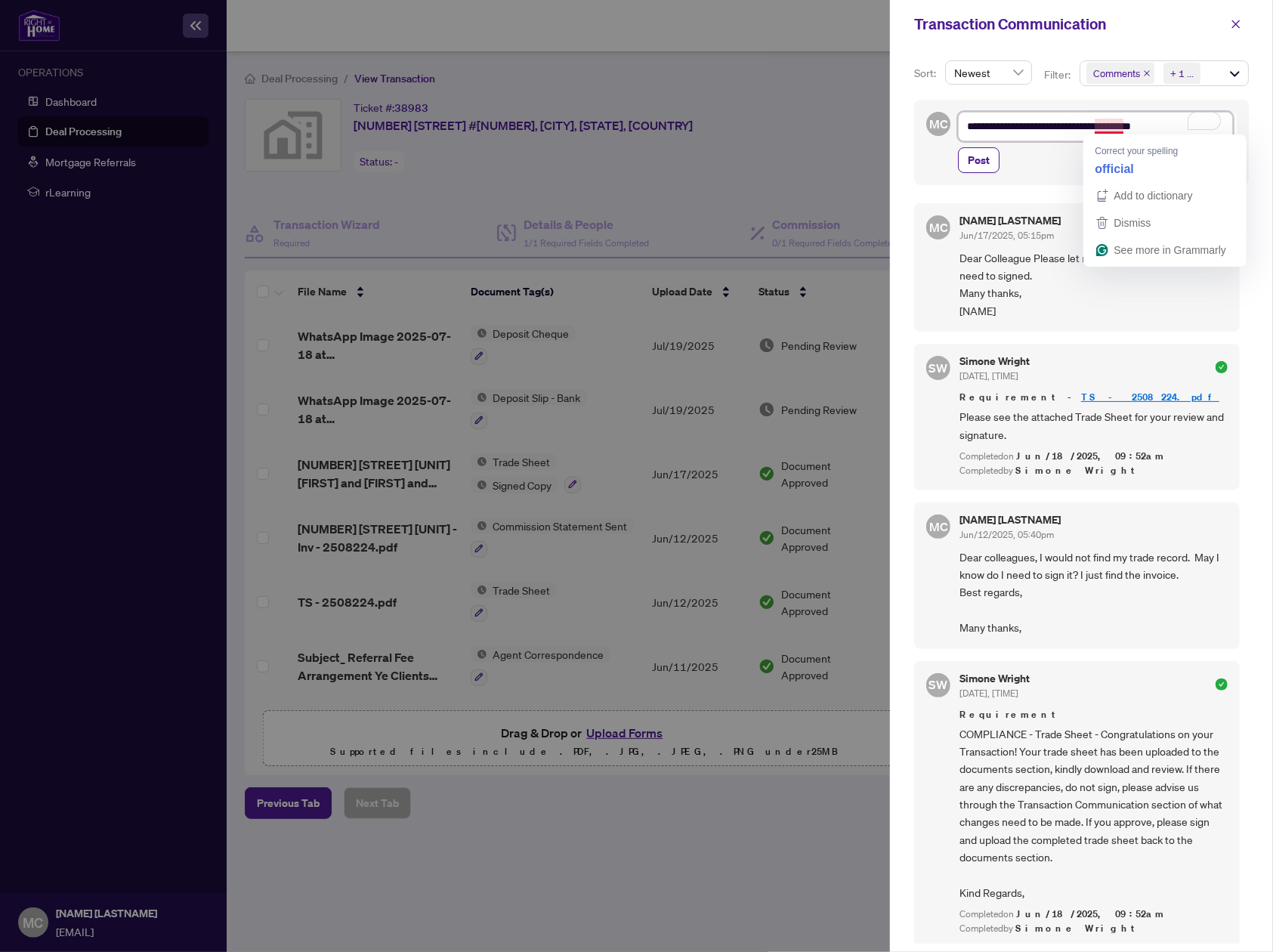 type on "**********" 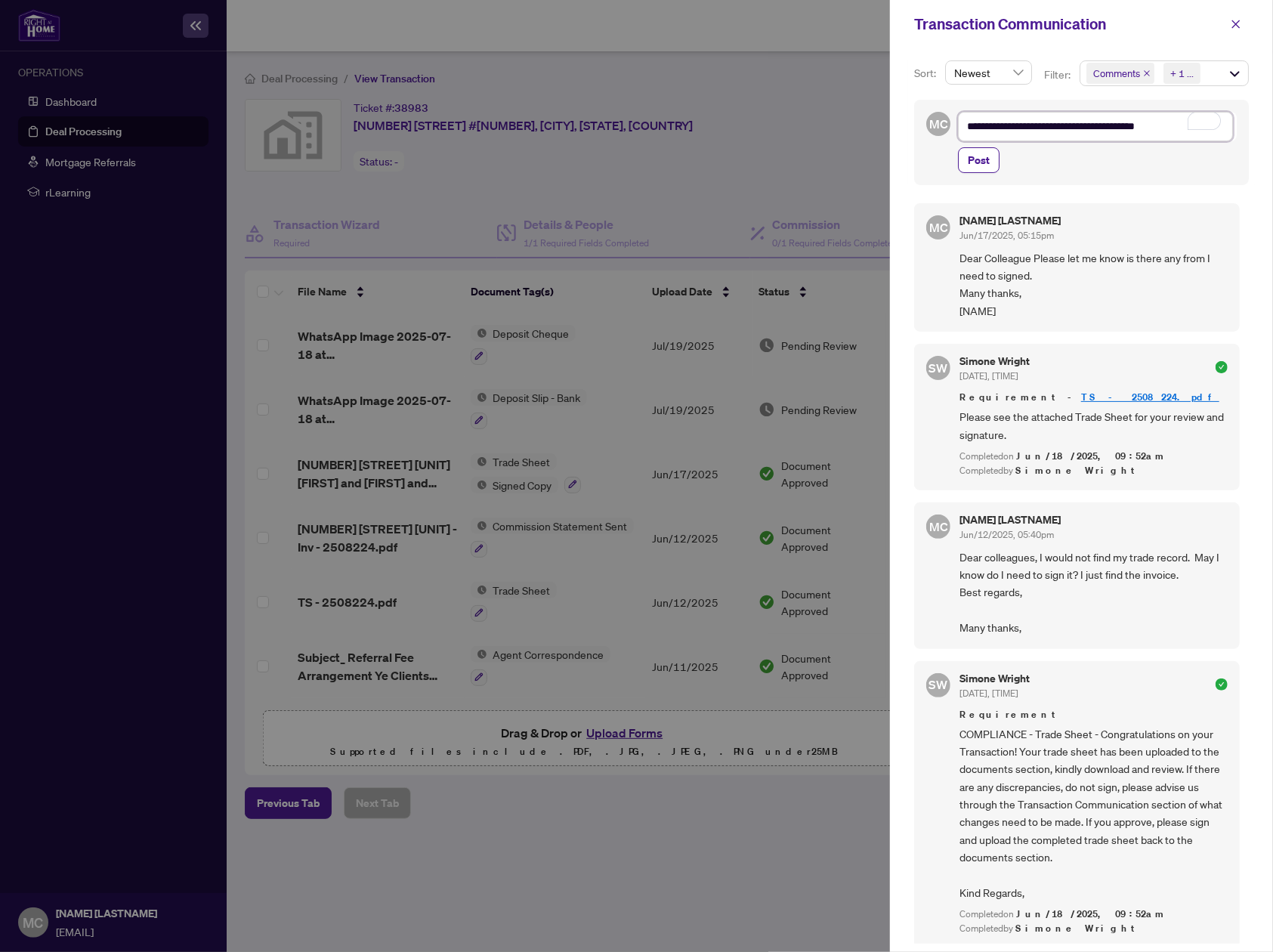 click on "**********" at bounding box center (1095, 126) 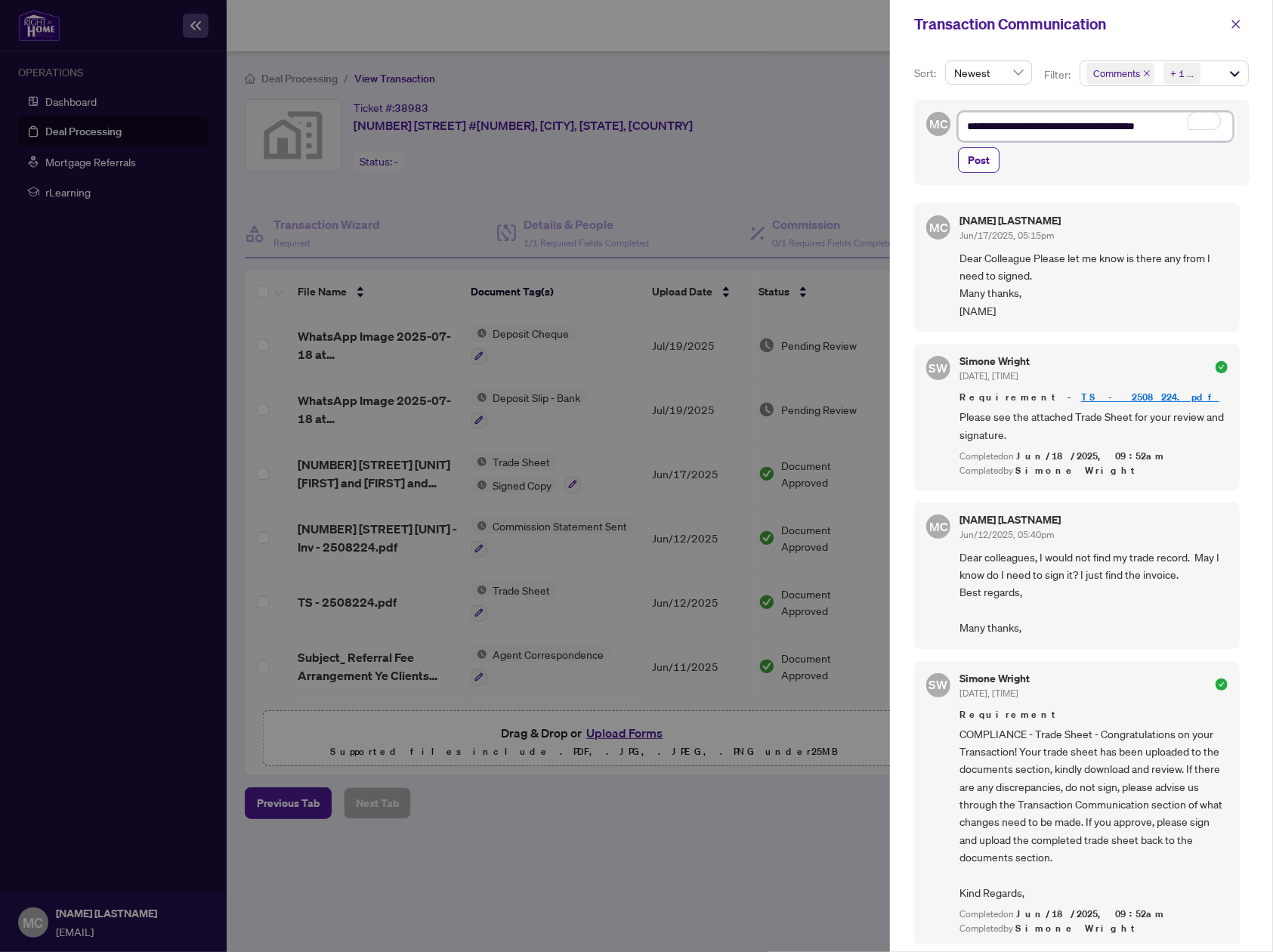 type on "**********" 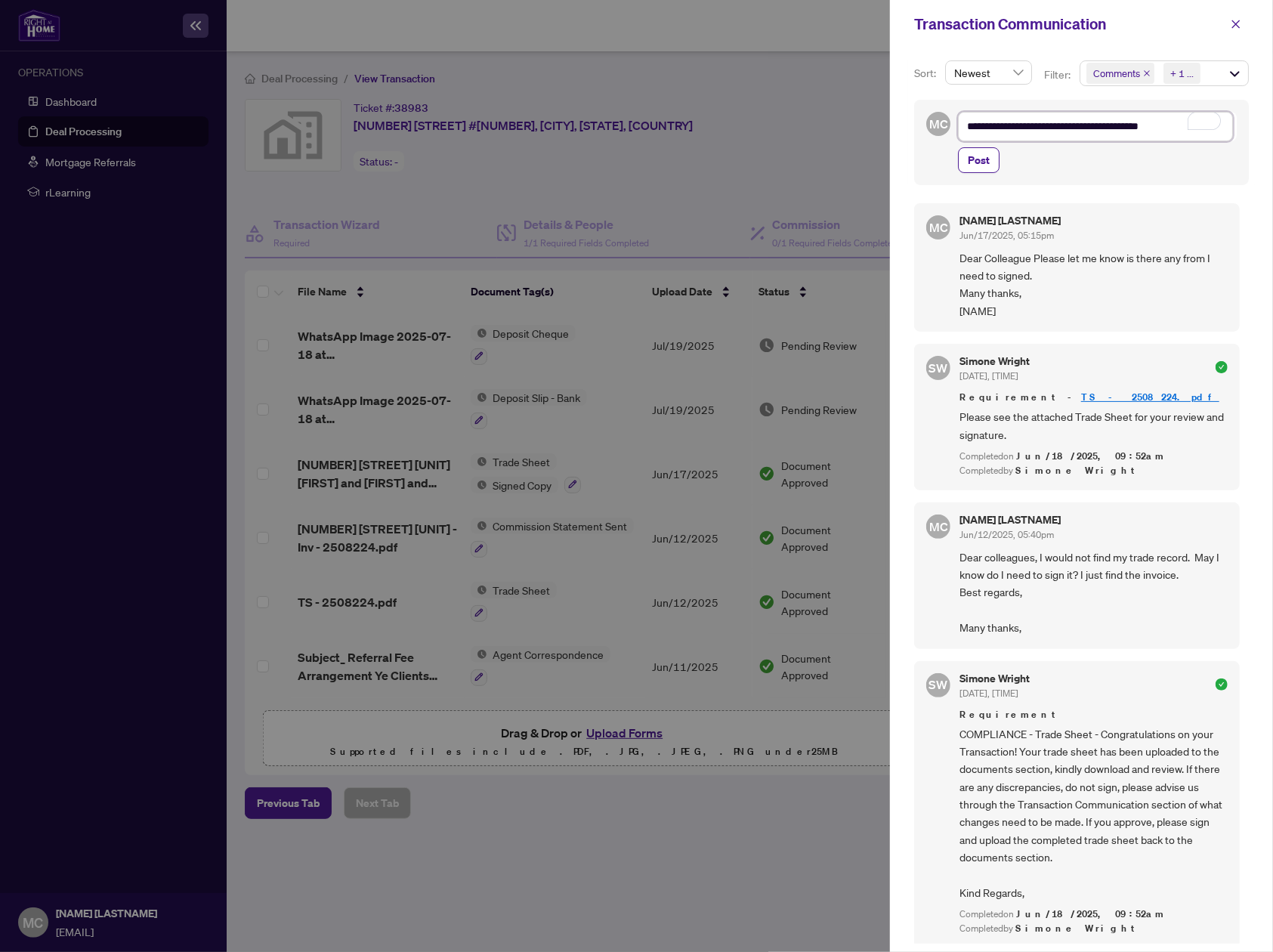 type on "**********" 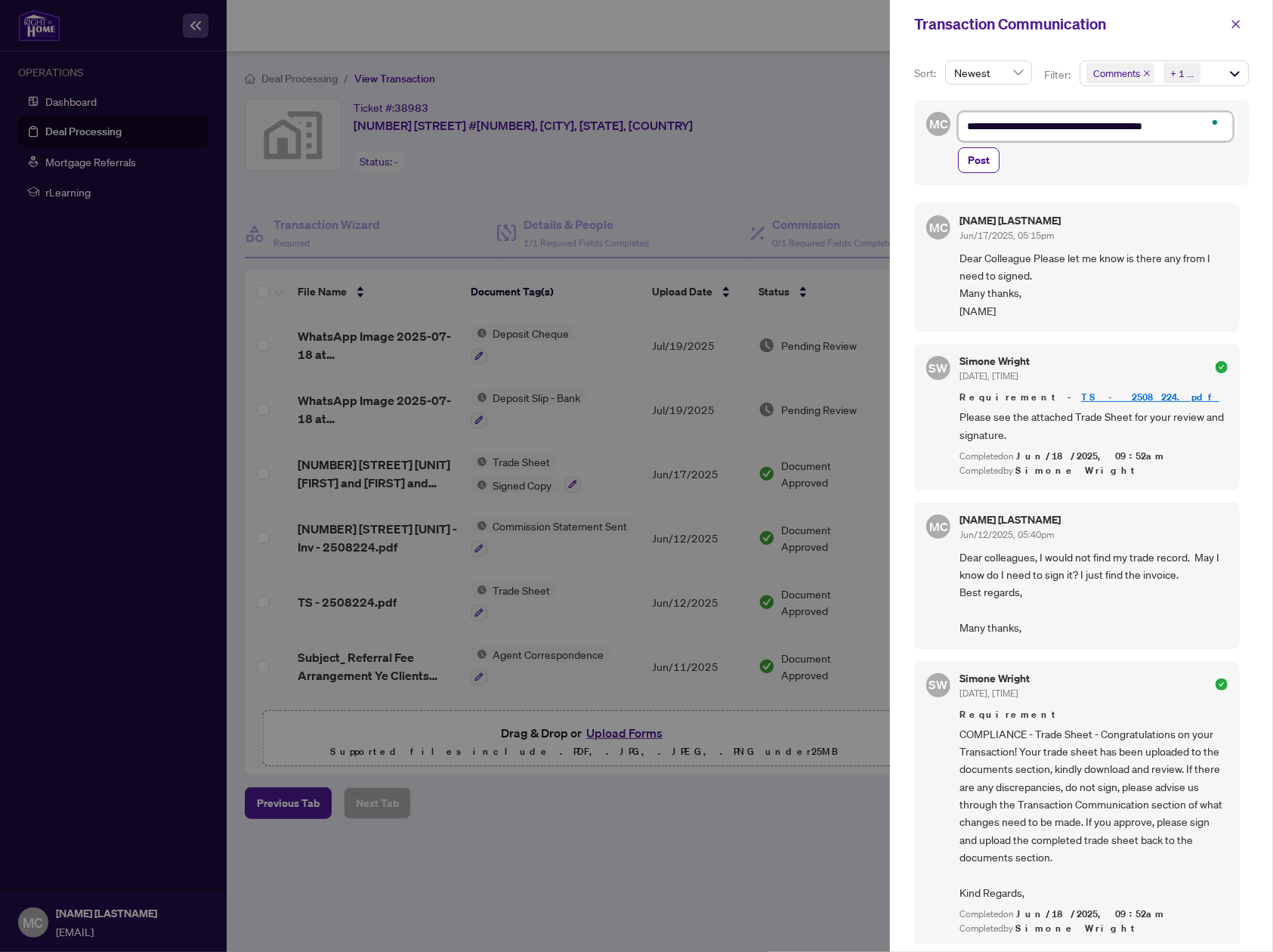 type on "**********" 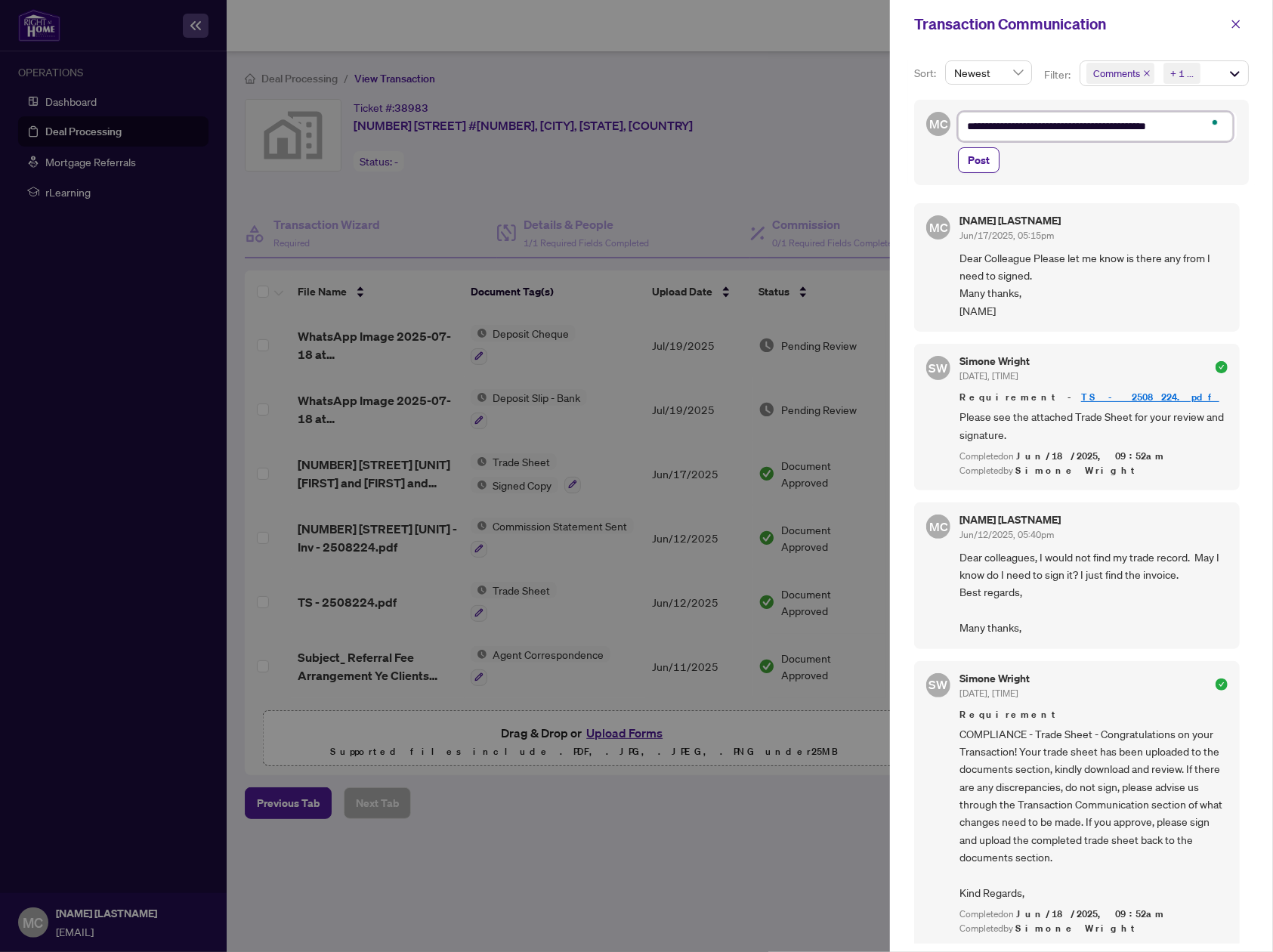 type on "**********" 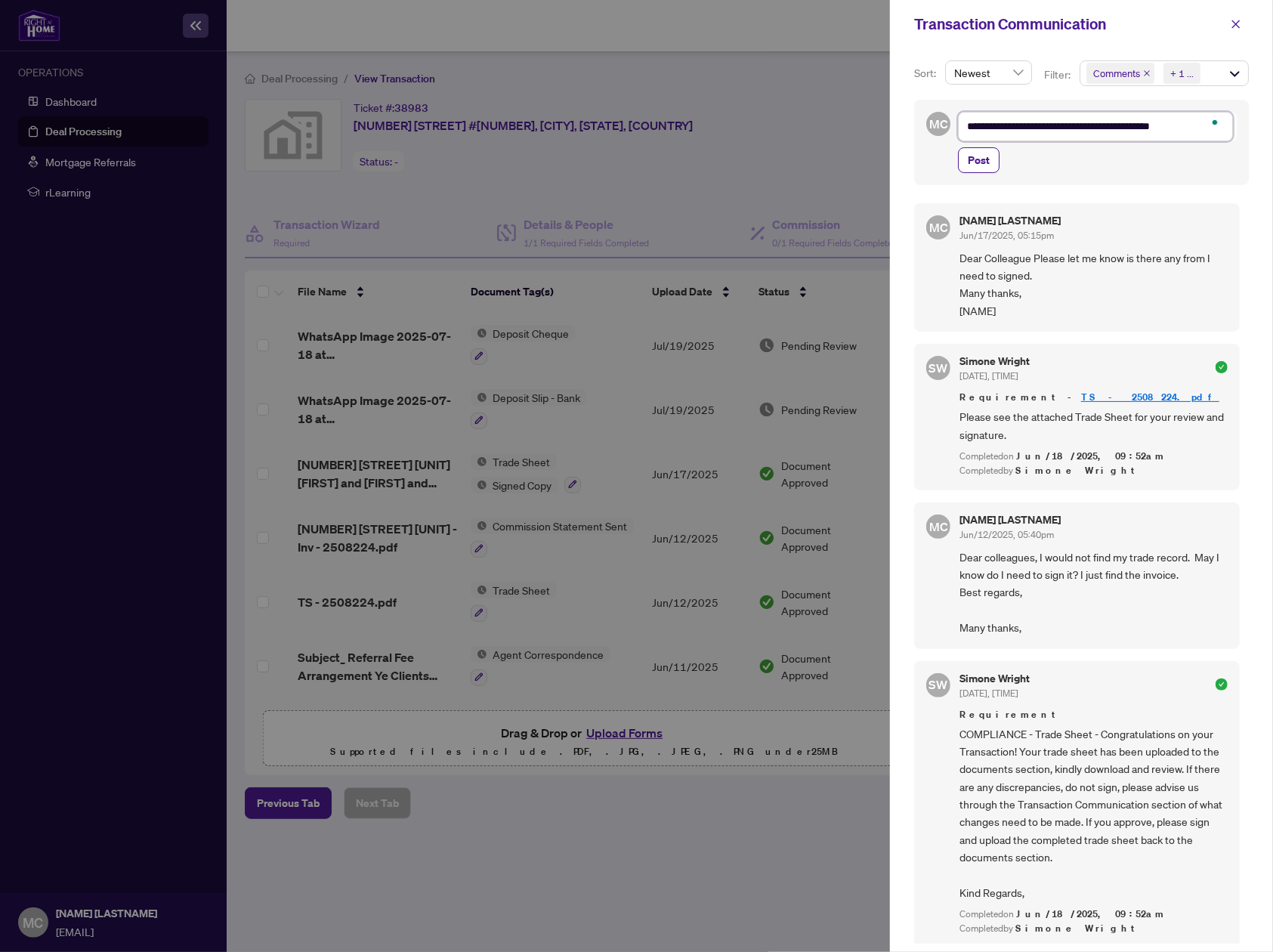 type on "**********" 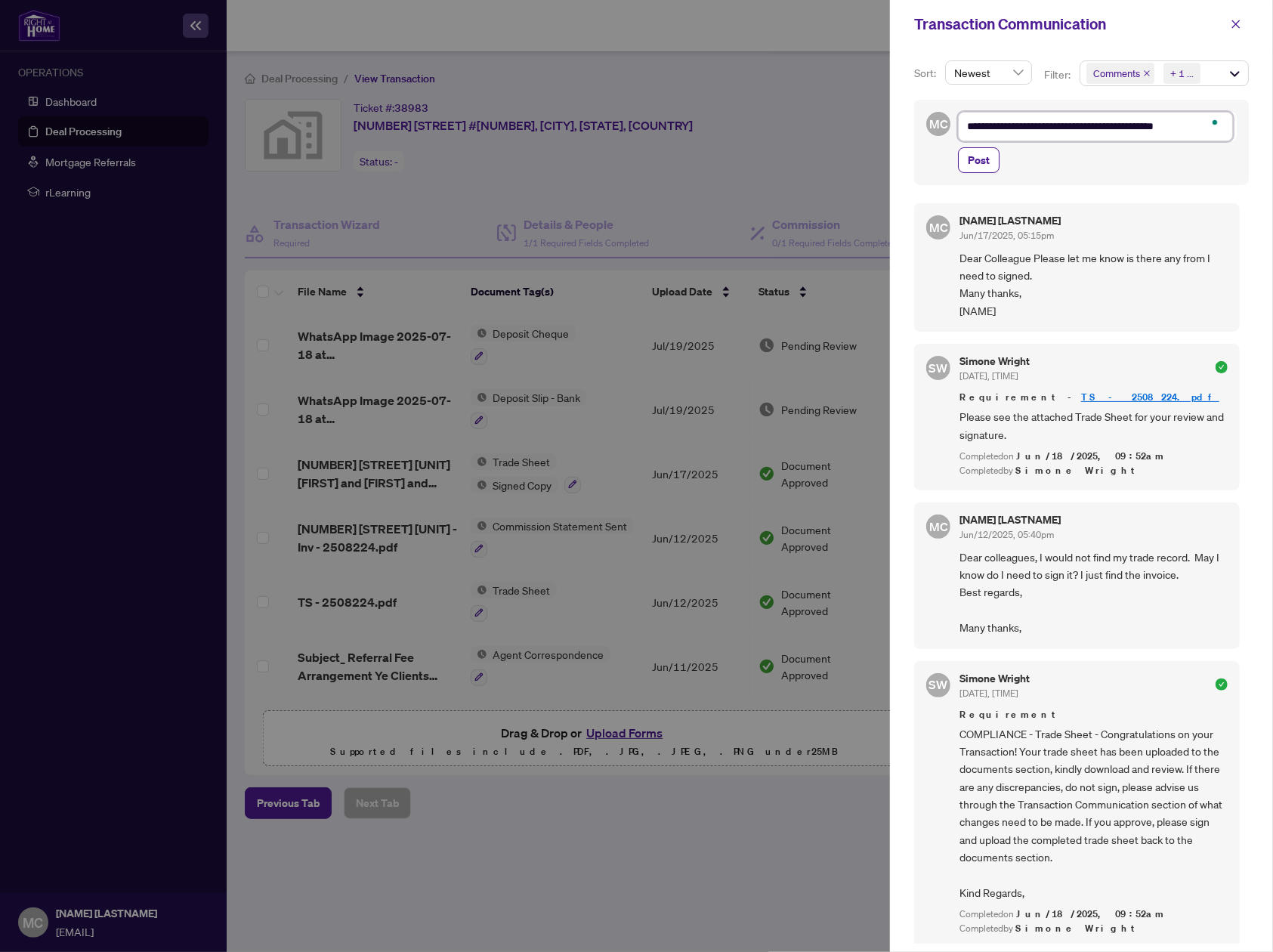 type on "**********" 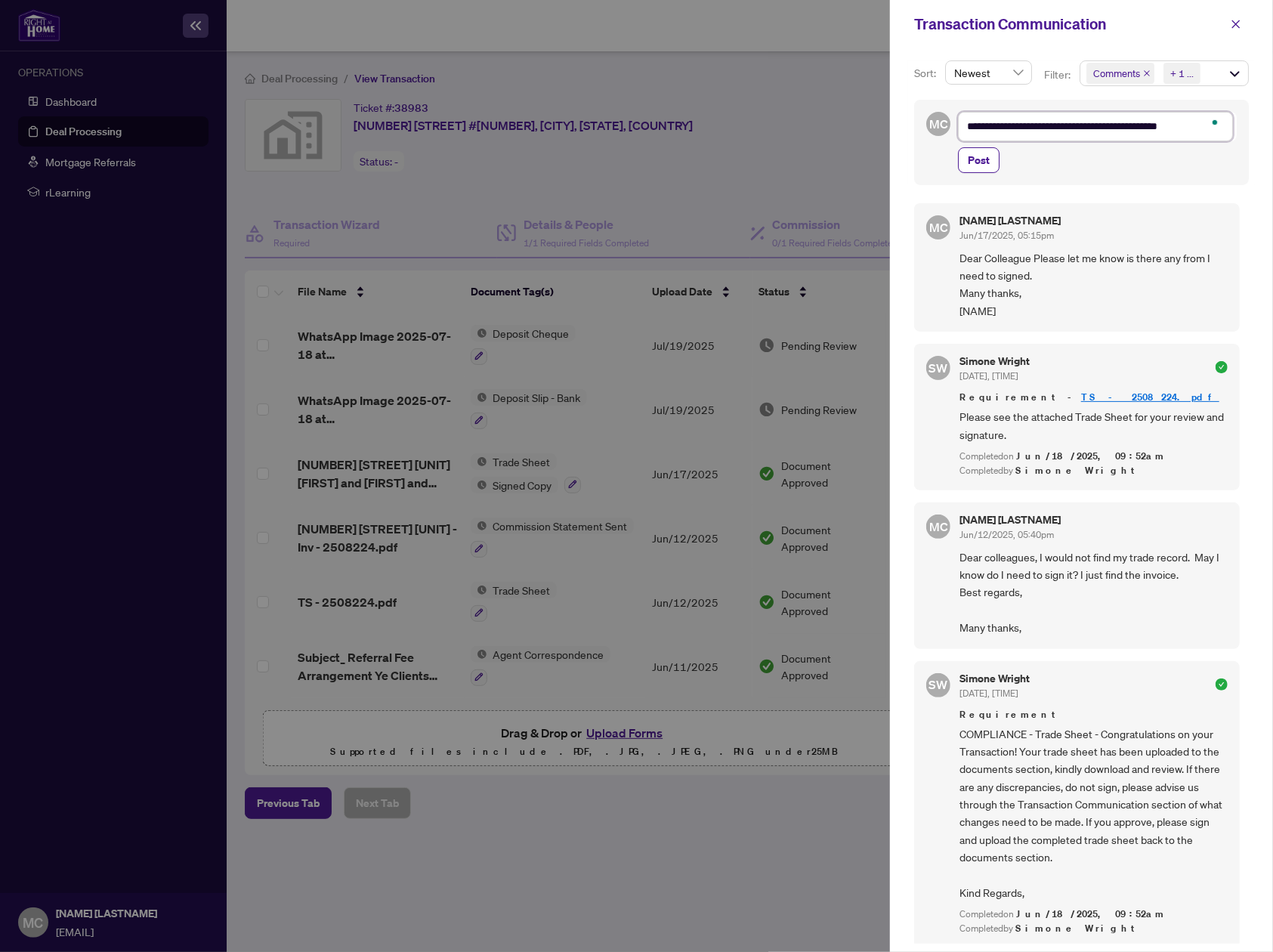 type on "**********" 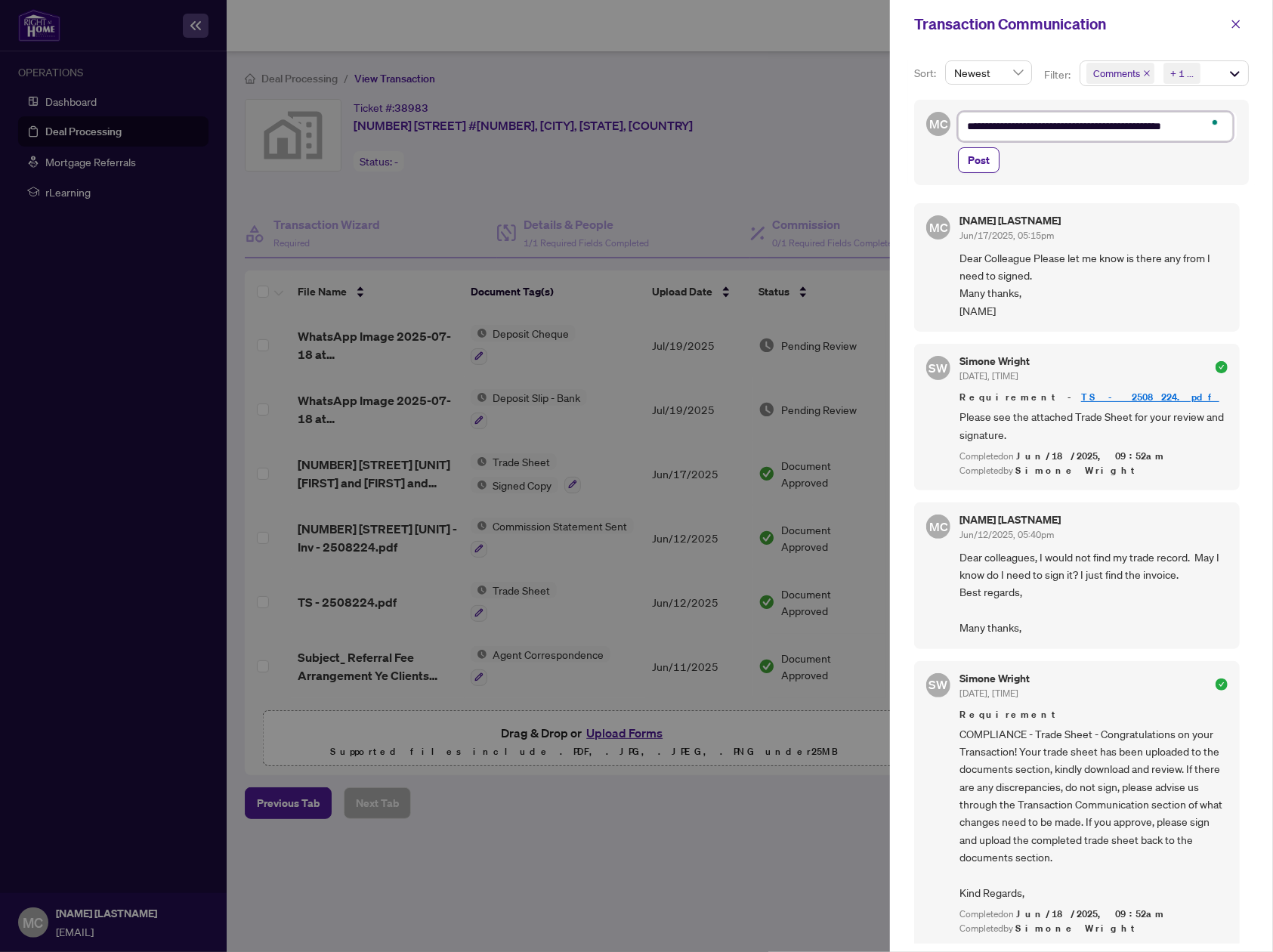 type on "**********" 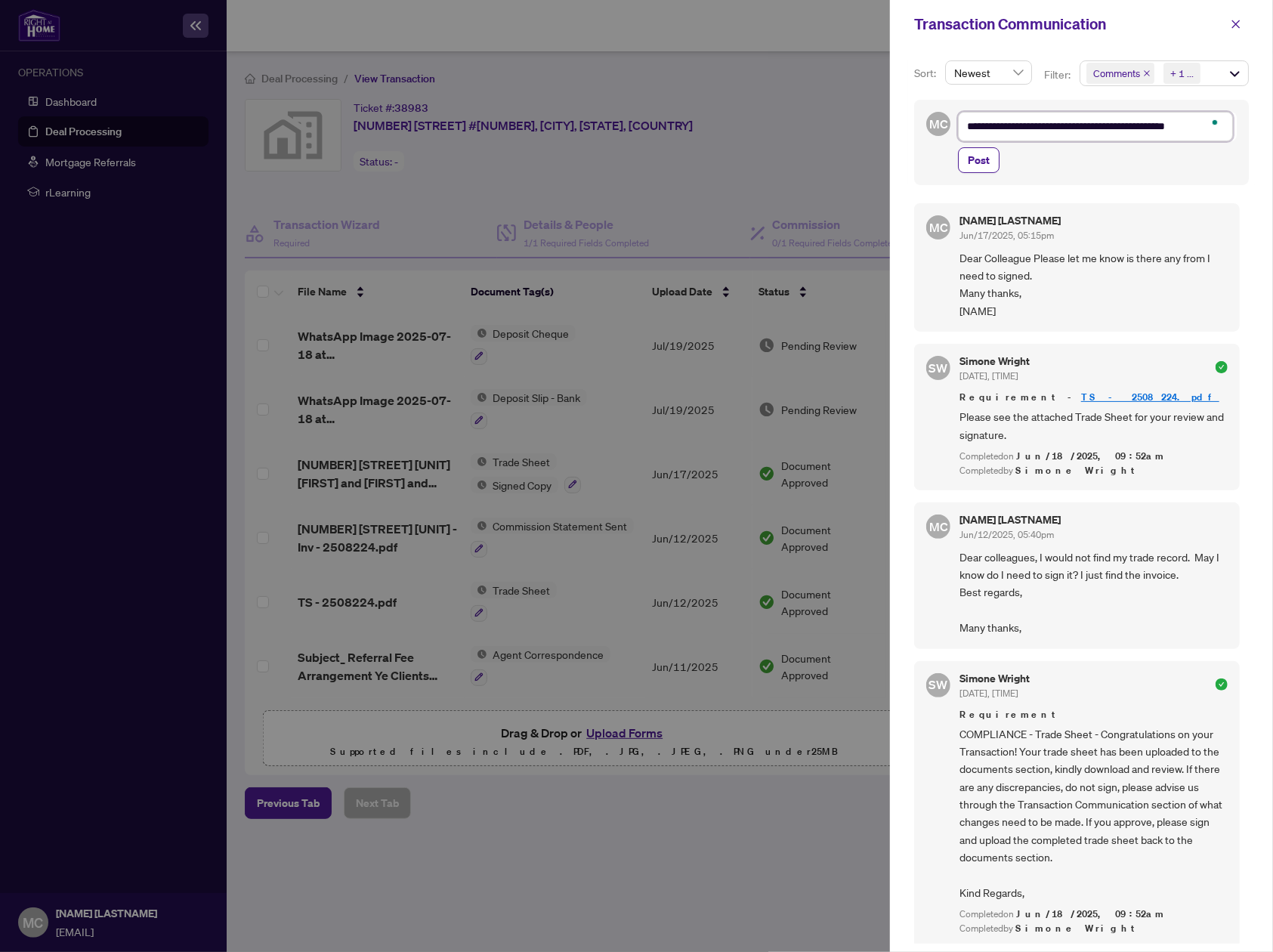type on "**********" 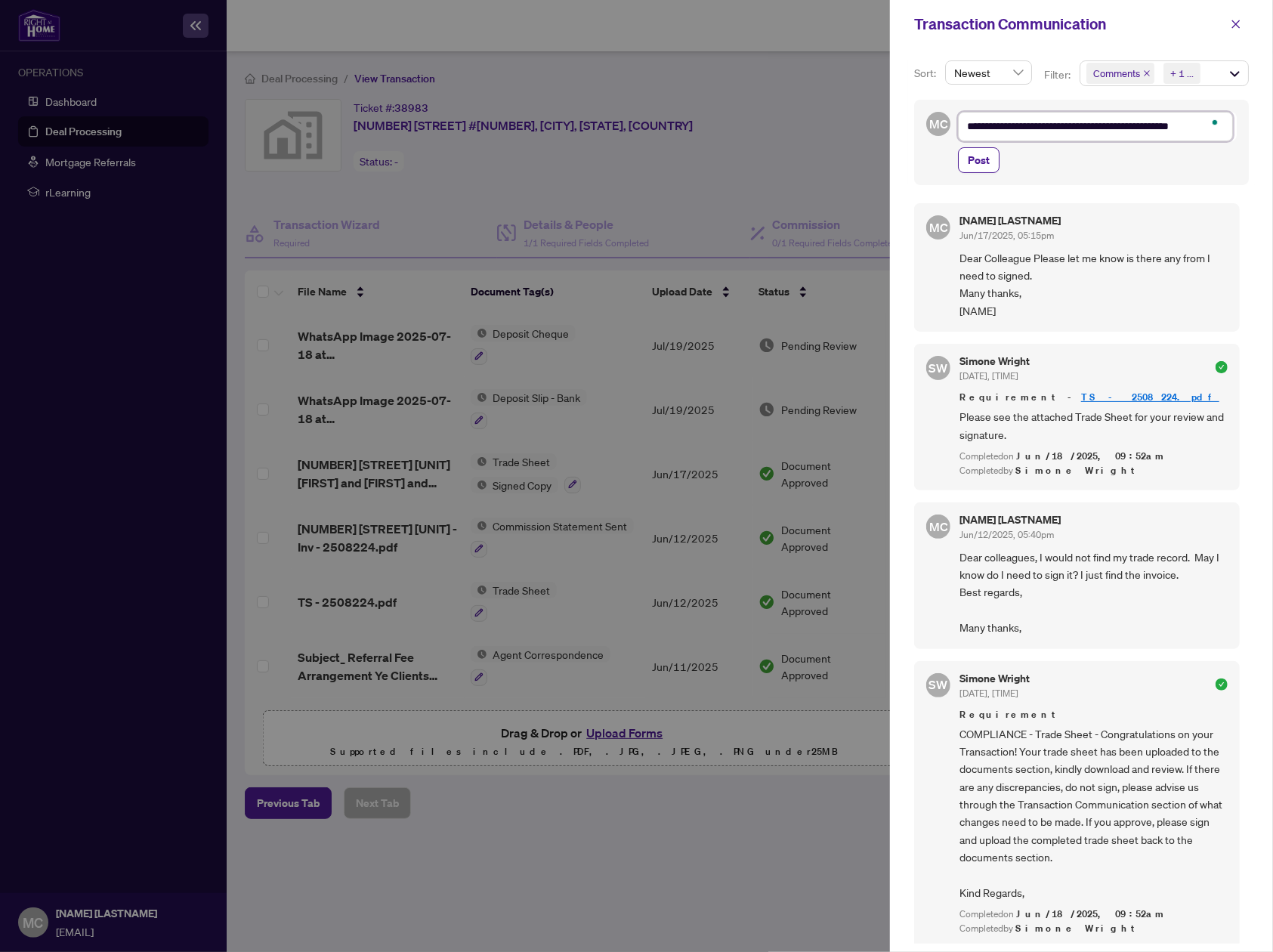 type on "**********" 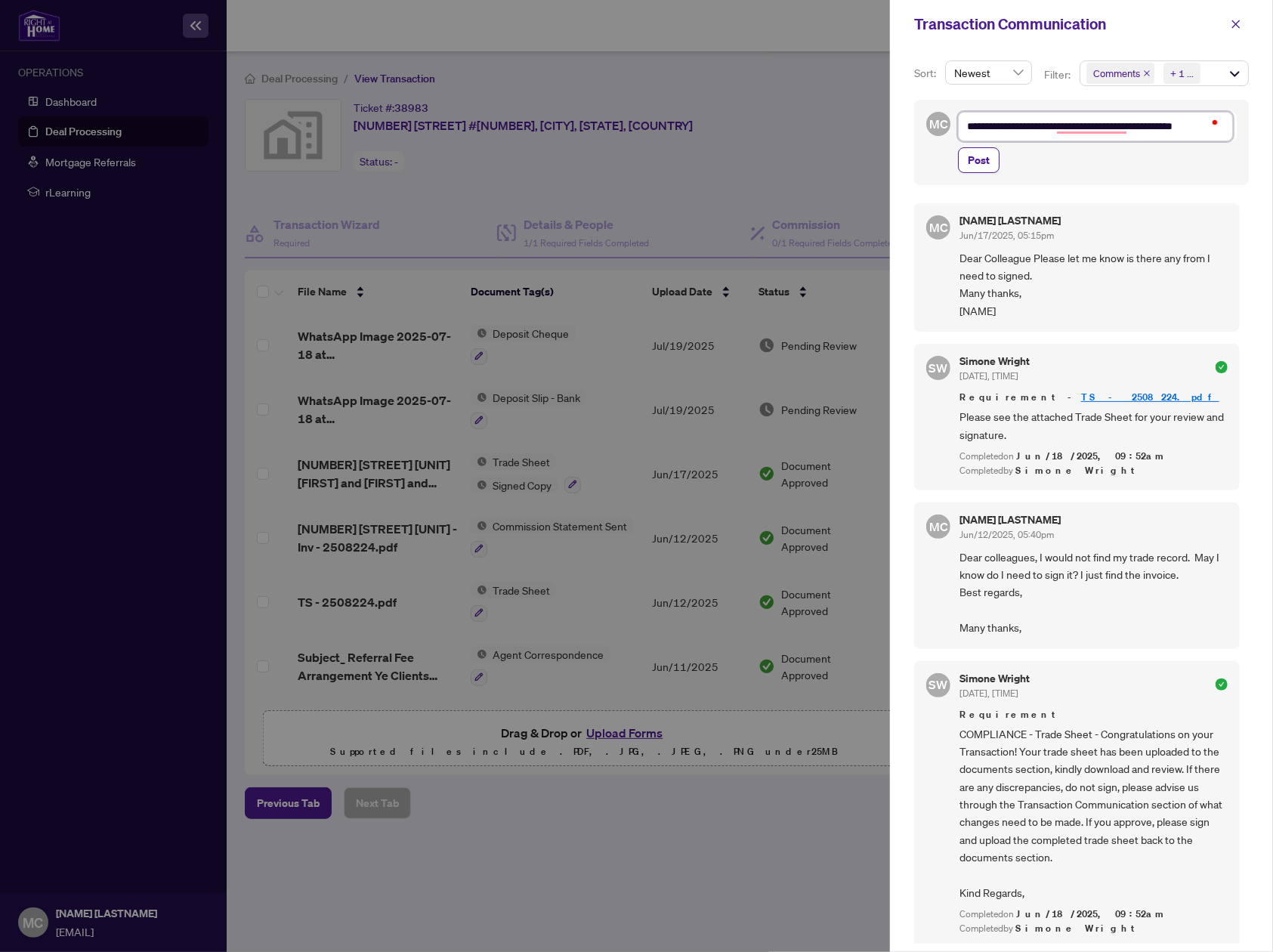 type on "**********" 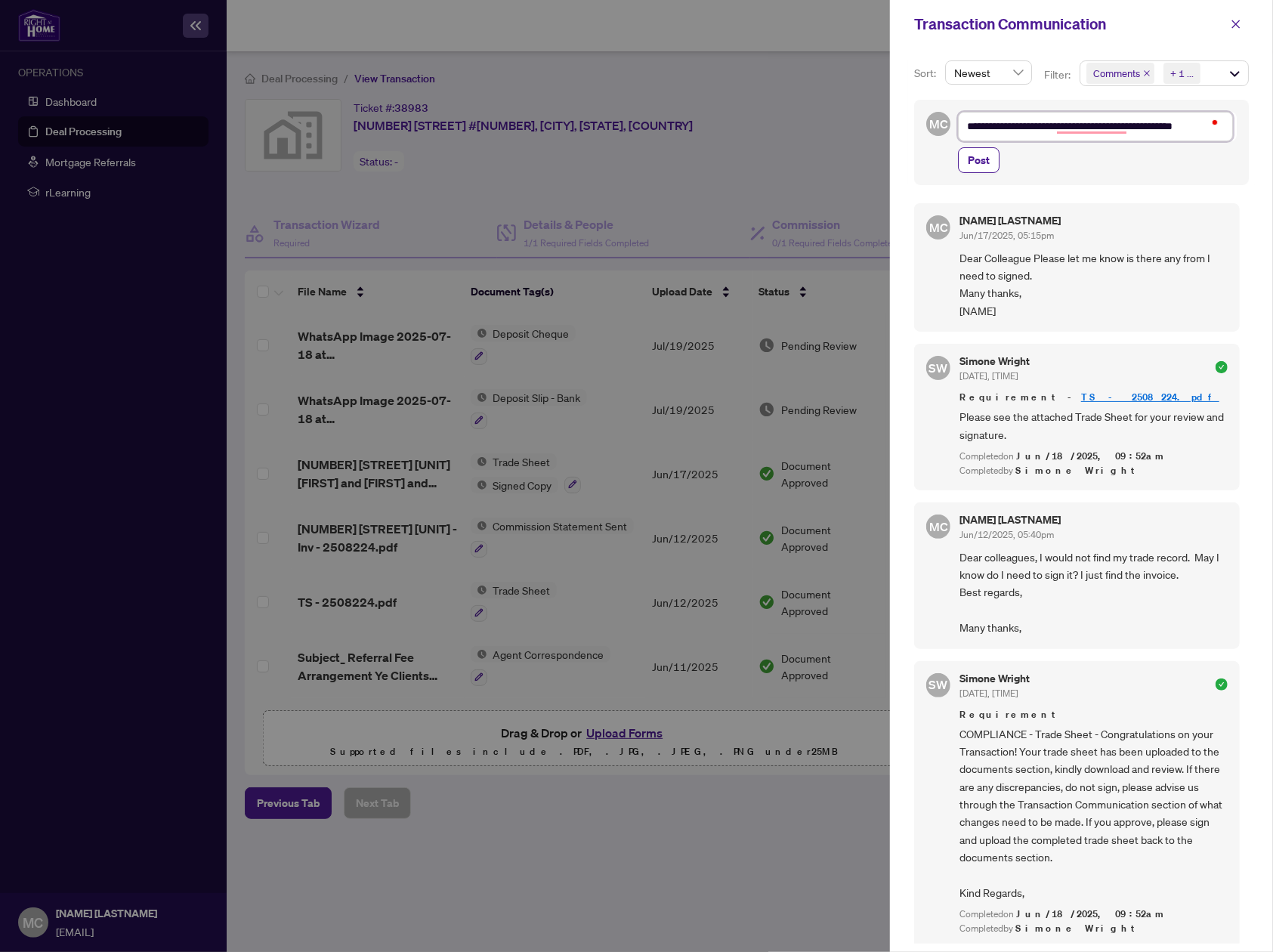 type on "**********" 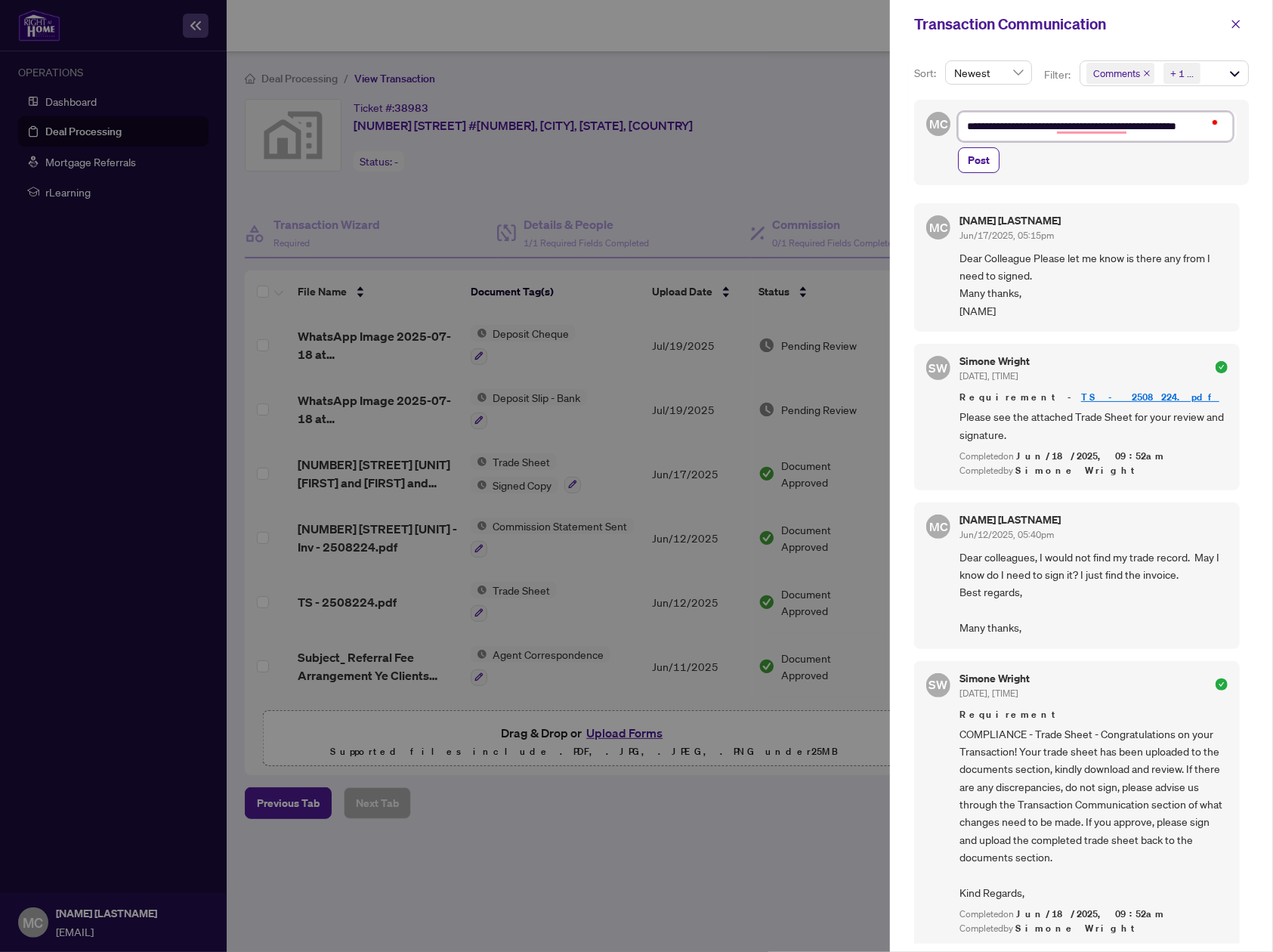 type on "**********" 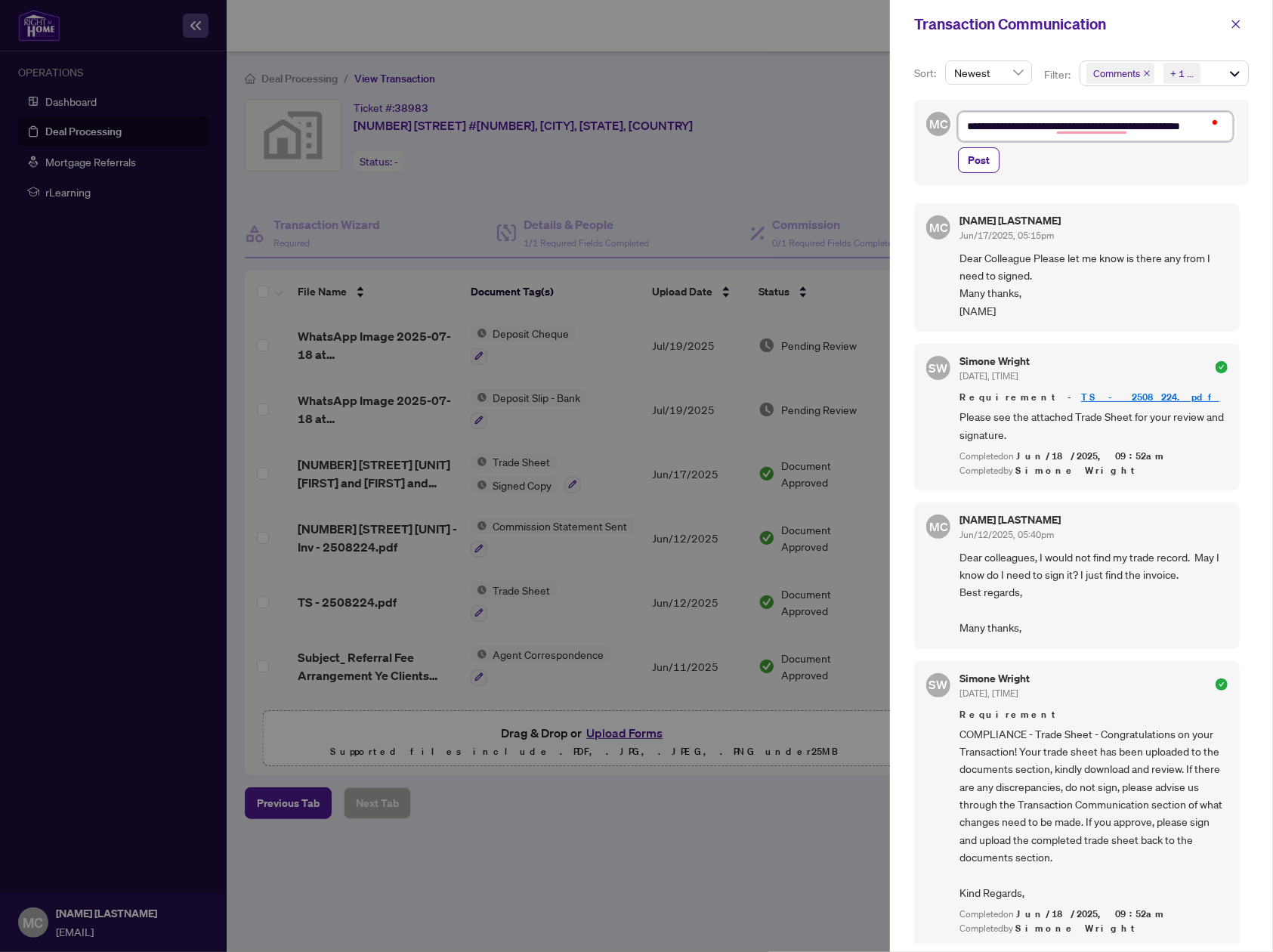 type on "**********" 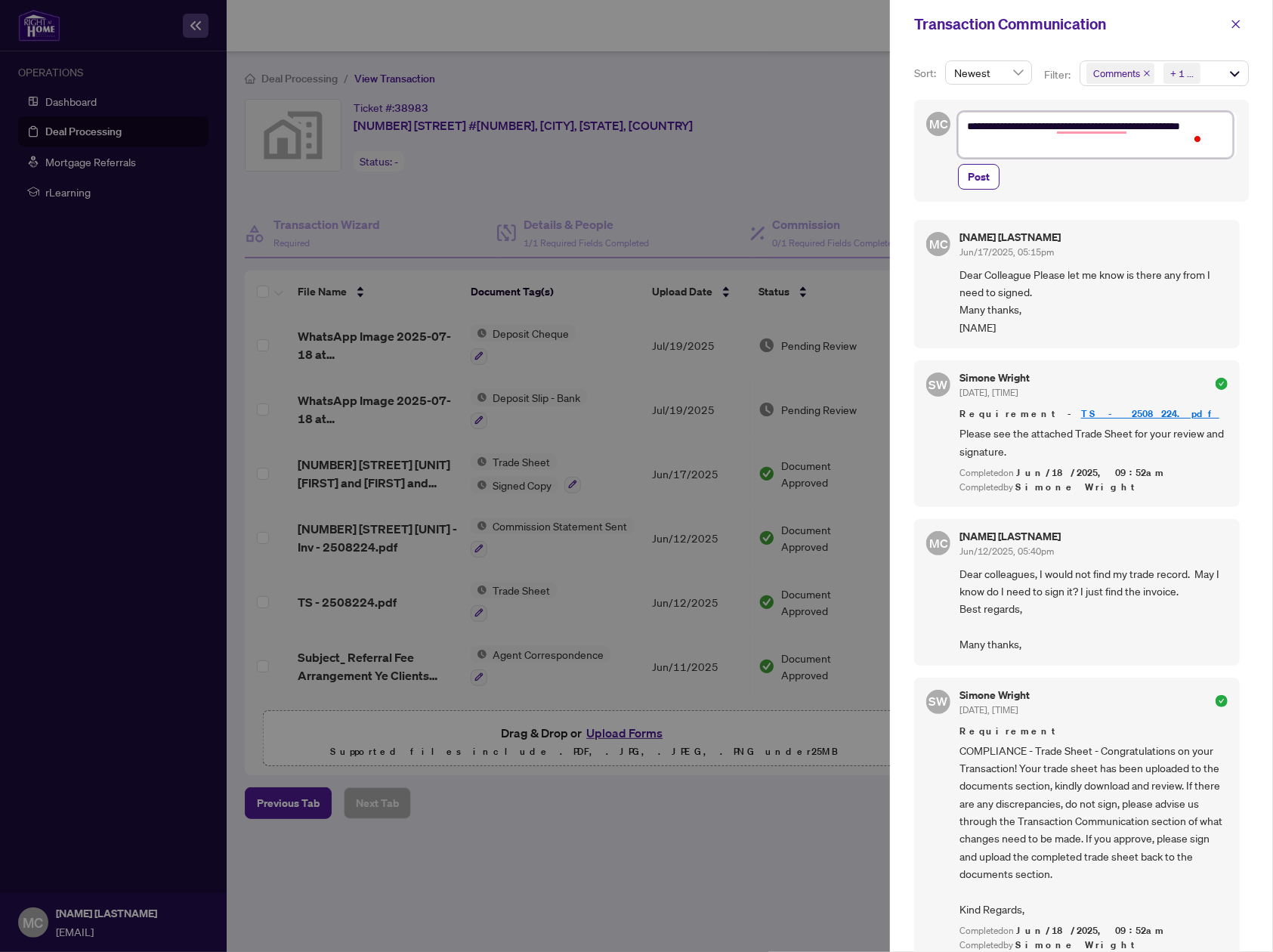 type on "**********" 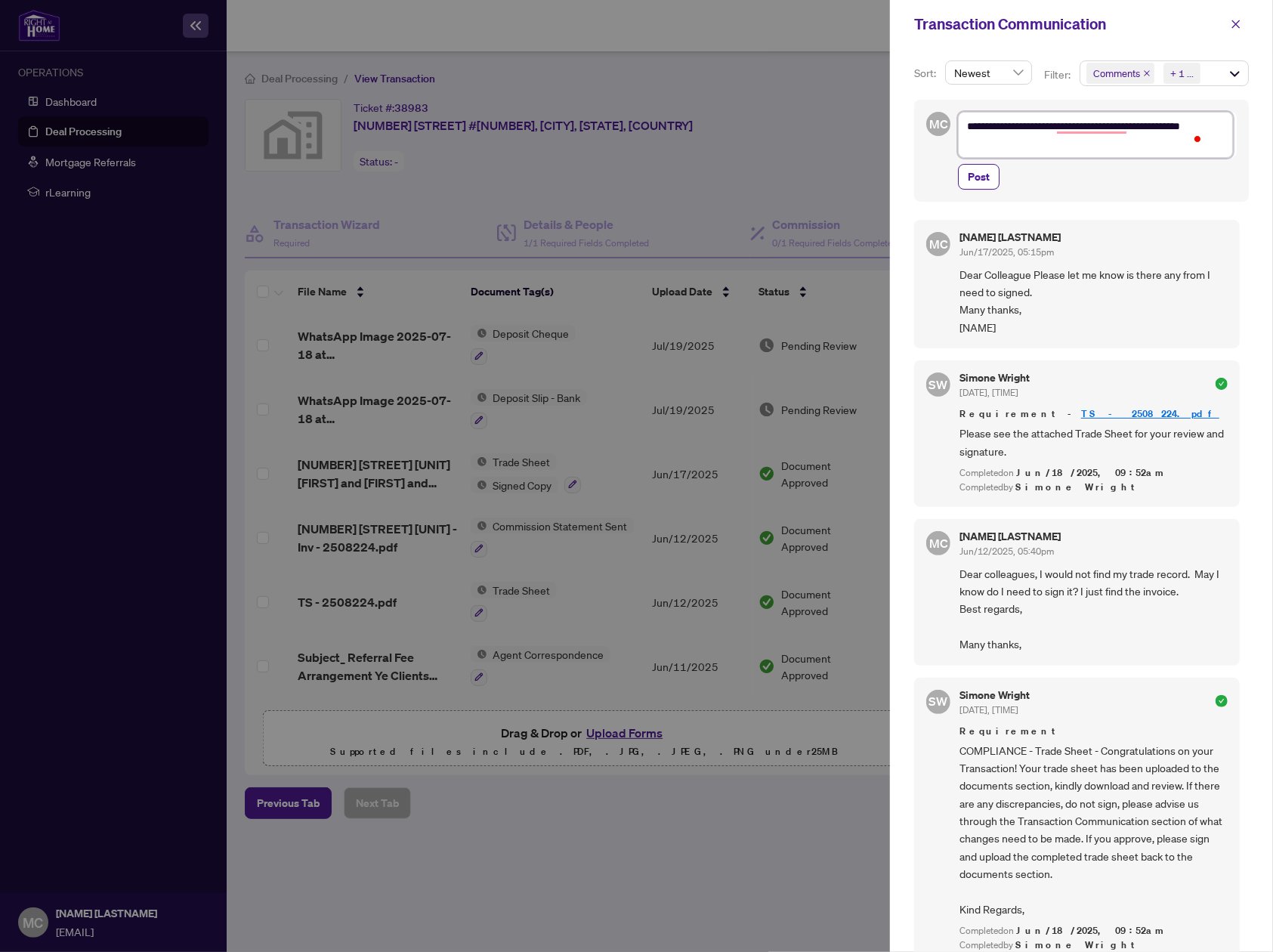 type on "**********" 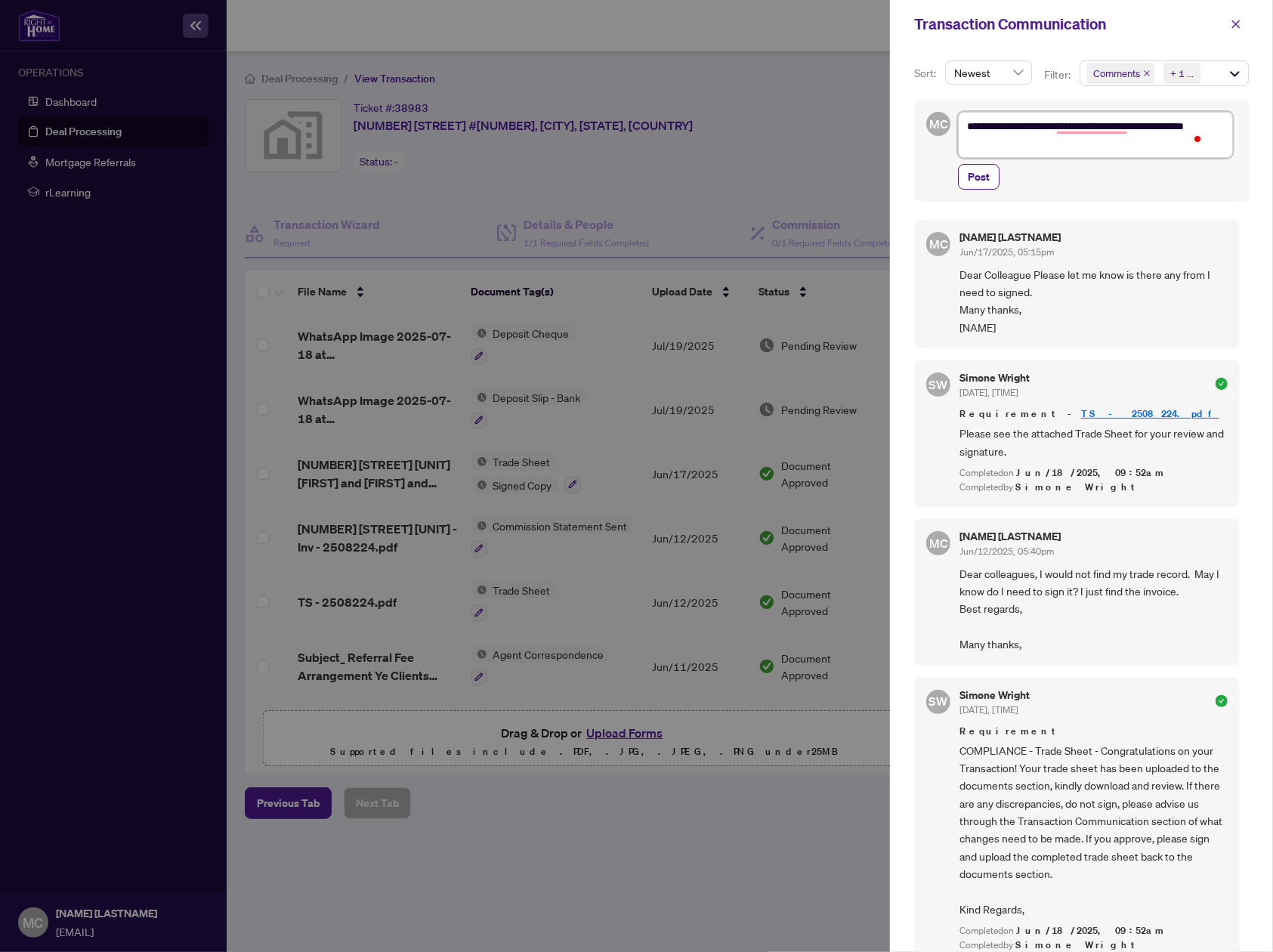 type on "**********" 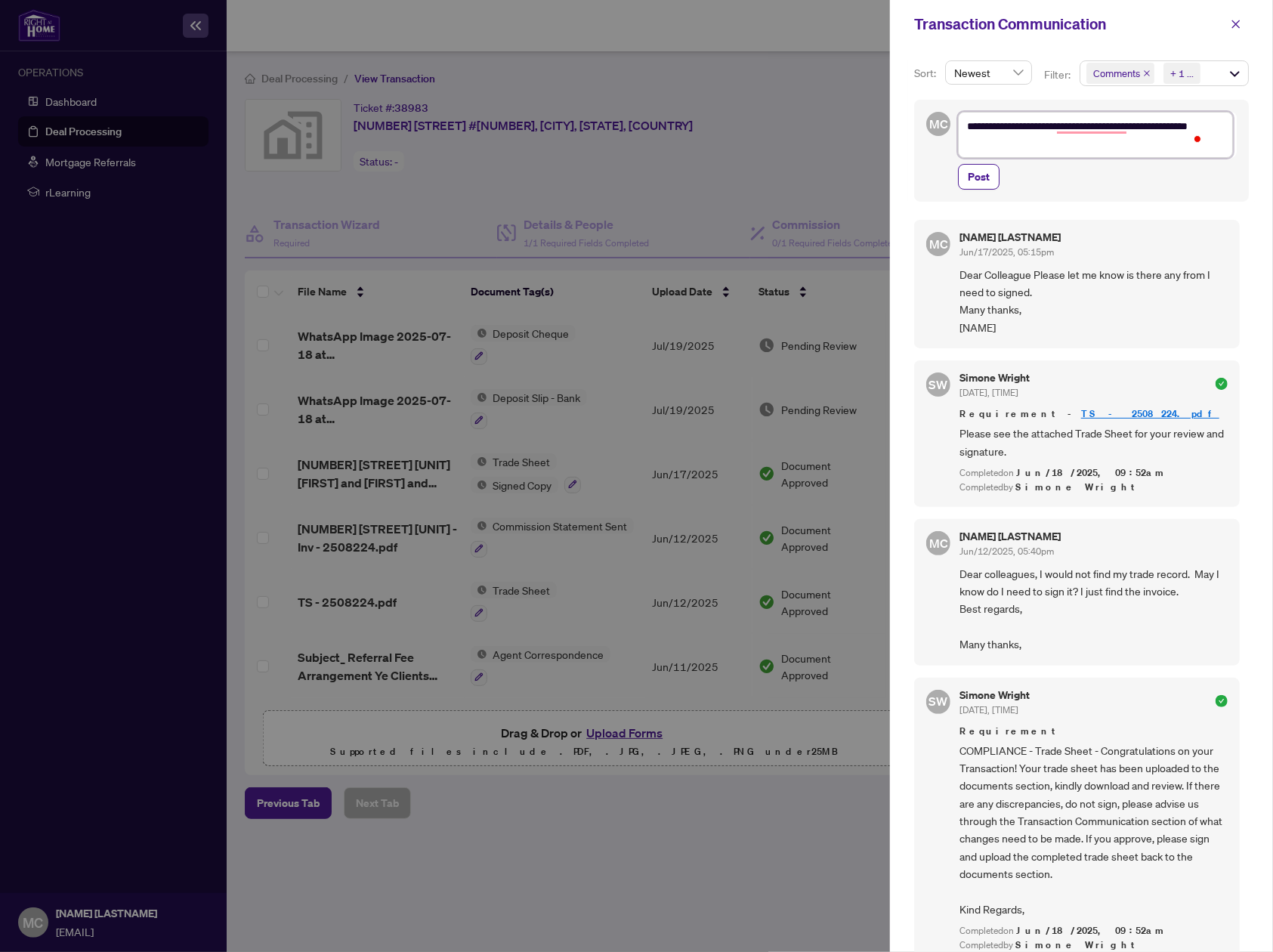 type on "**********" 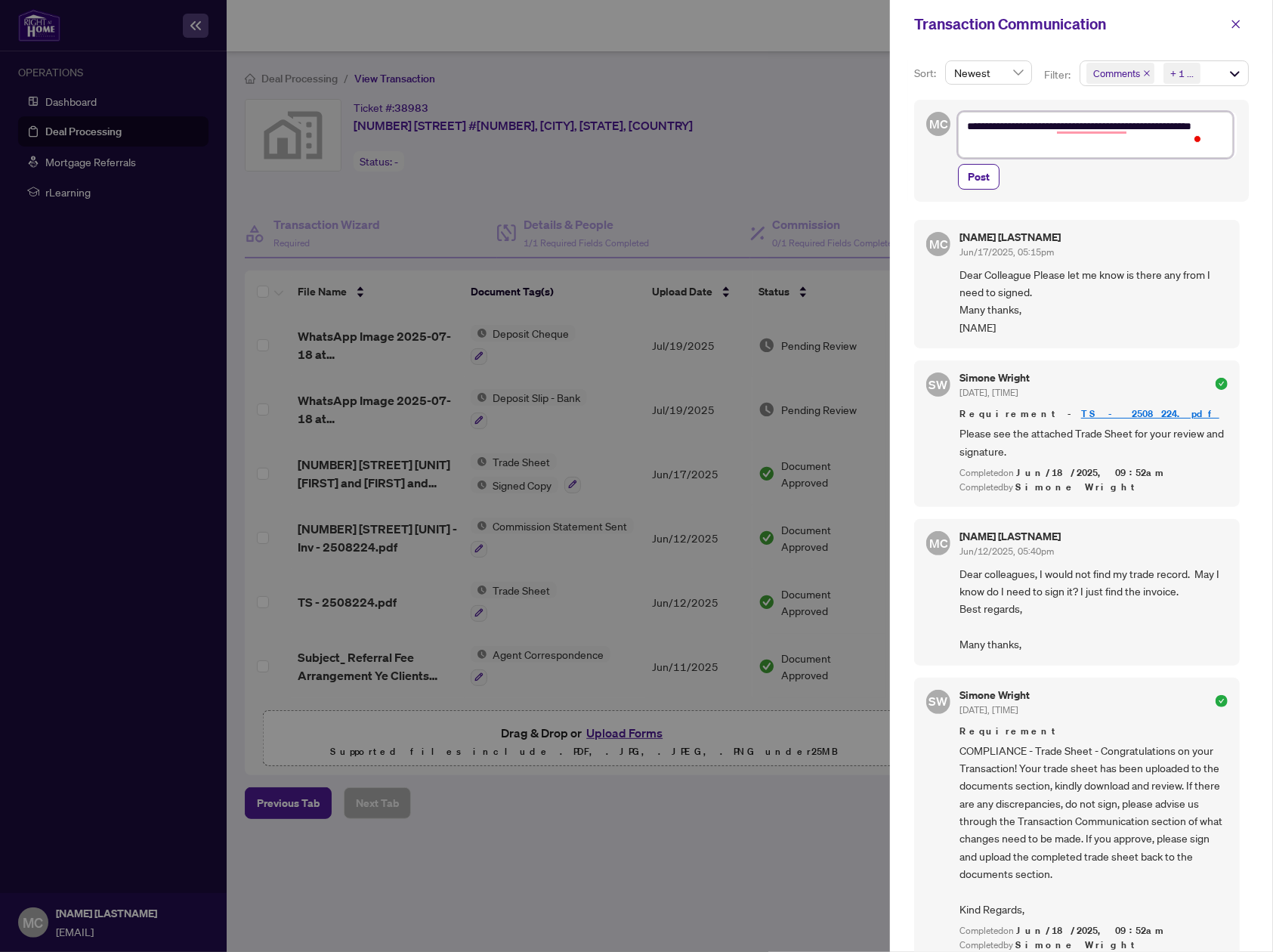 type on "**********" 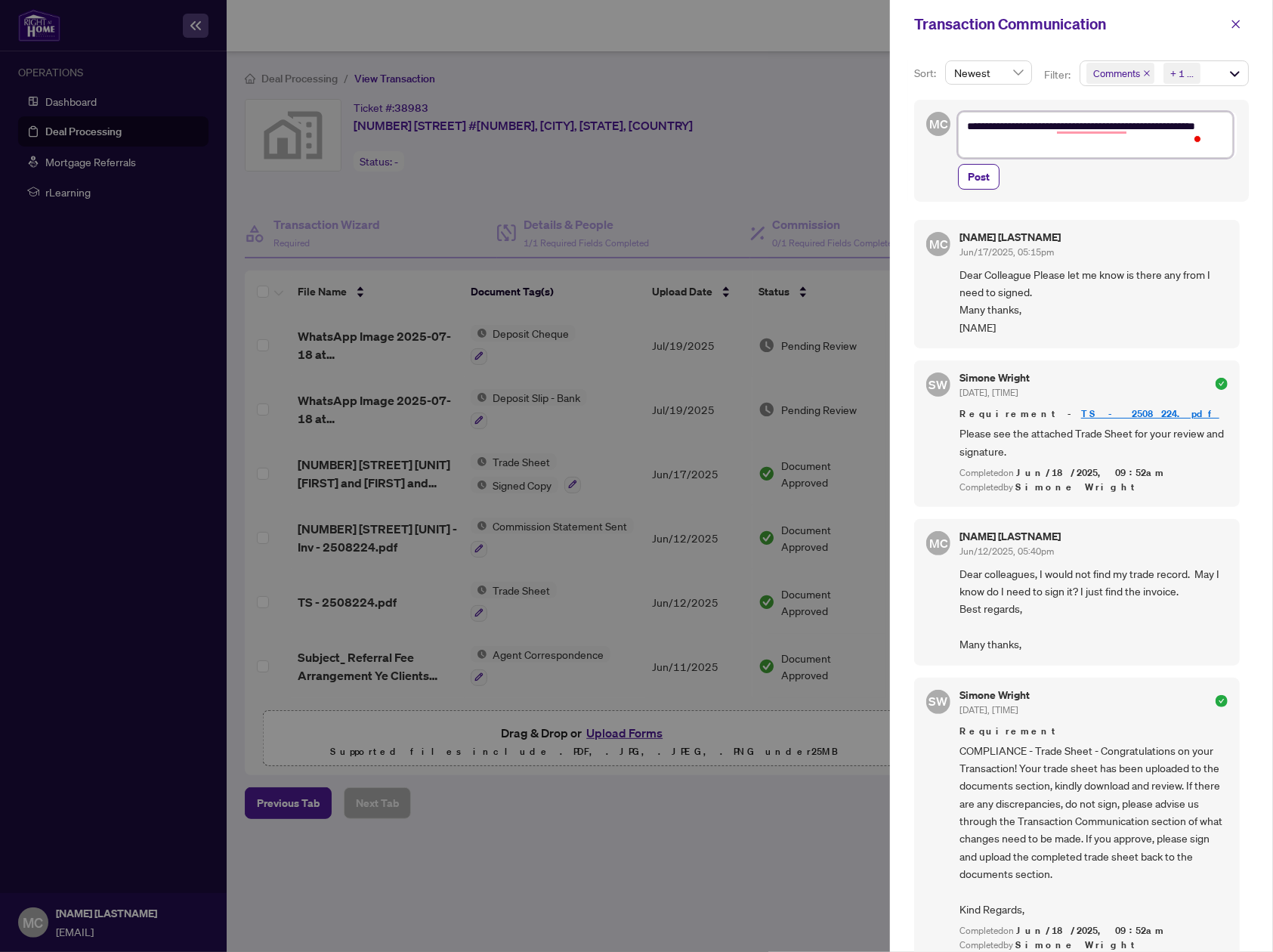 type on "**********" 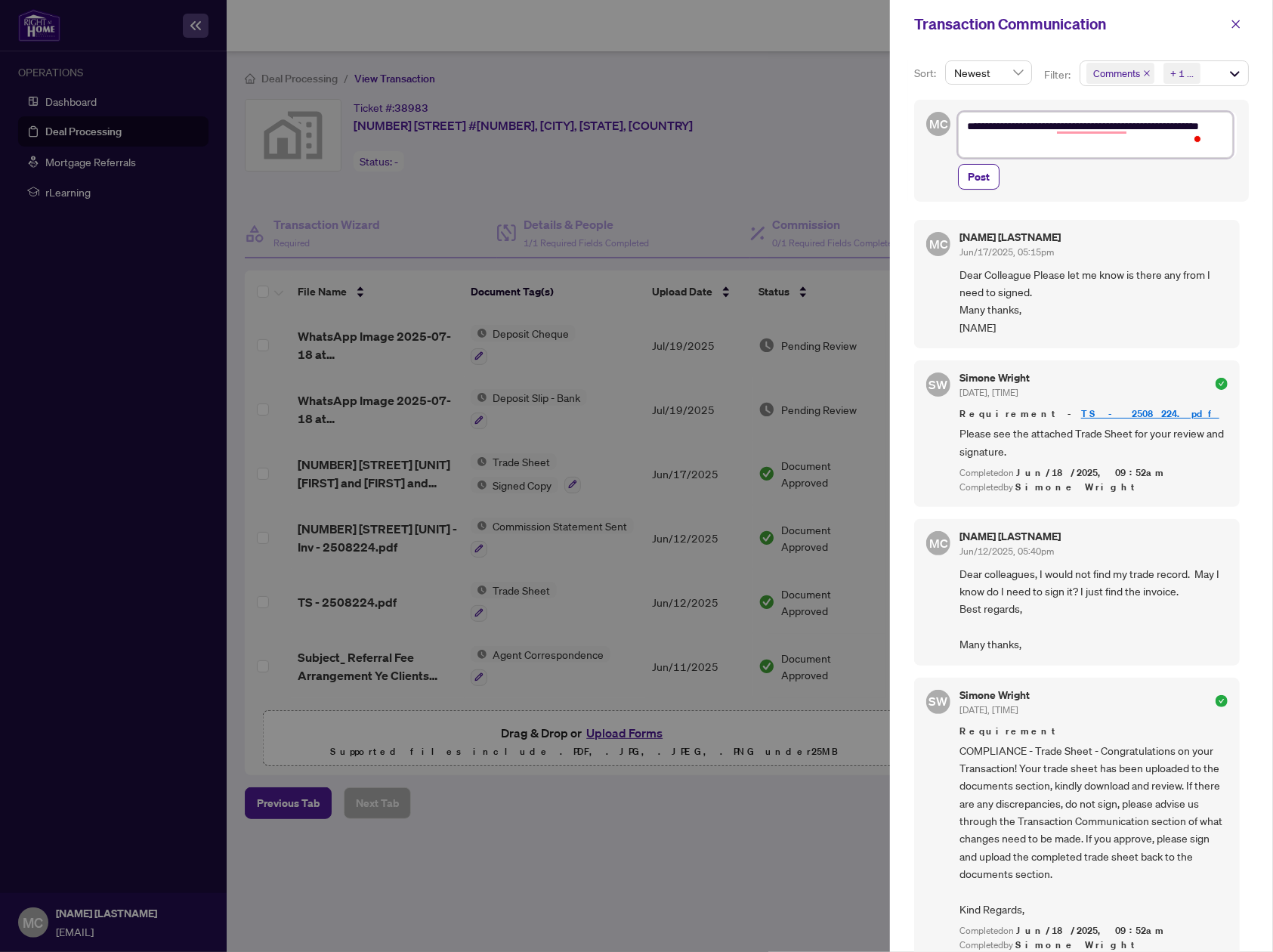 type on "**********" 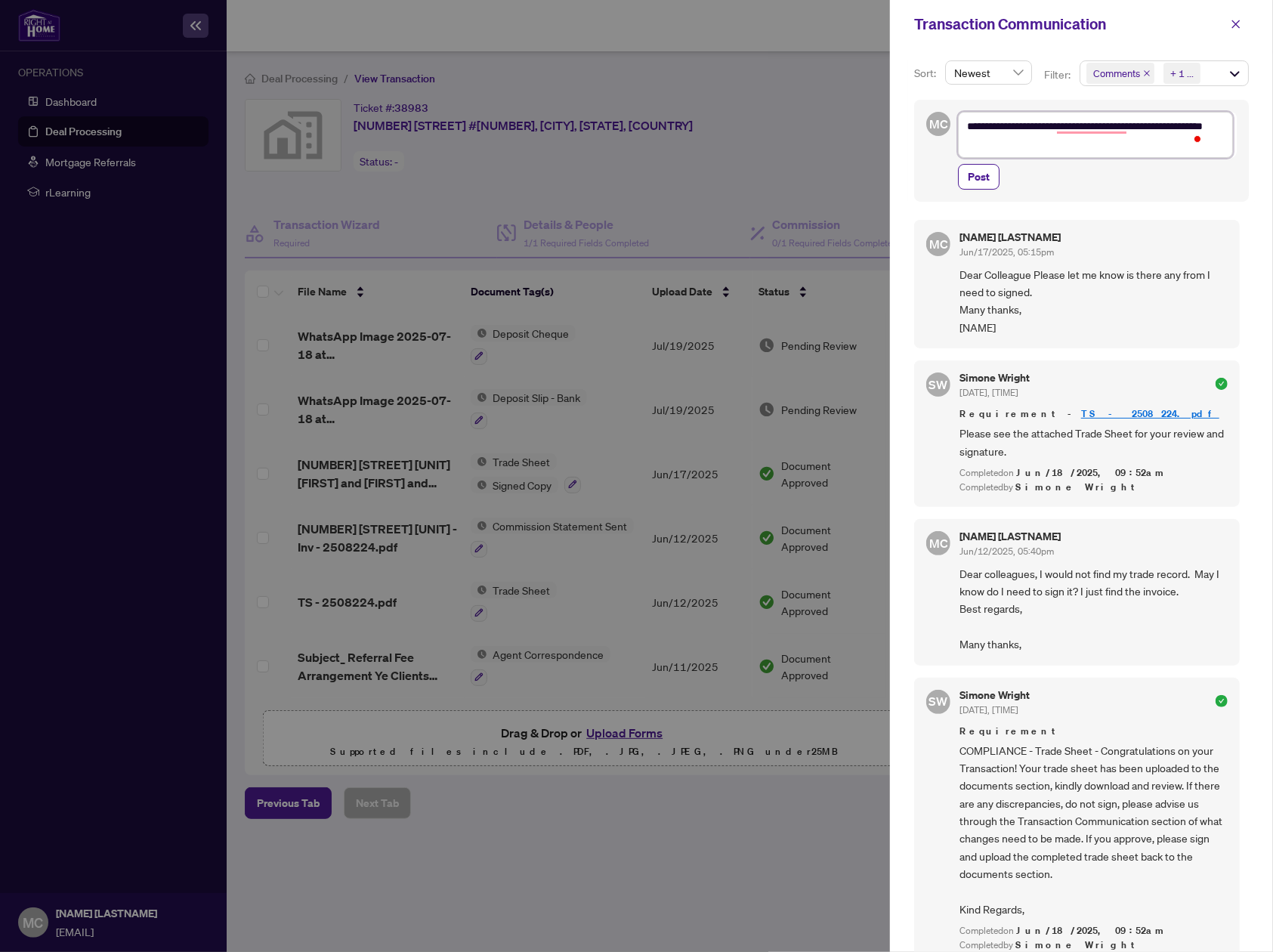 type on "**********" 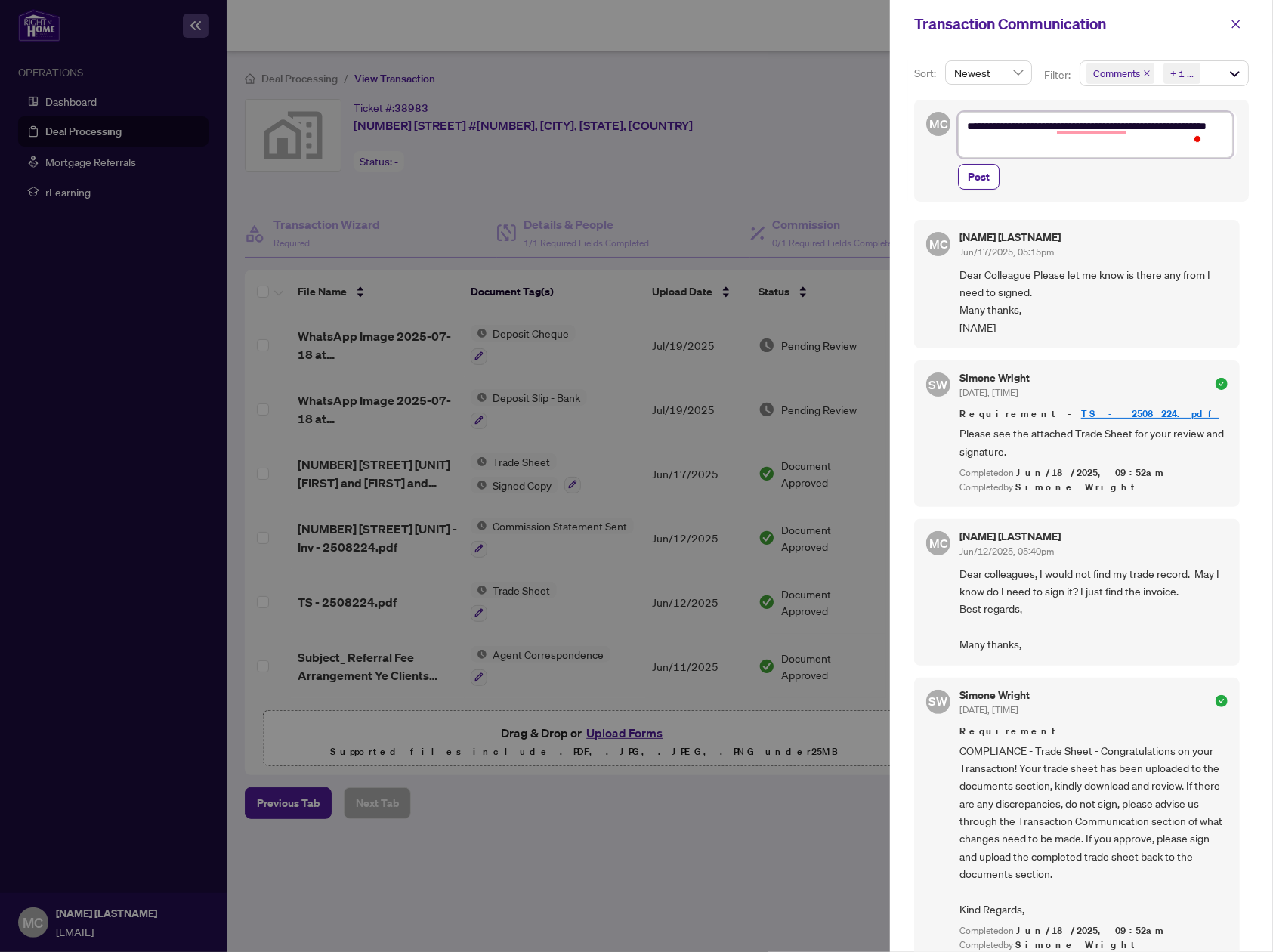 type on "**********" 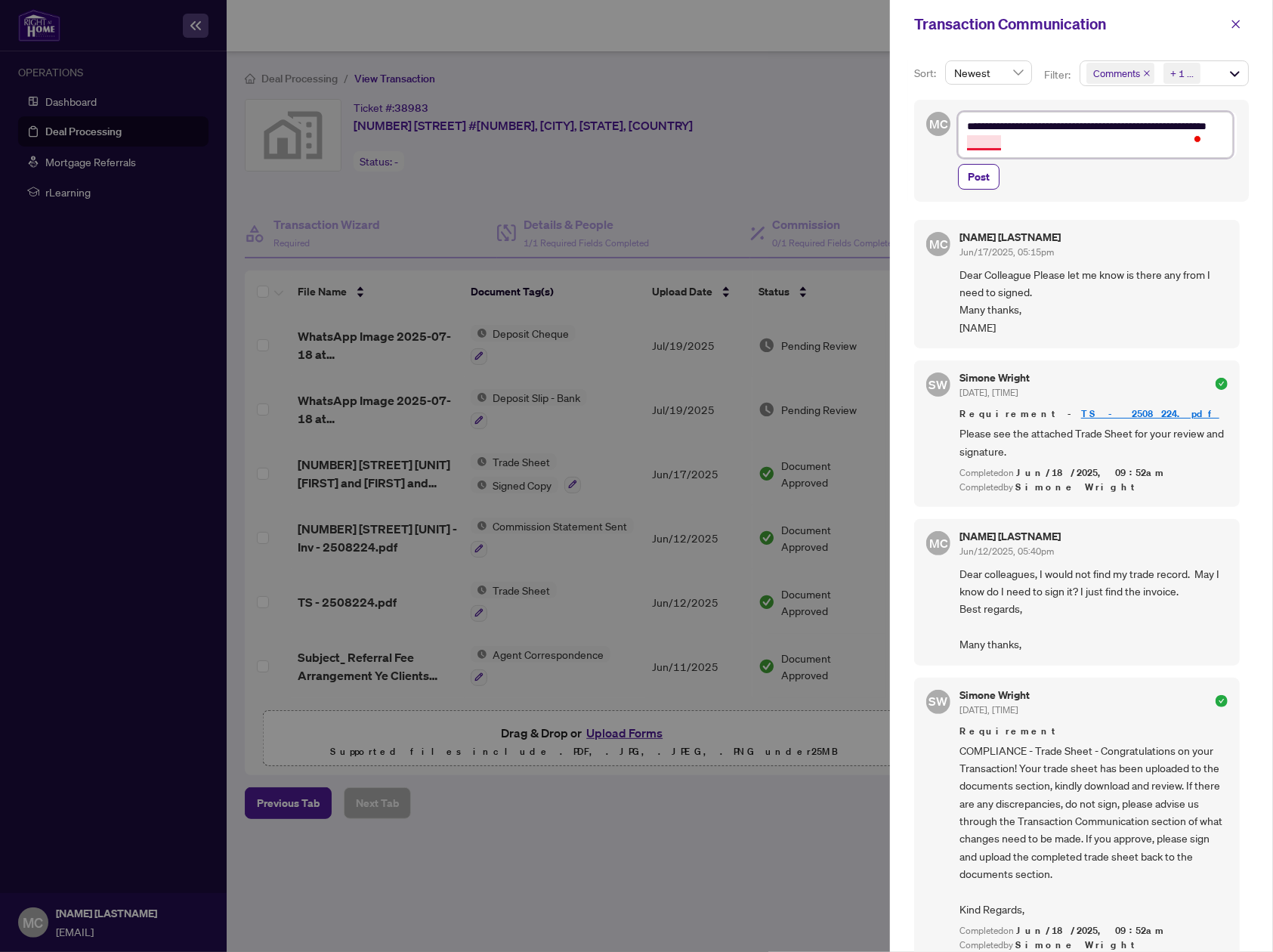 drag, startPoint x: 985, startPoint y: 142, endPoint x: 1109, endPoint y: 138, distance: 124.0645 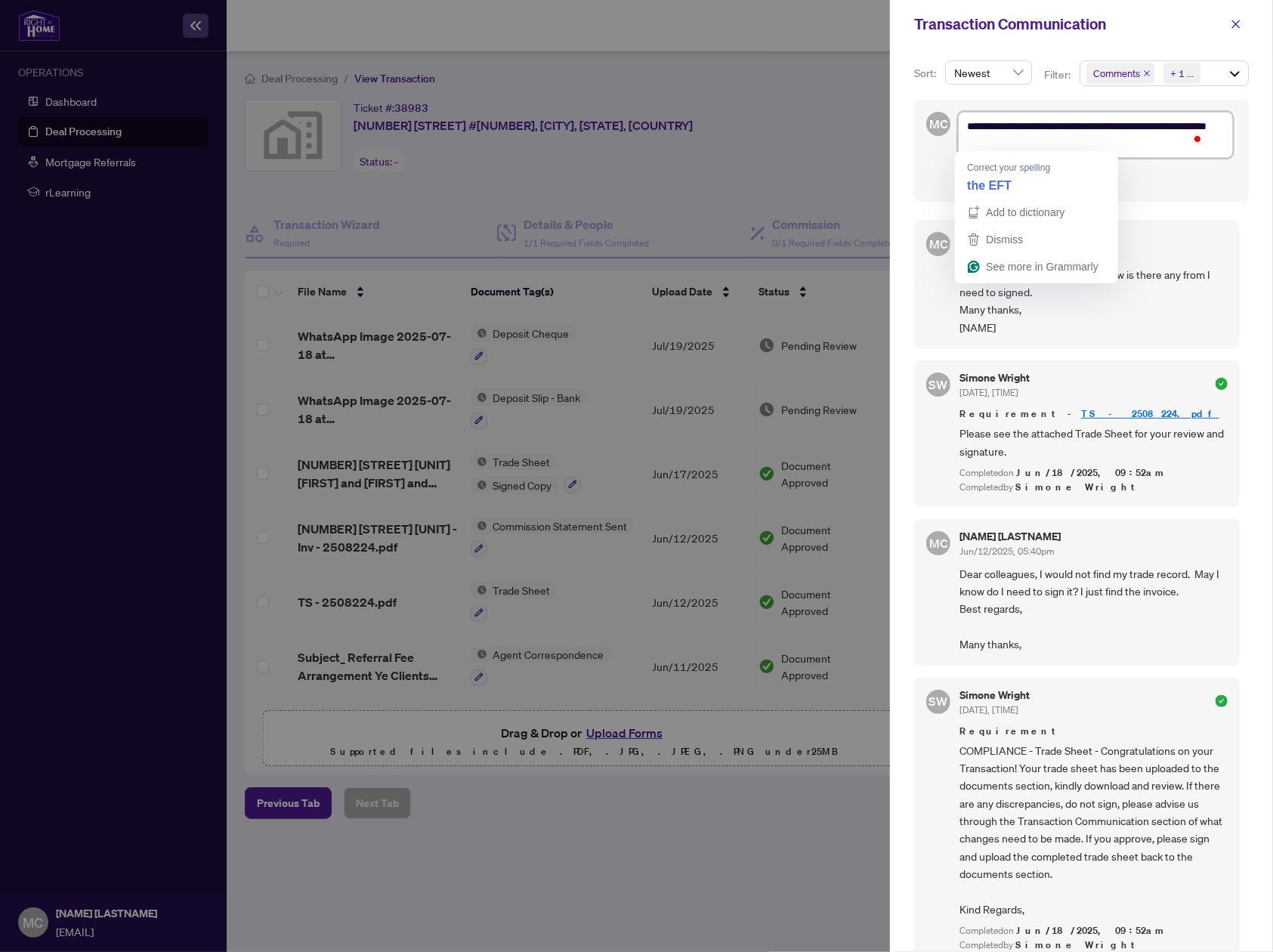 type on "**********" 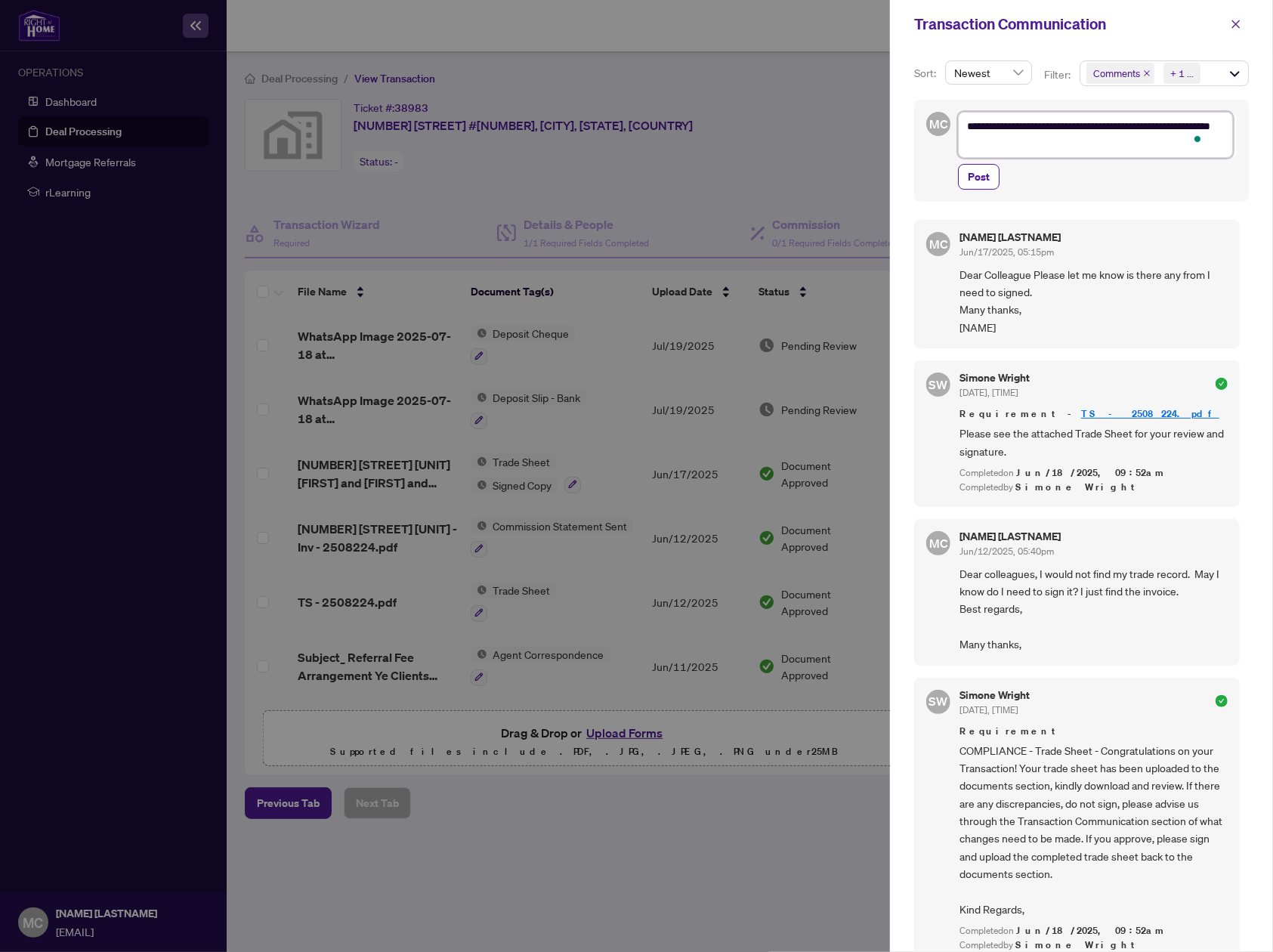 click on "**********" at bounding box center [1095, 134] 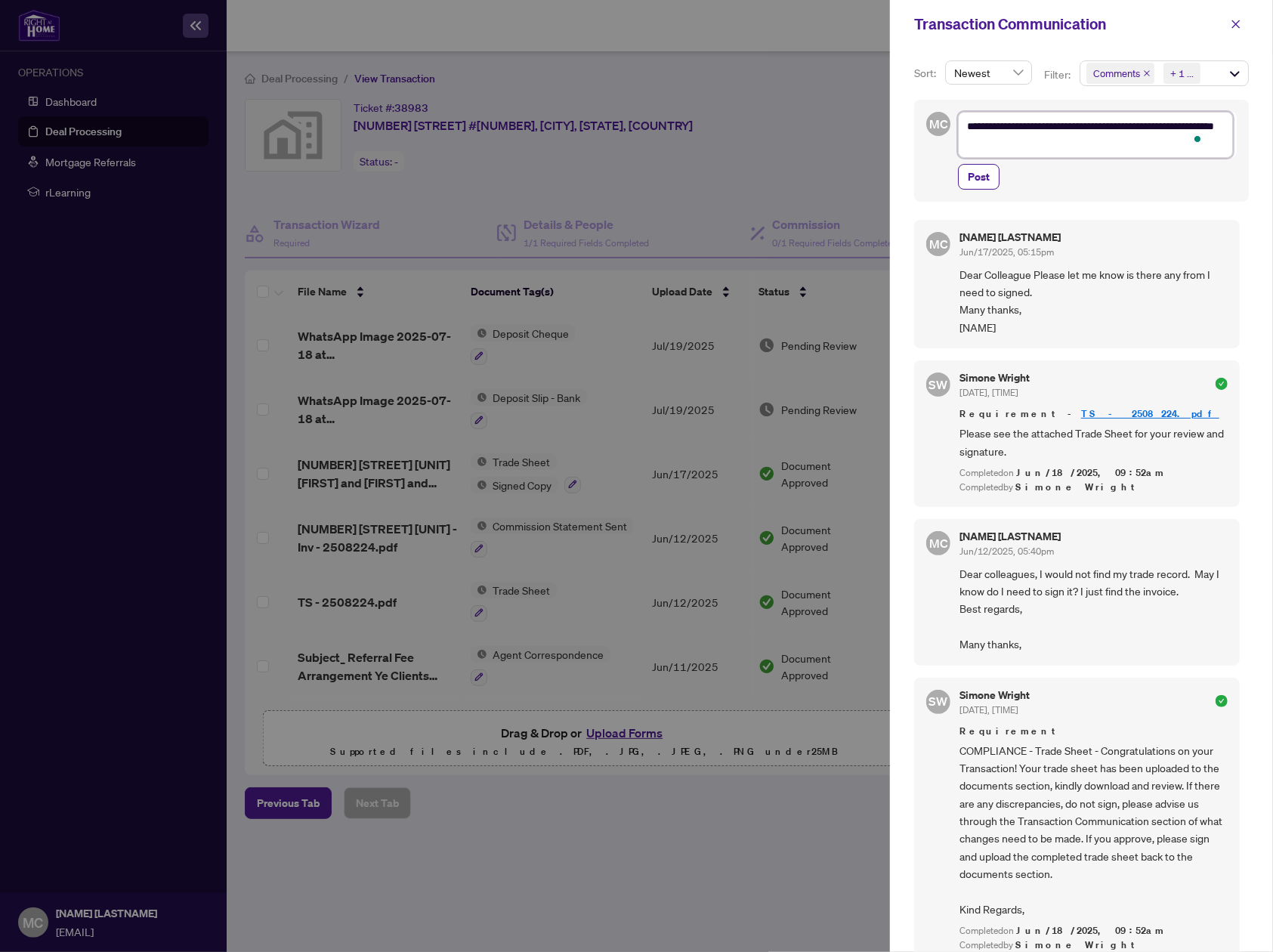 type on "**********" 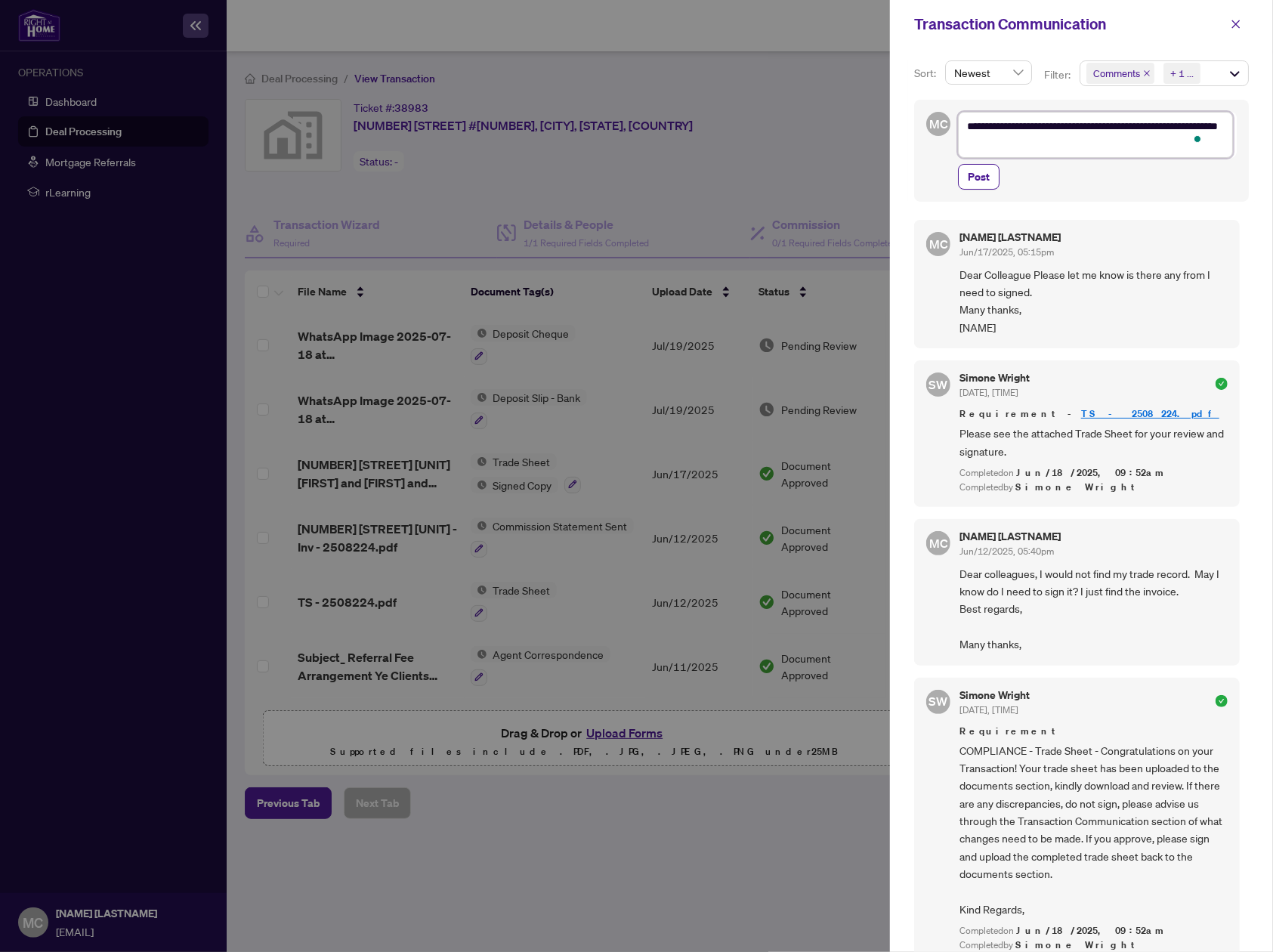 type on "**********" 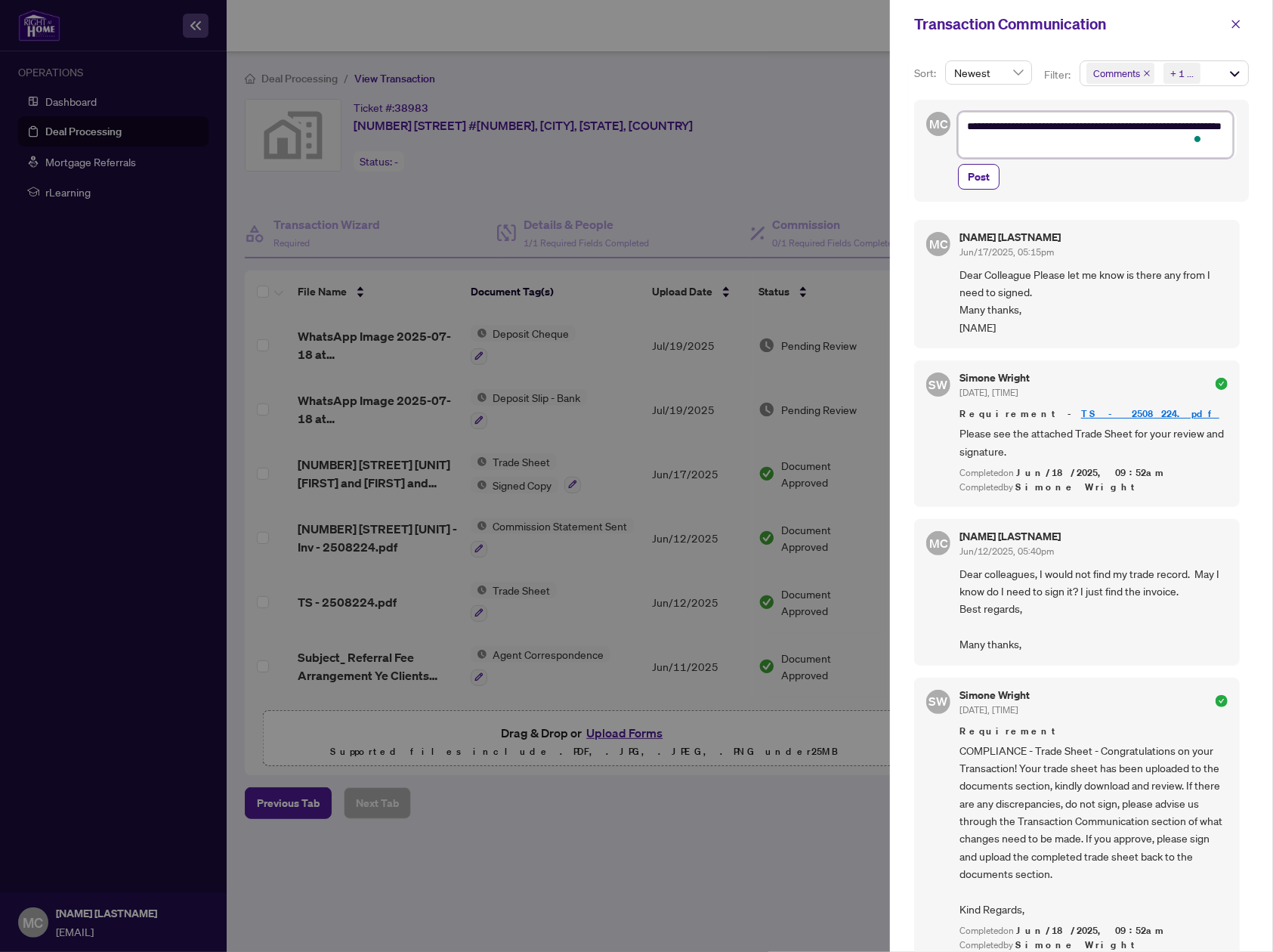 type on "**********" 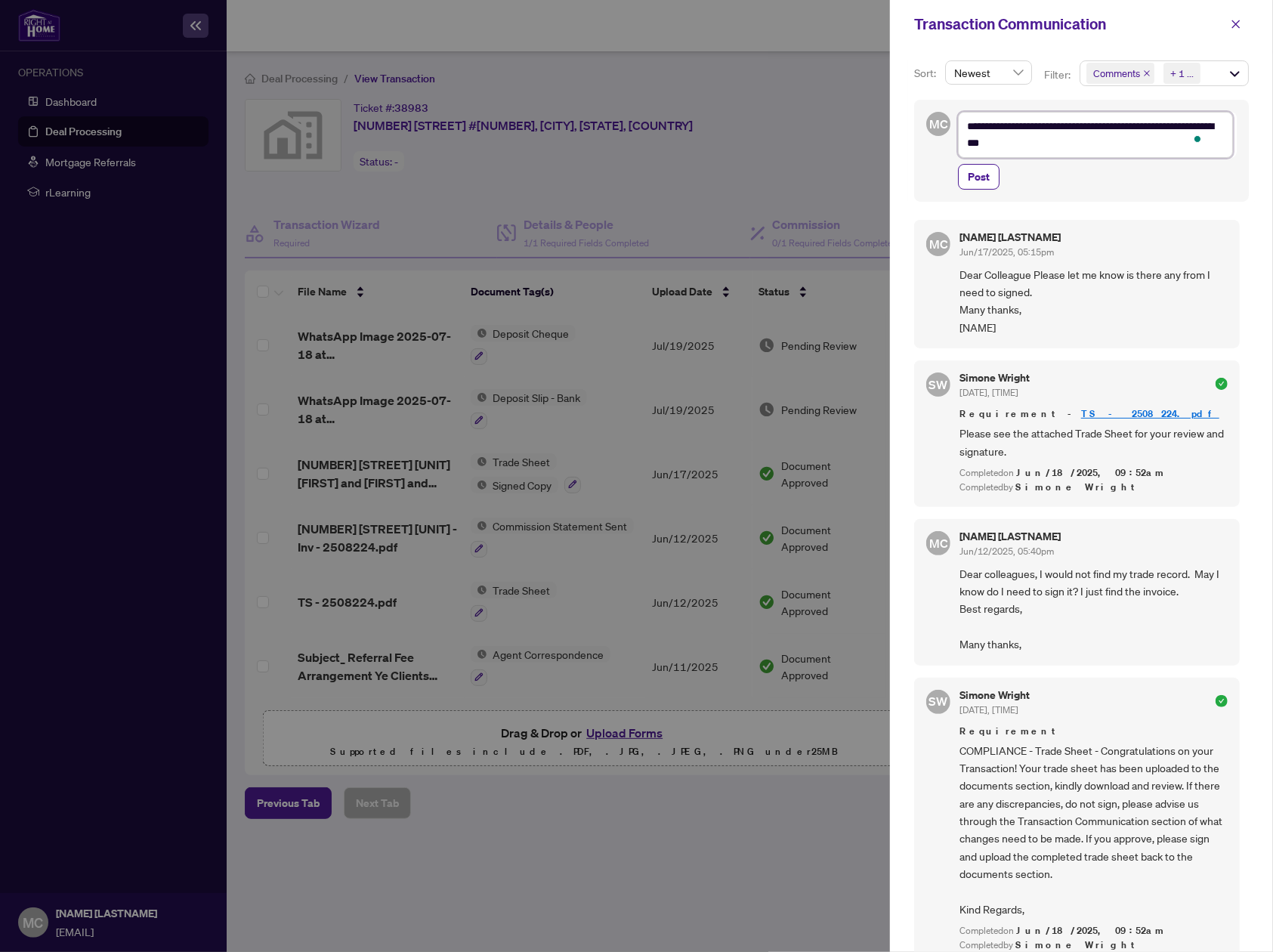 type on "**********" 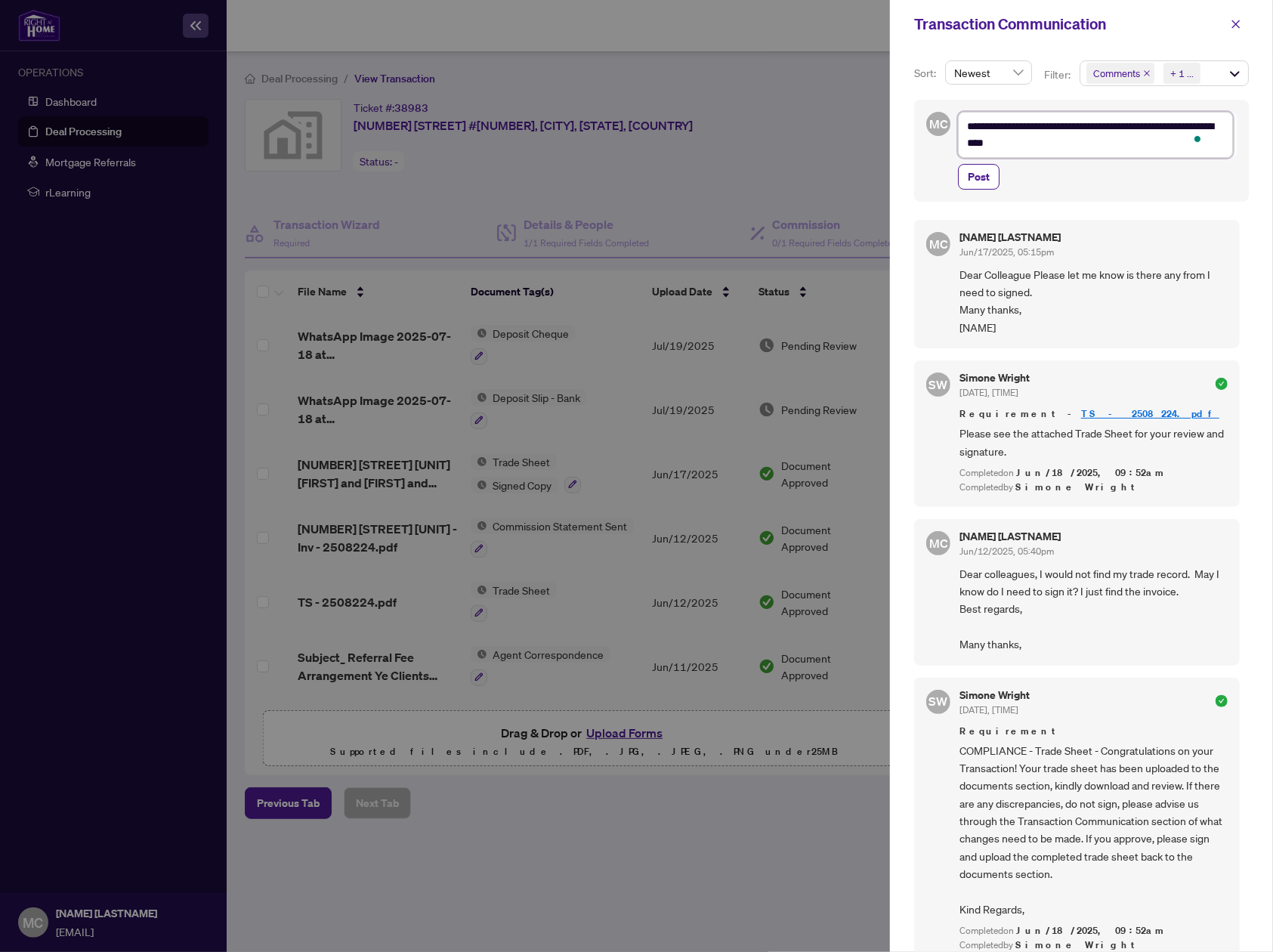 type on "**********" 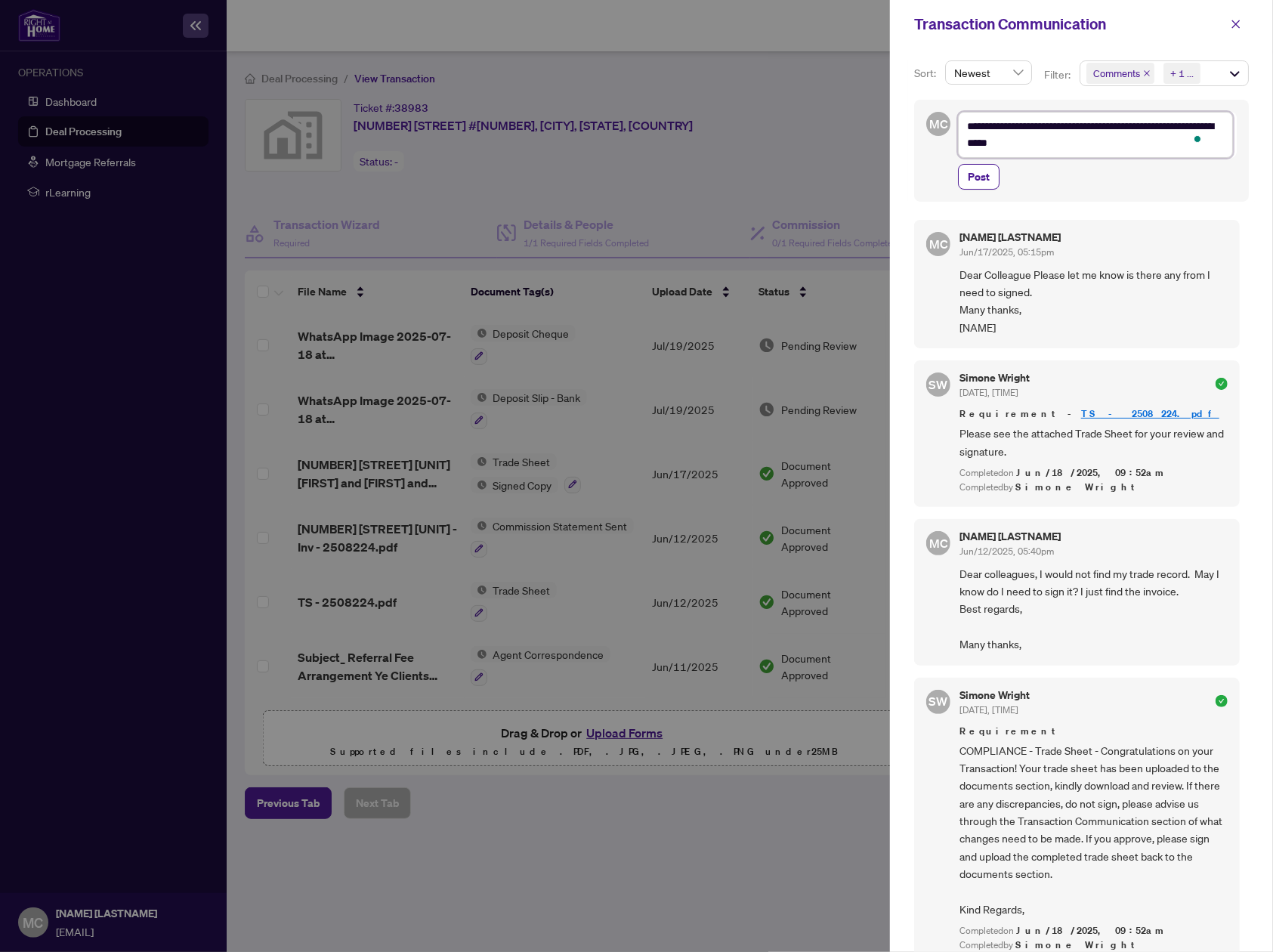type on "**********" 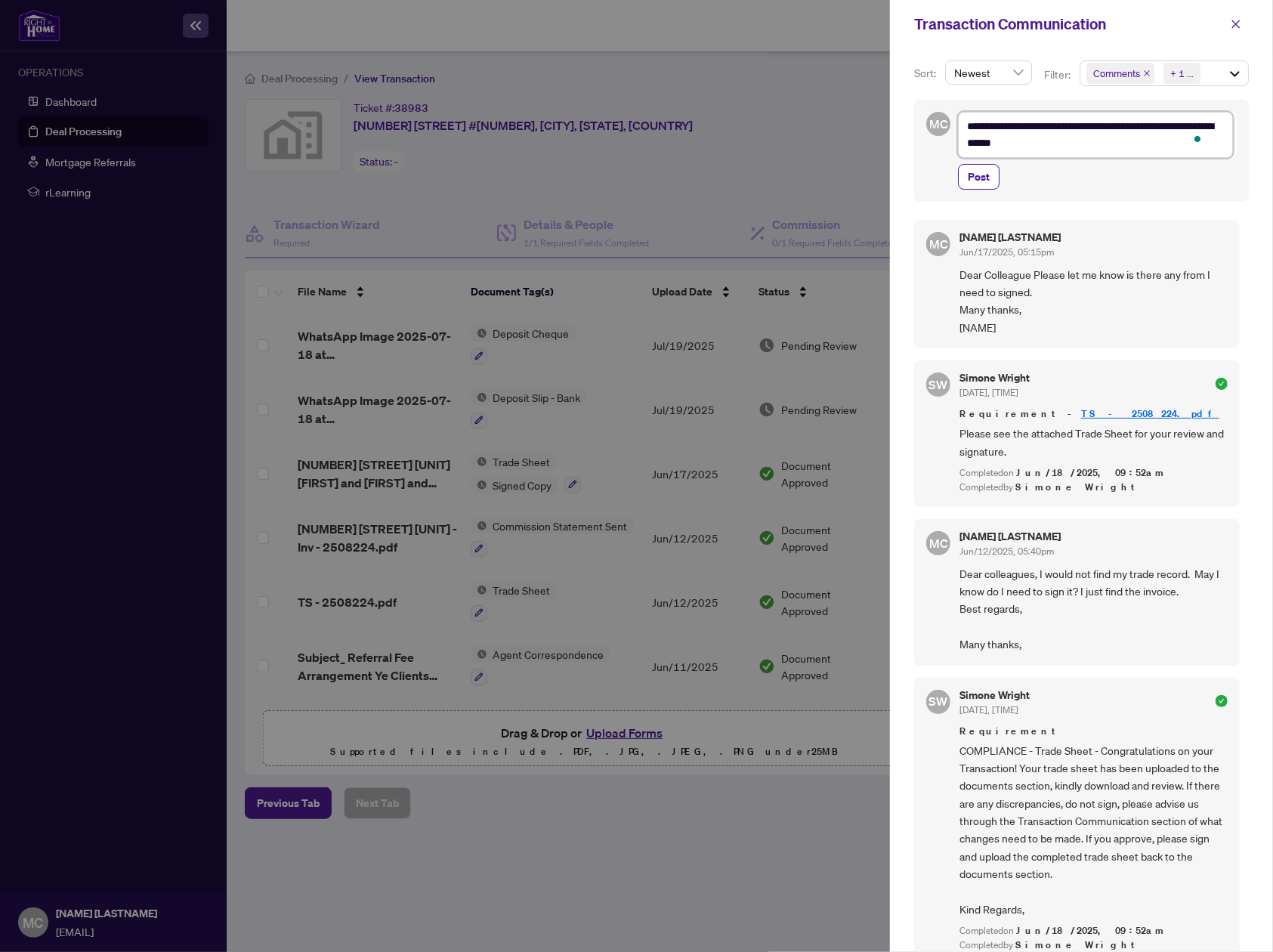type on "**********" 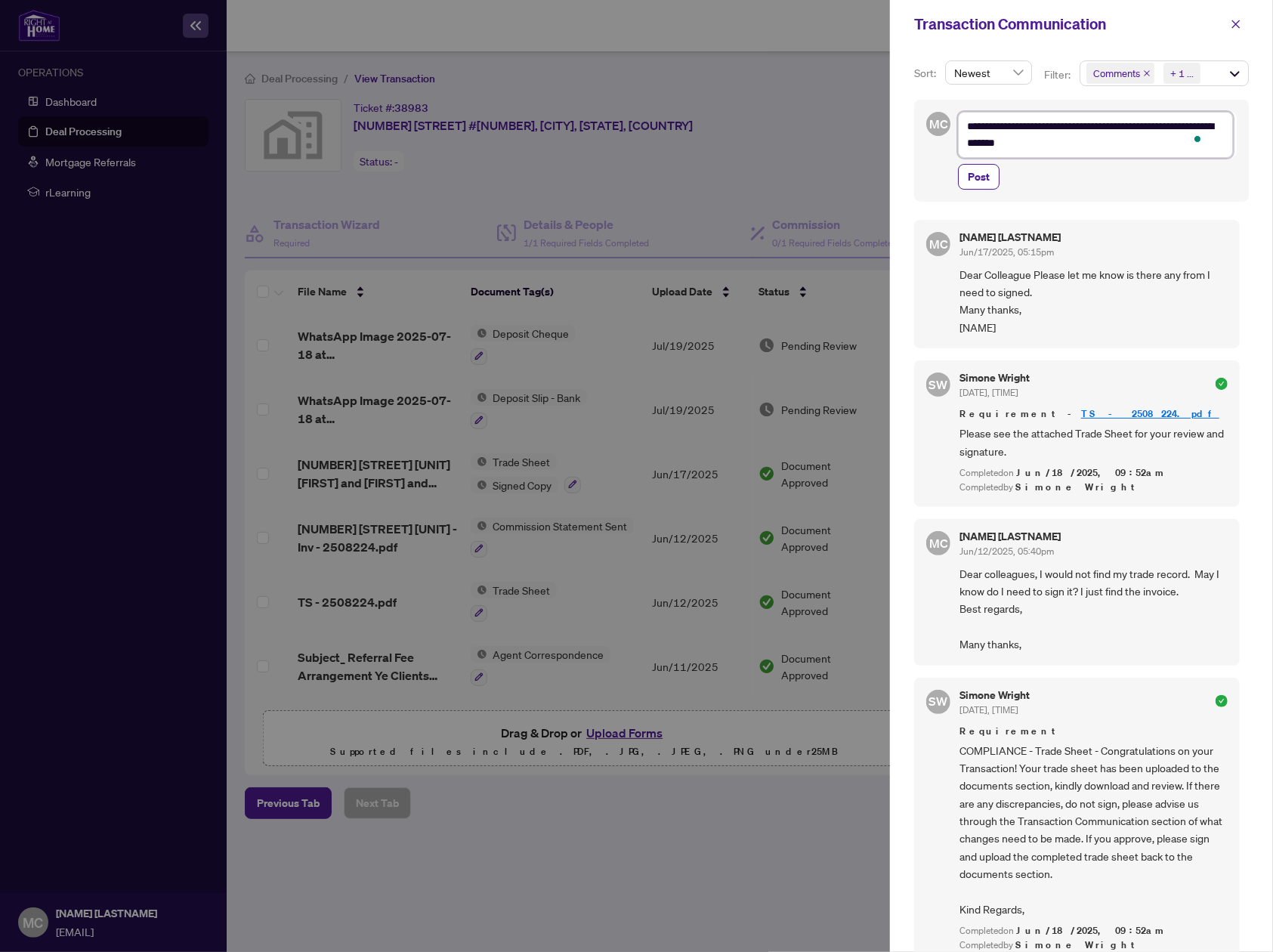 type on "**********" 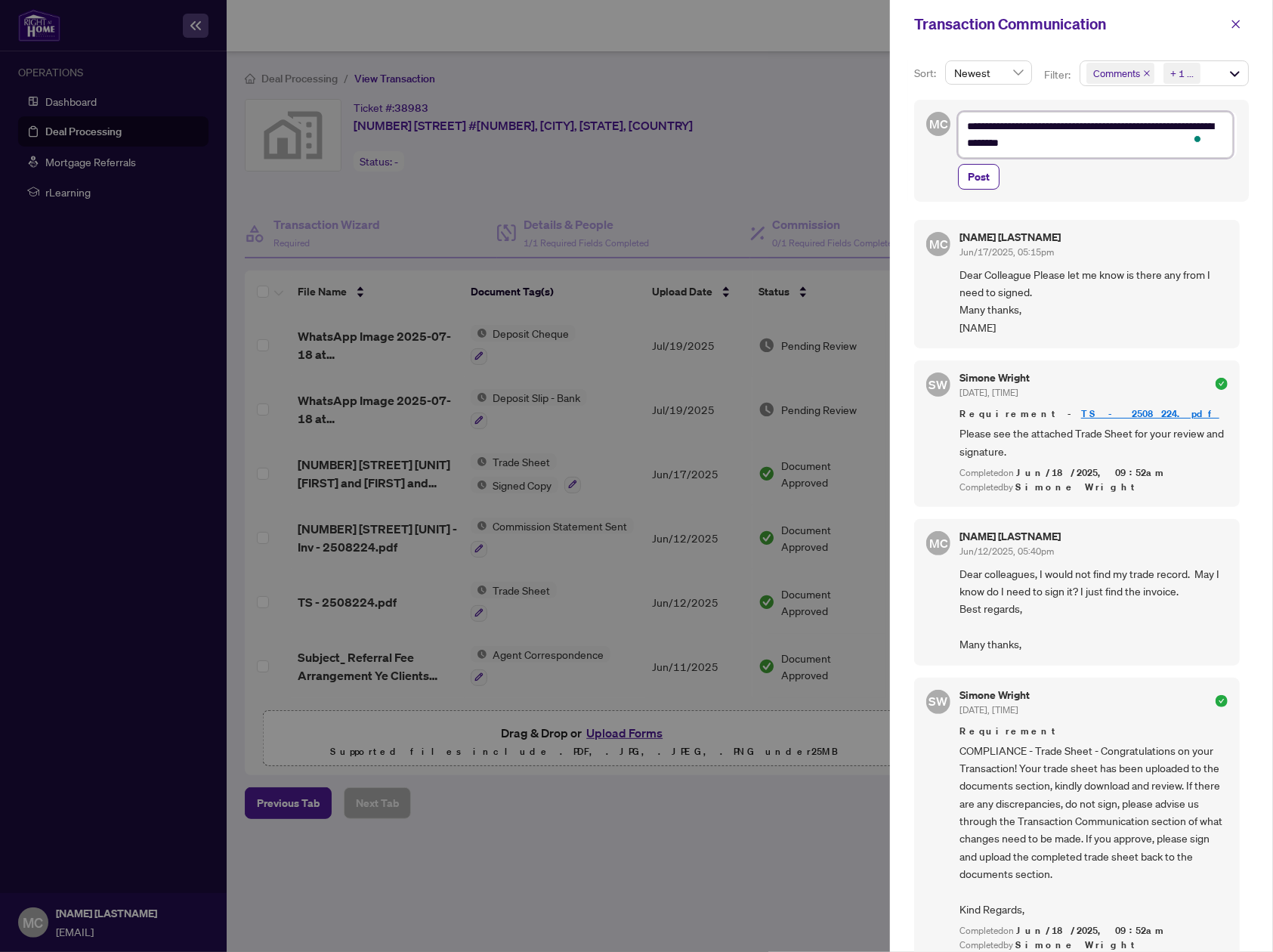 type on "**********" 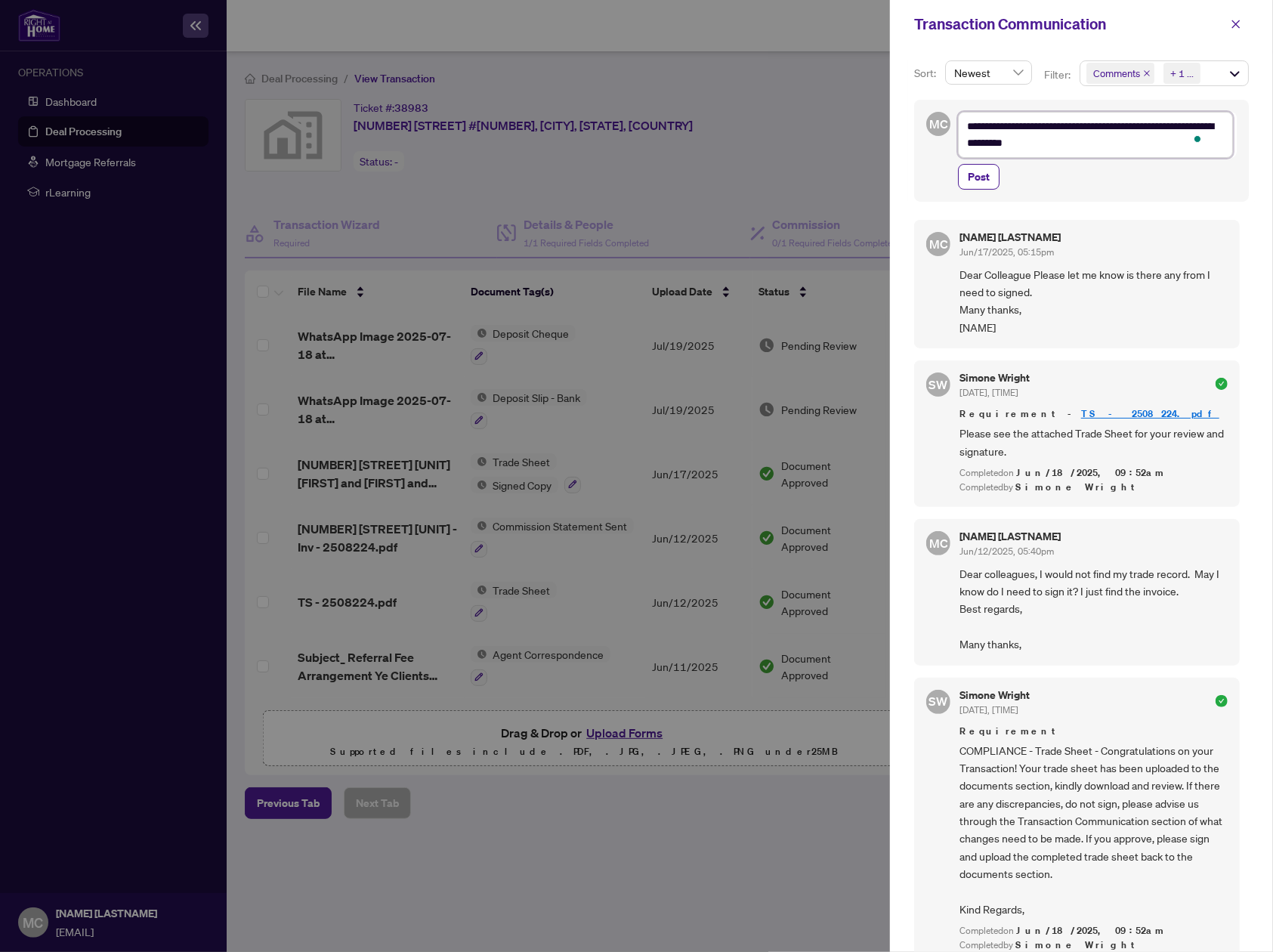 type on "**********" 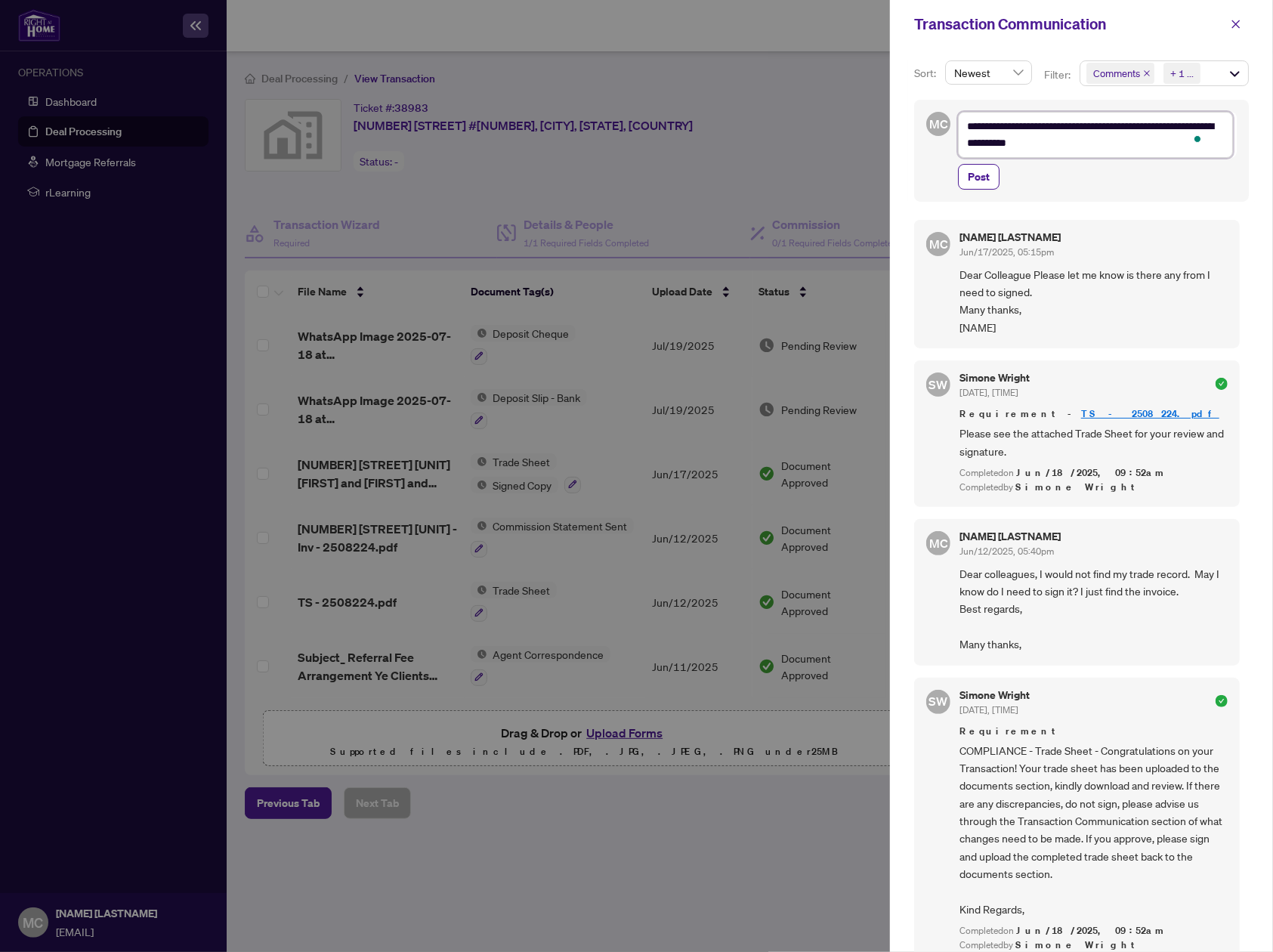 type on "**********" 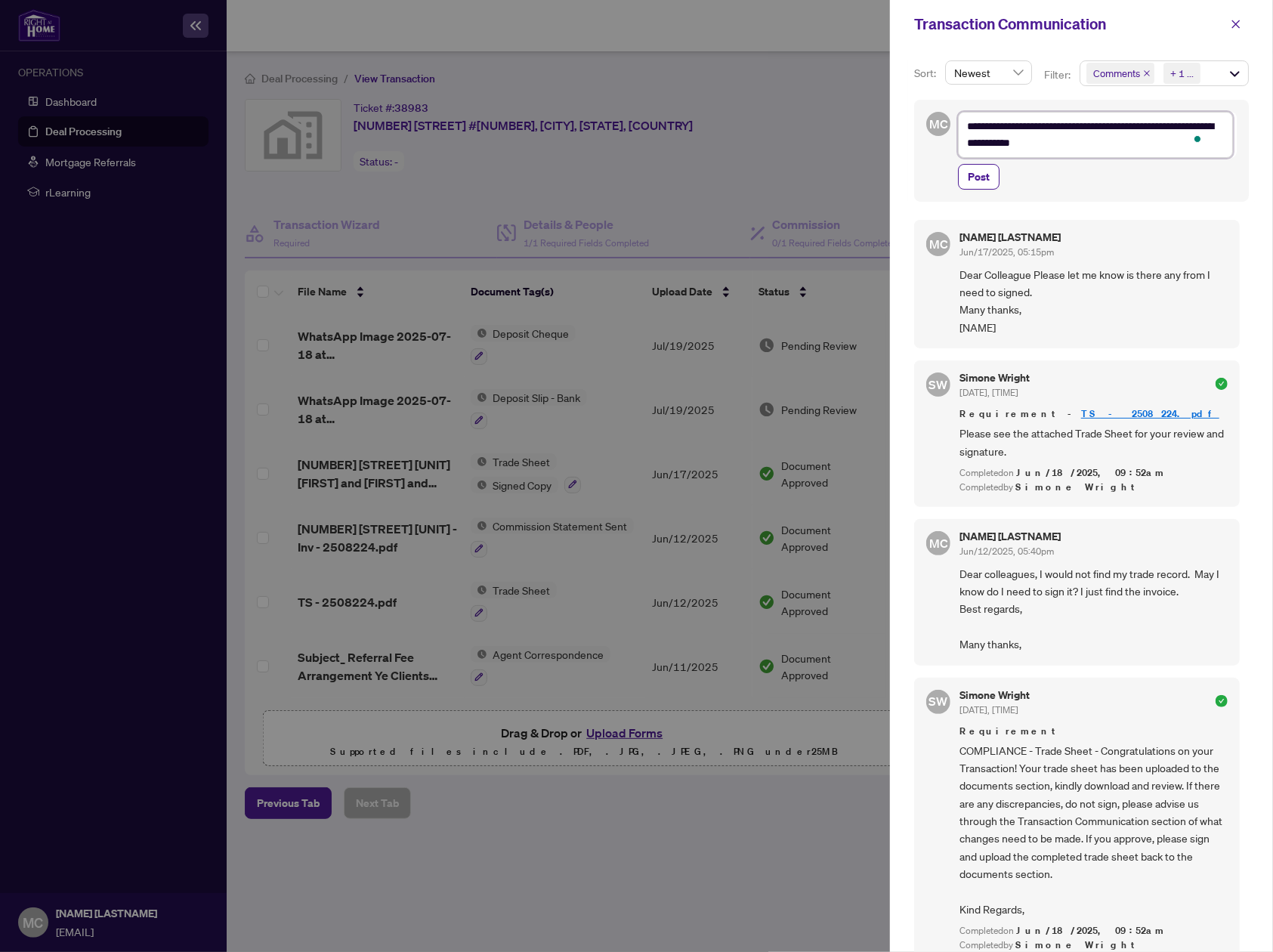 type on "**********" 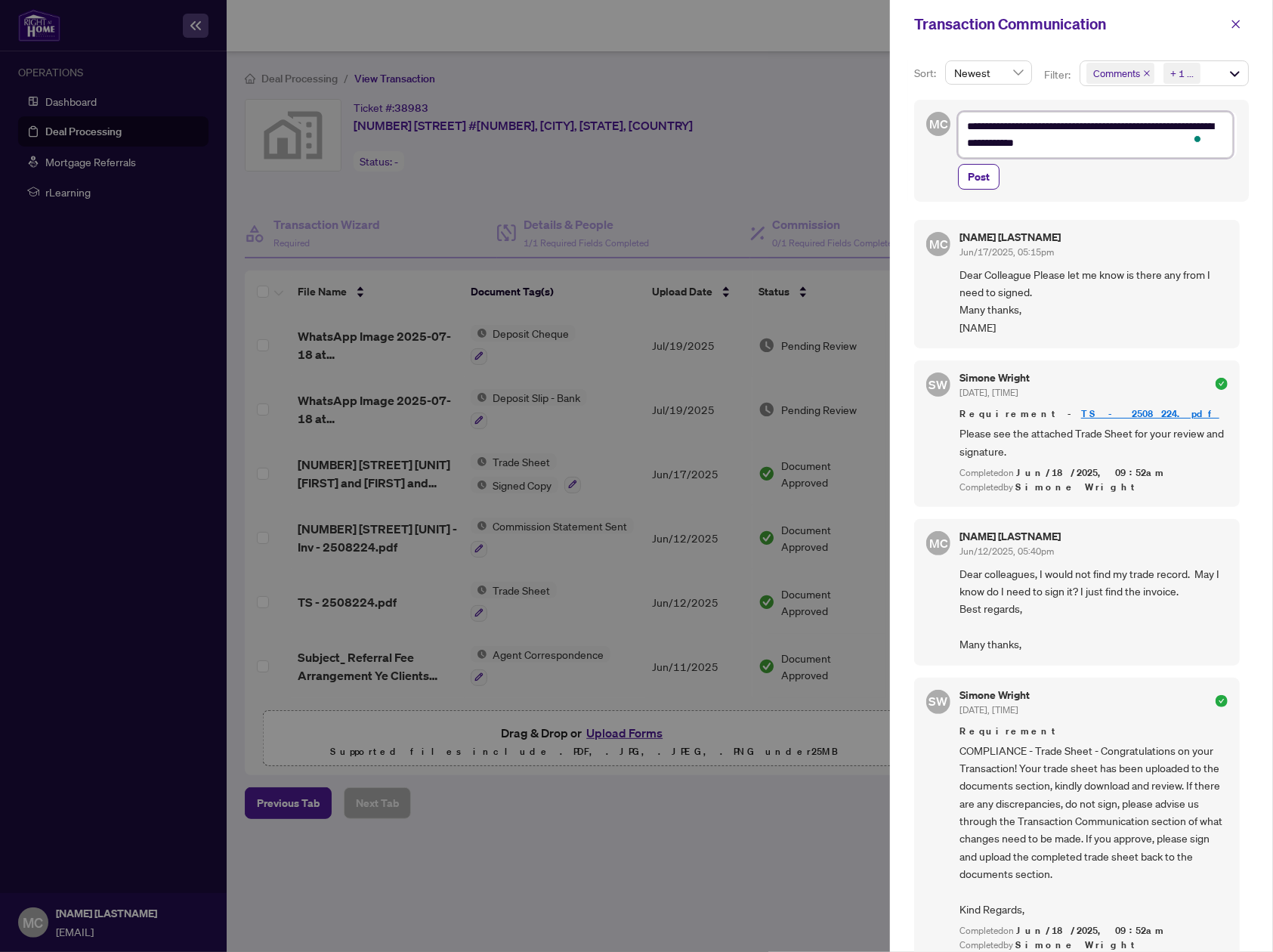 type on "**********" 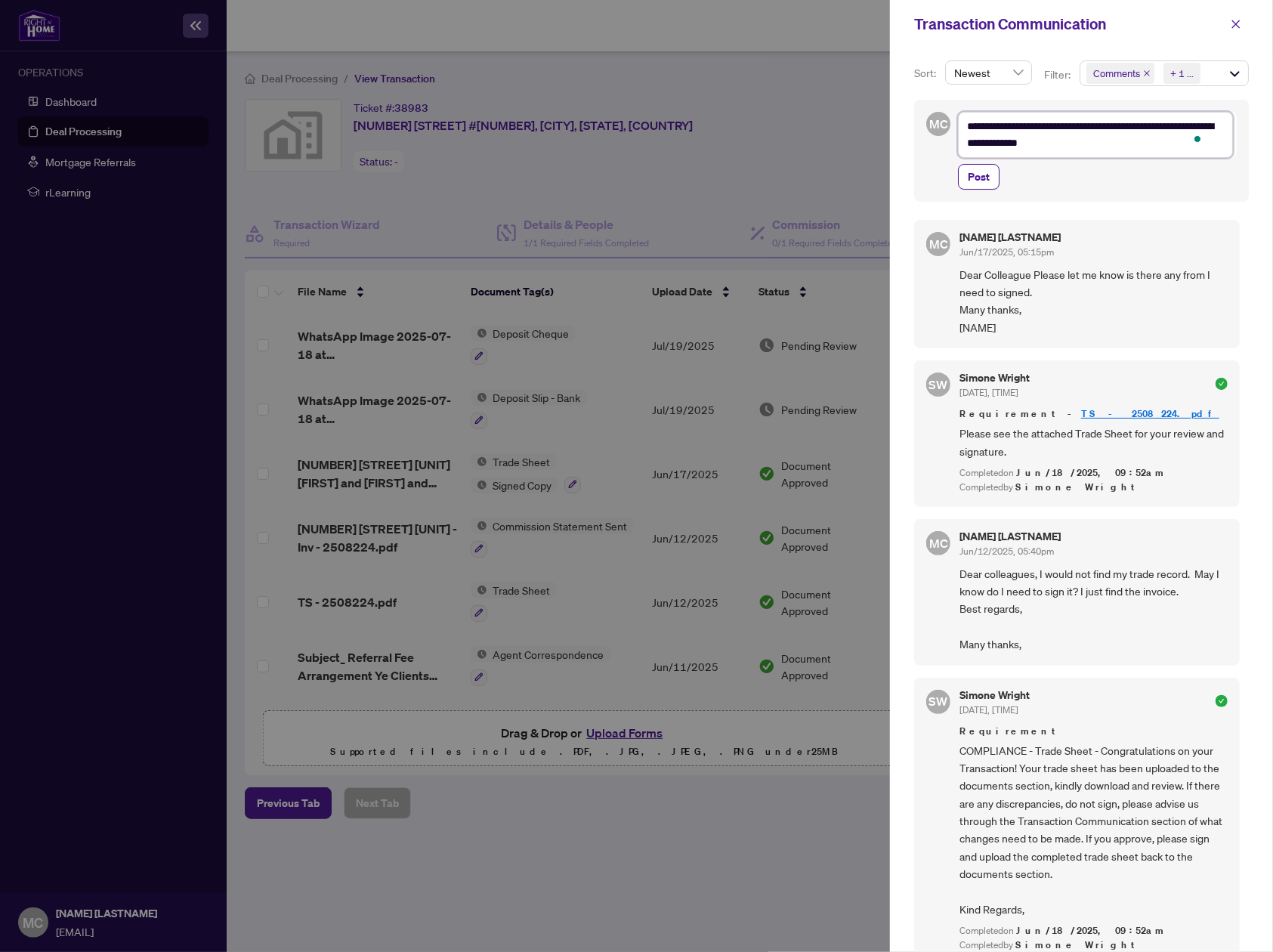 type on "**********" 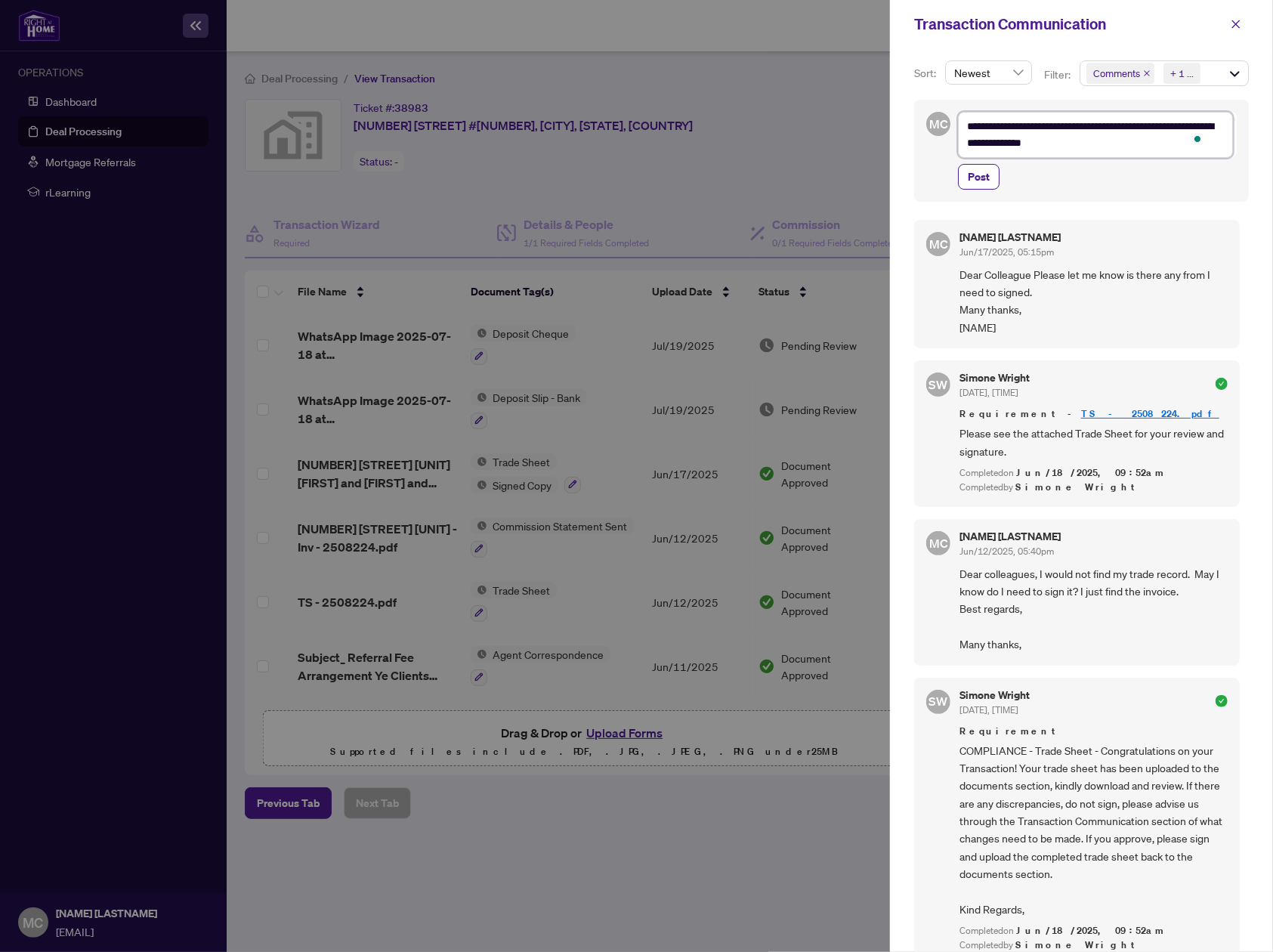 type on "**********" 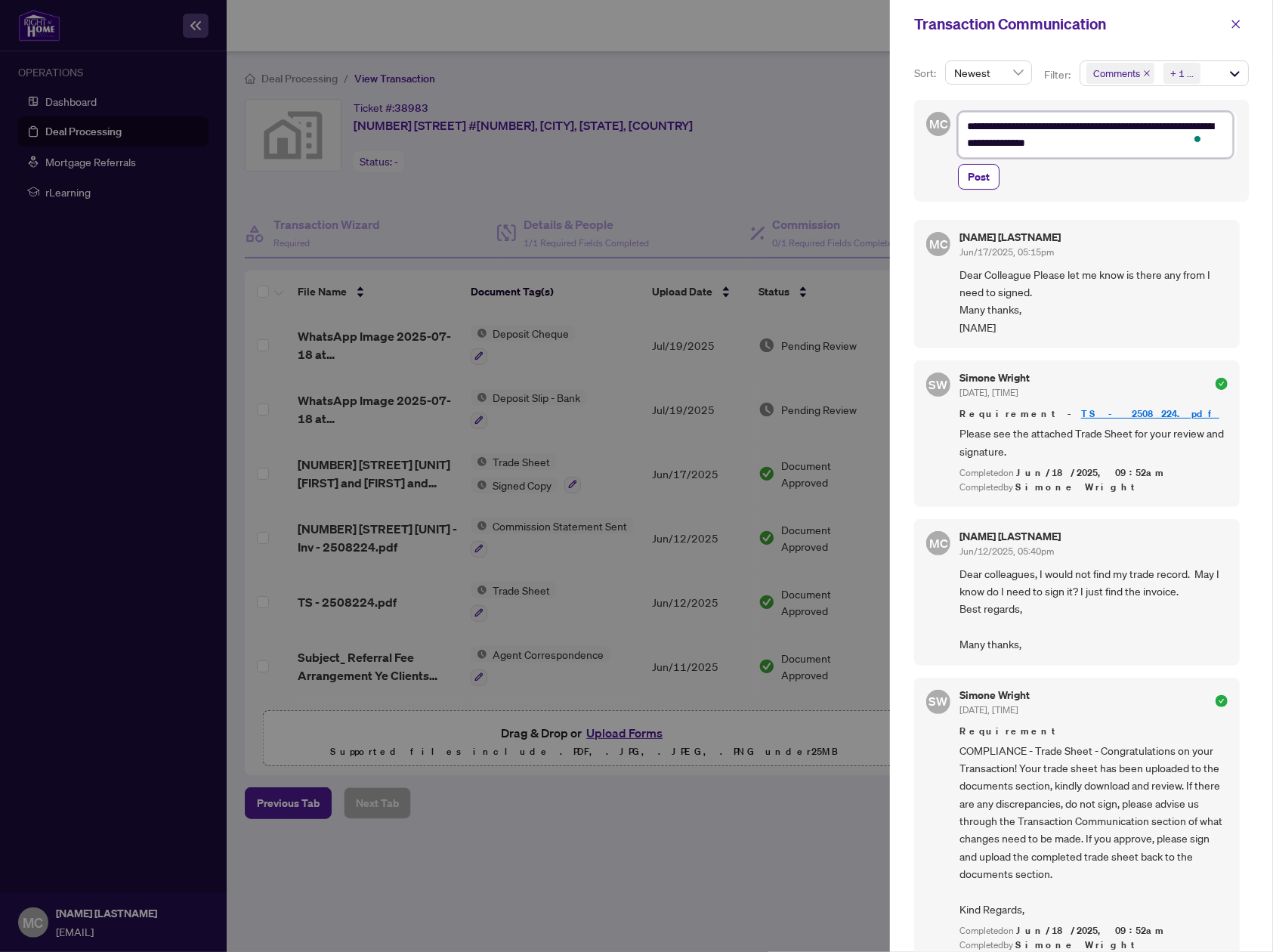 type on "**********" 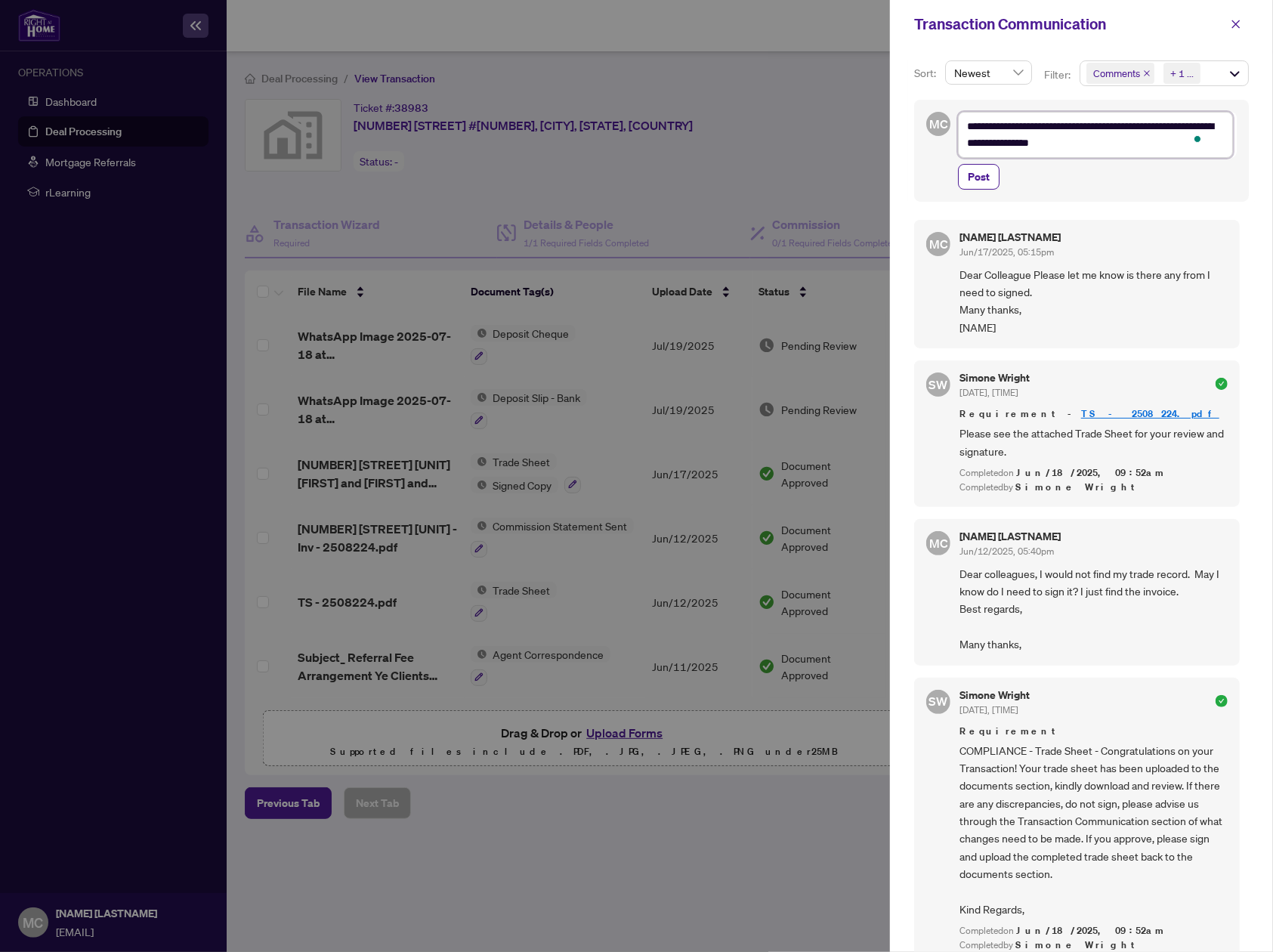 type on "**********" 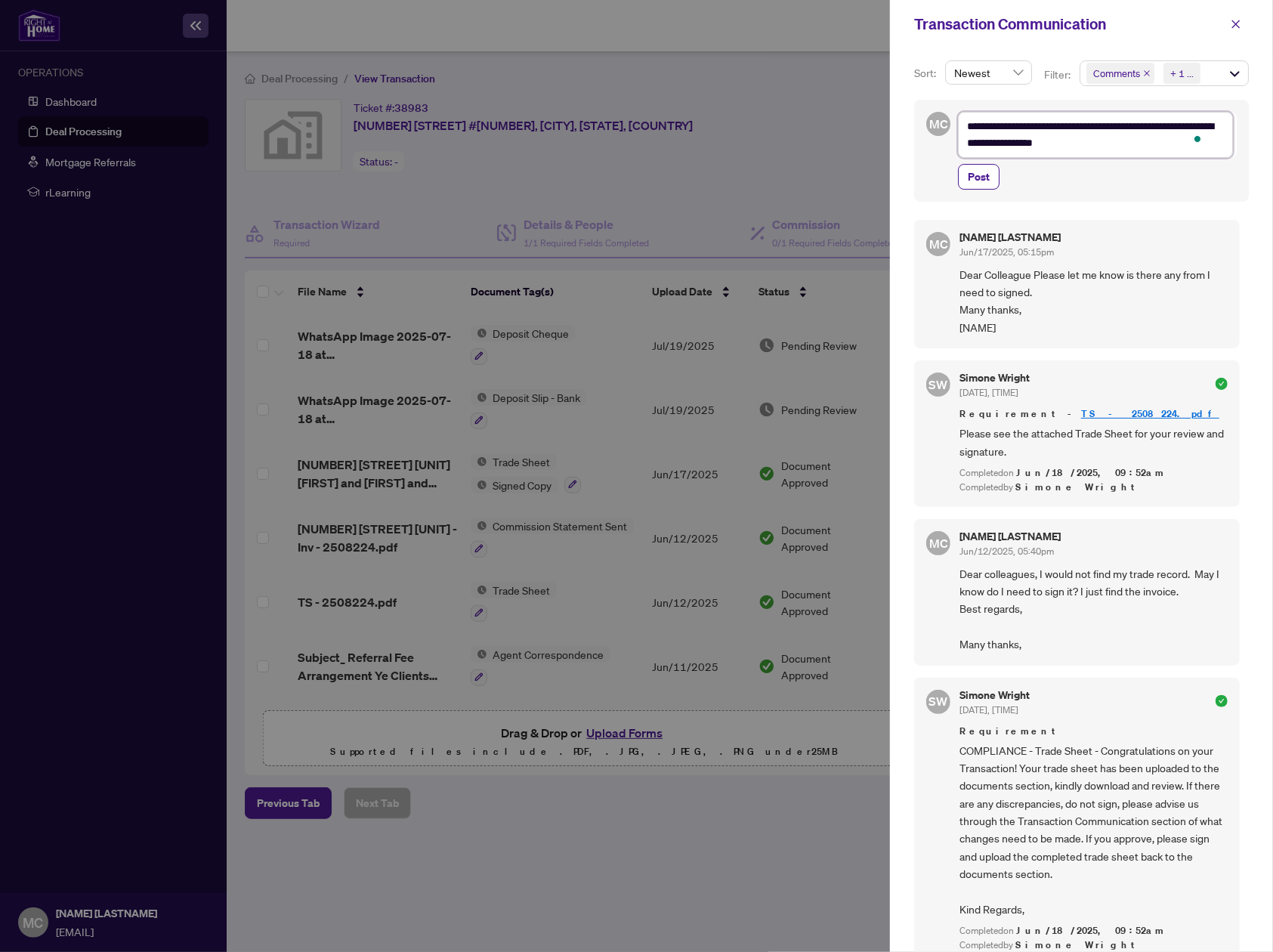 type on "**********" 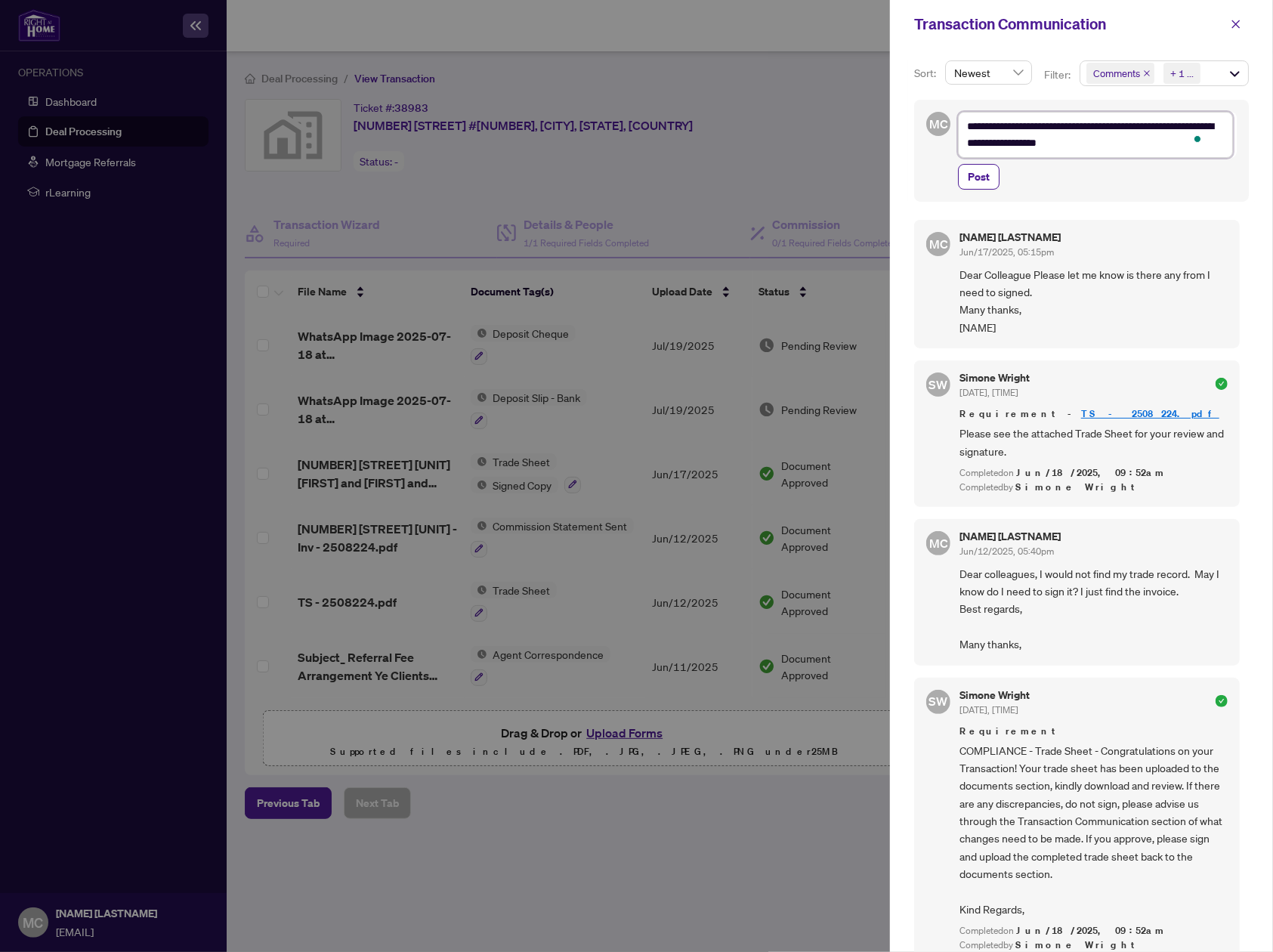 type on "**********" 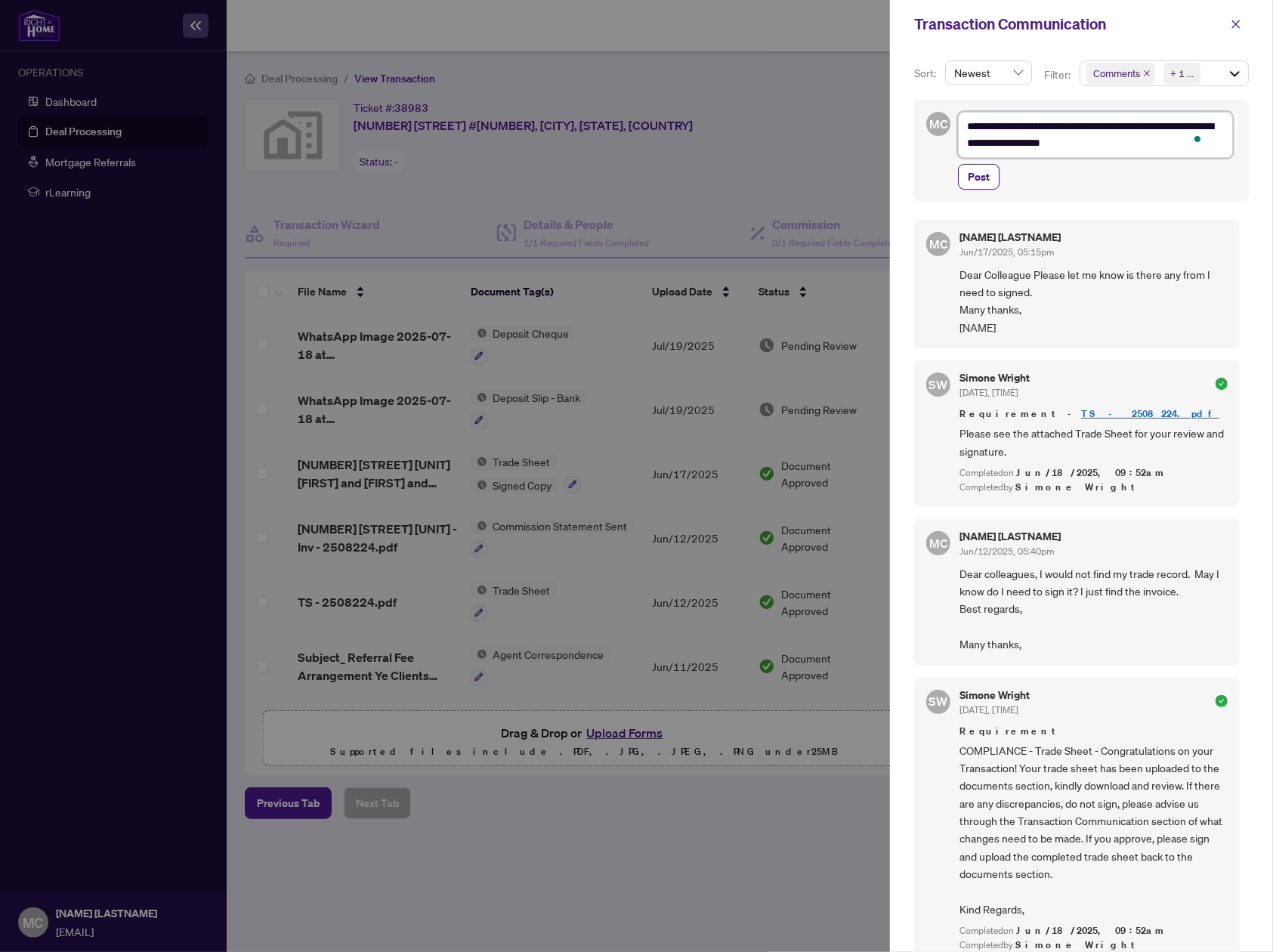 type on "**********" 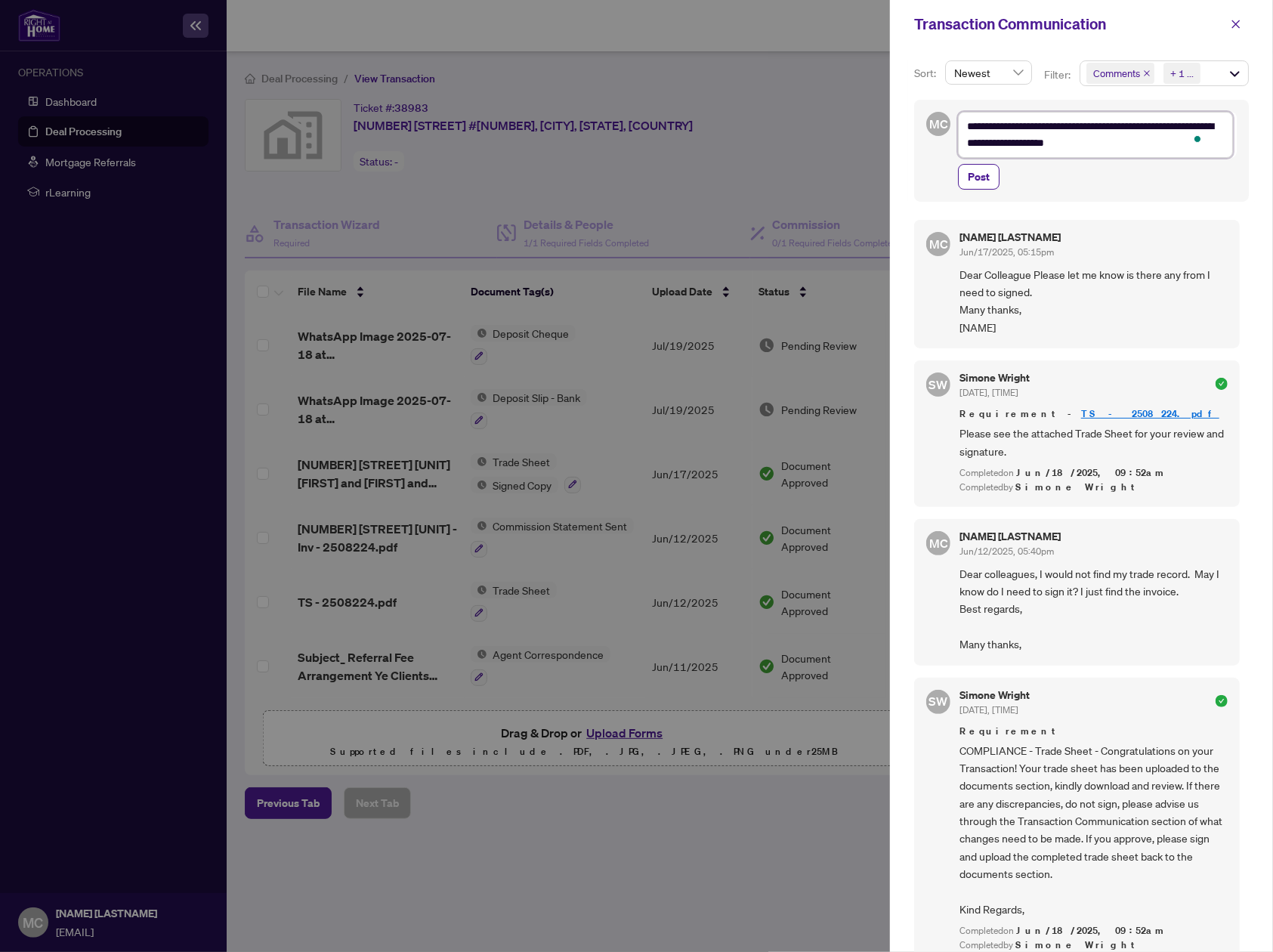 type on "**********" 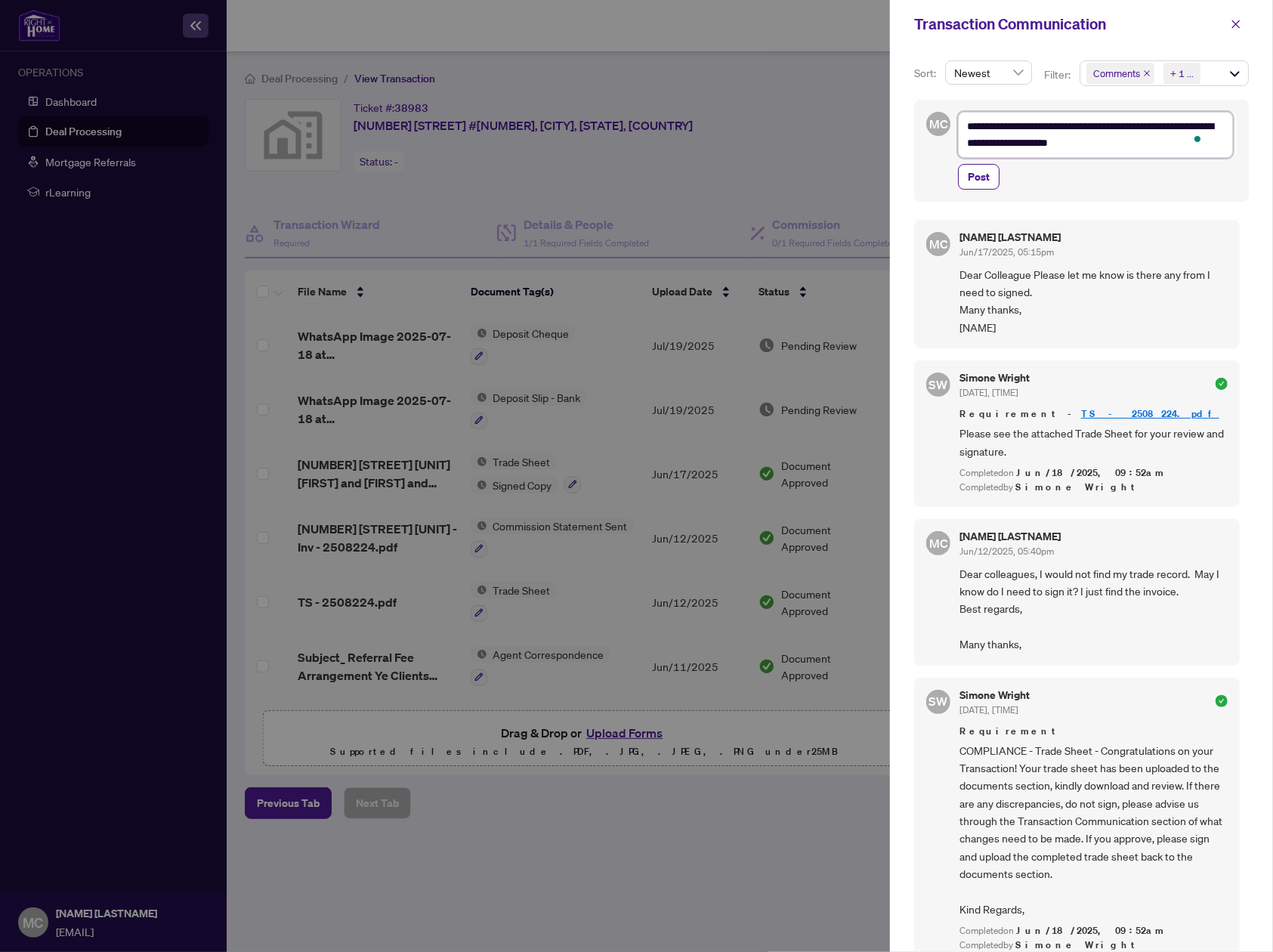 type on "**********" 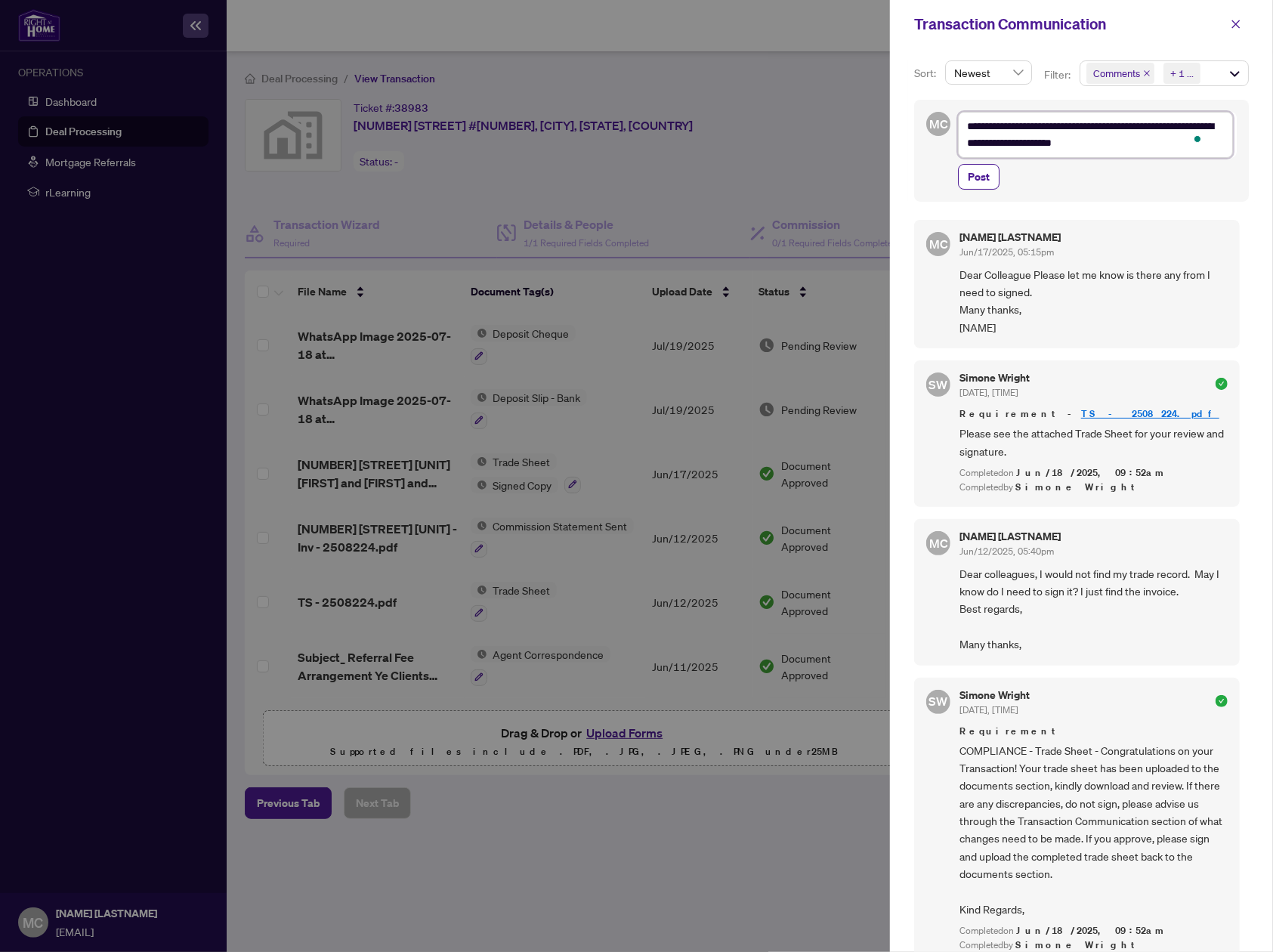 type on "**********" 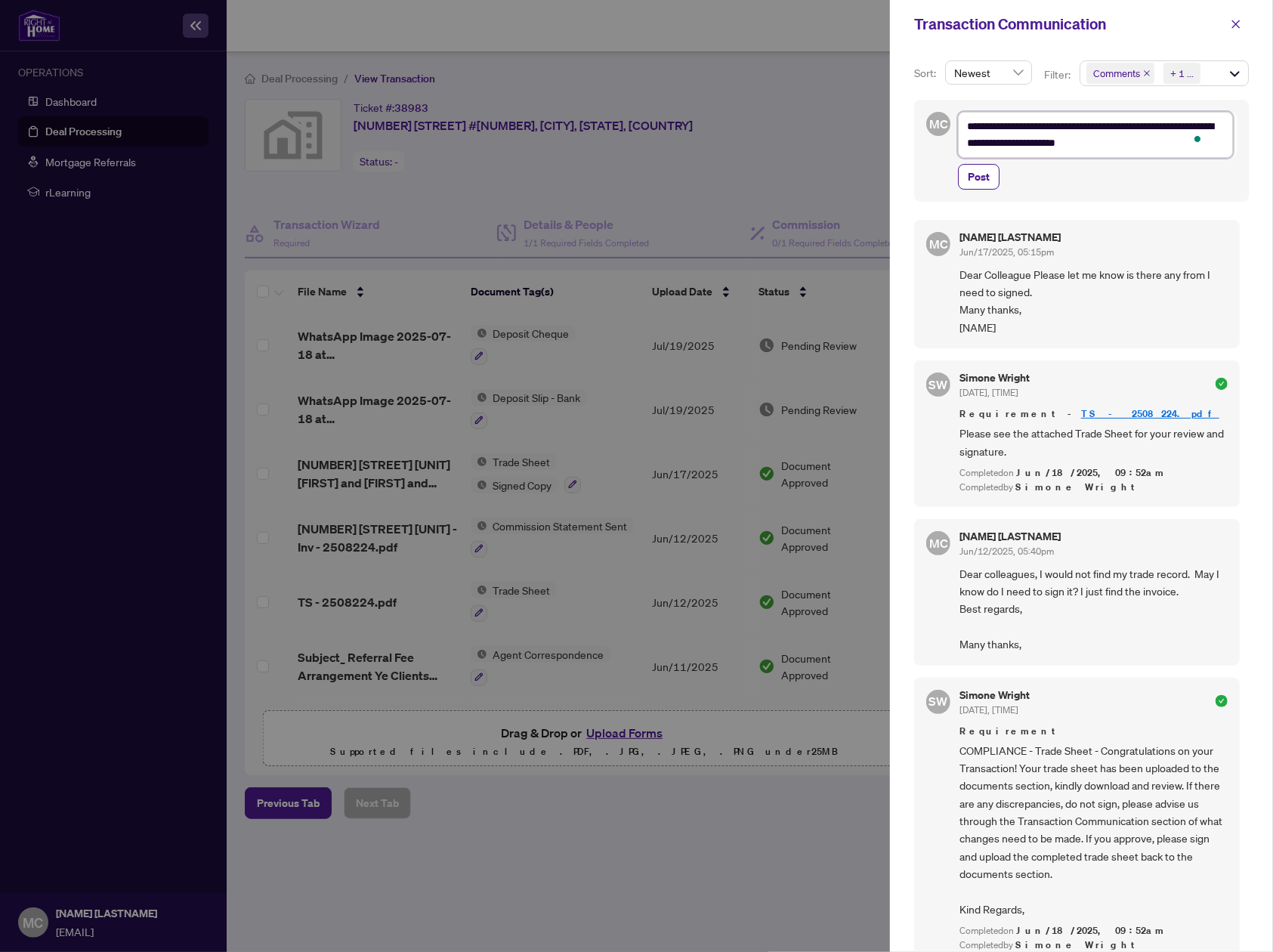 type on "**********" 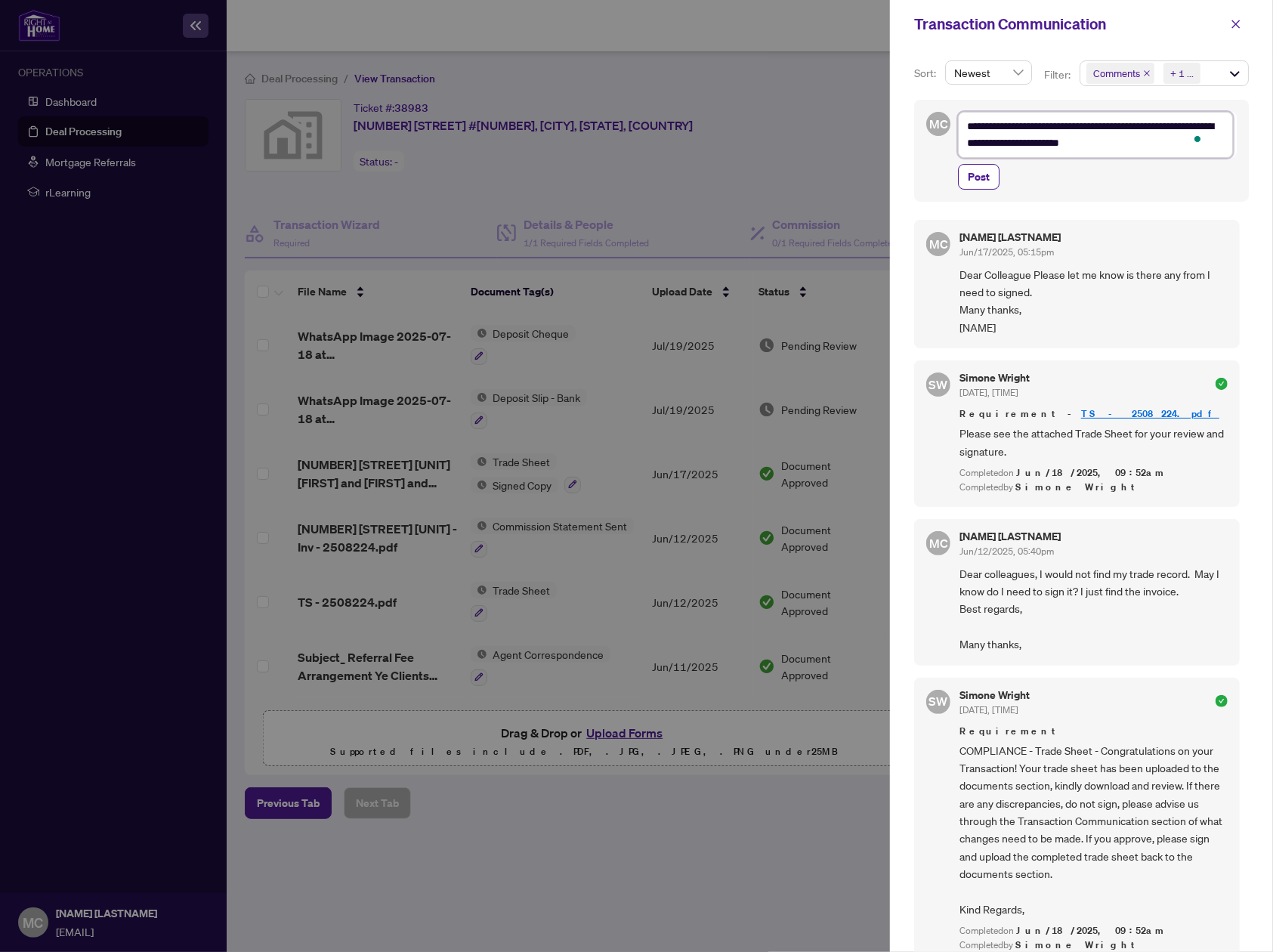 type on "**********" 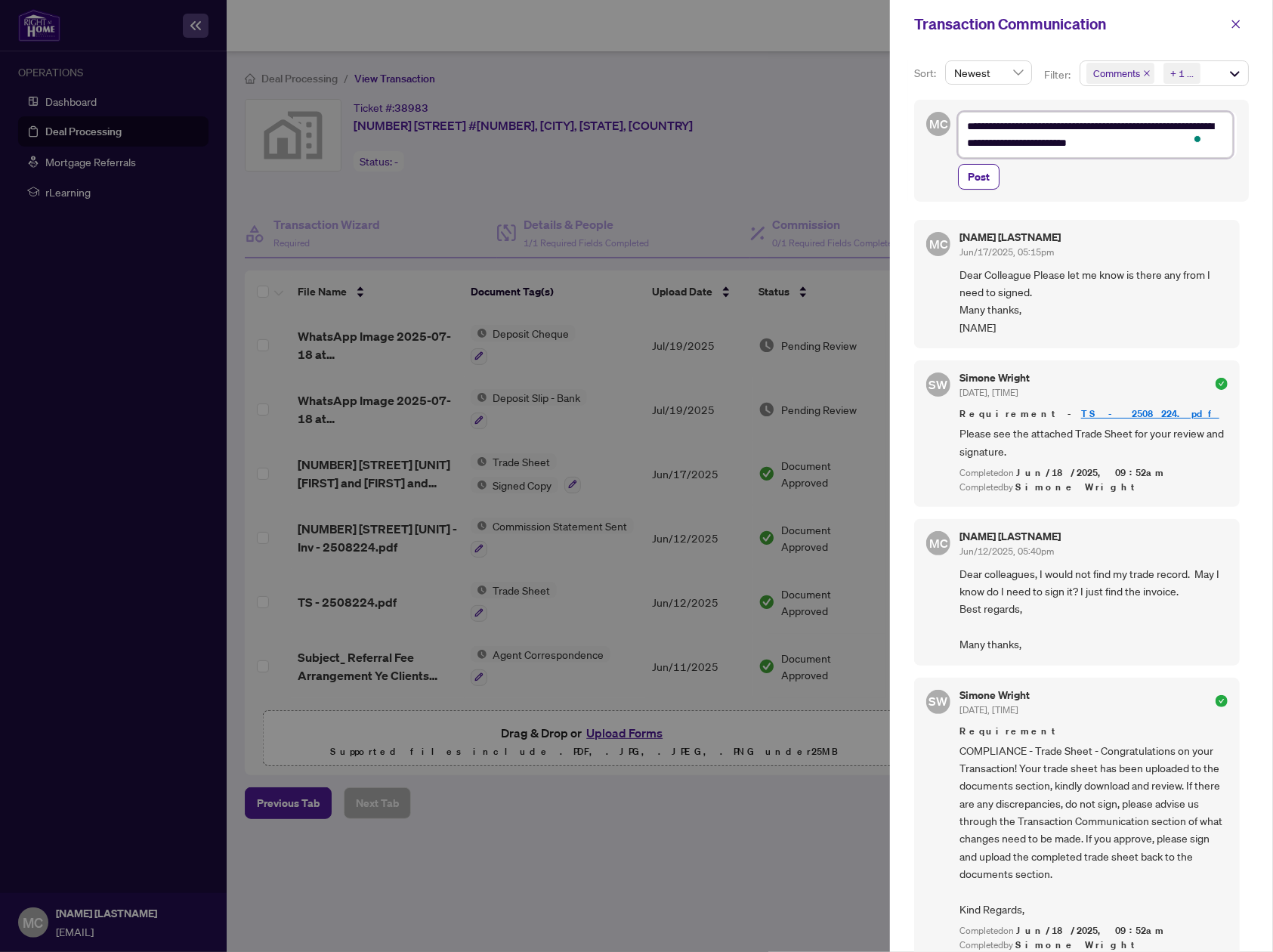 type on "**********" 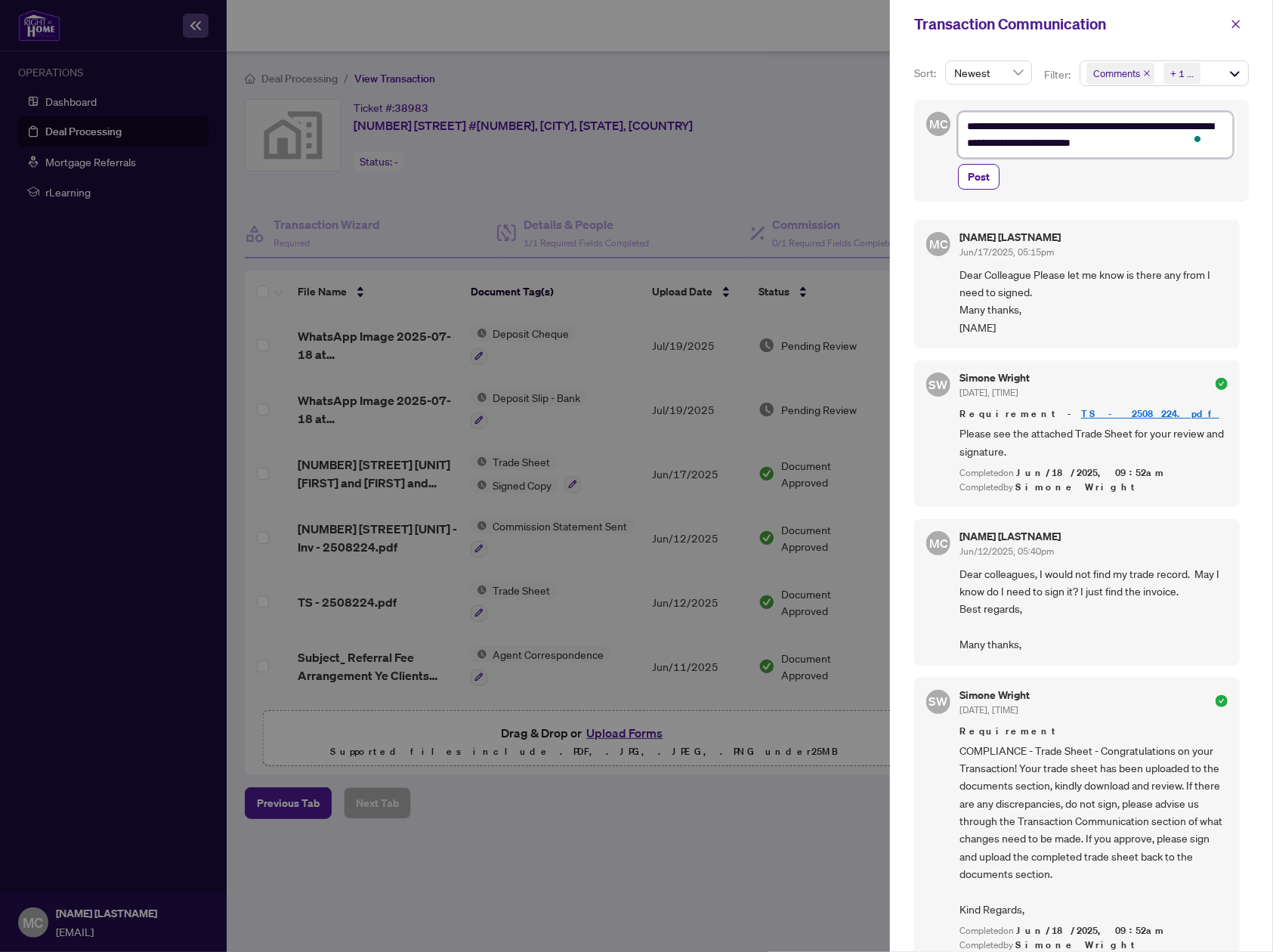 type on "**********" 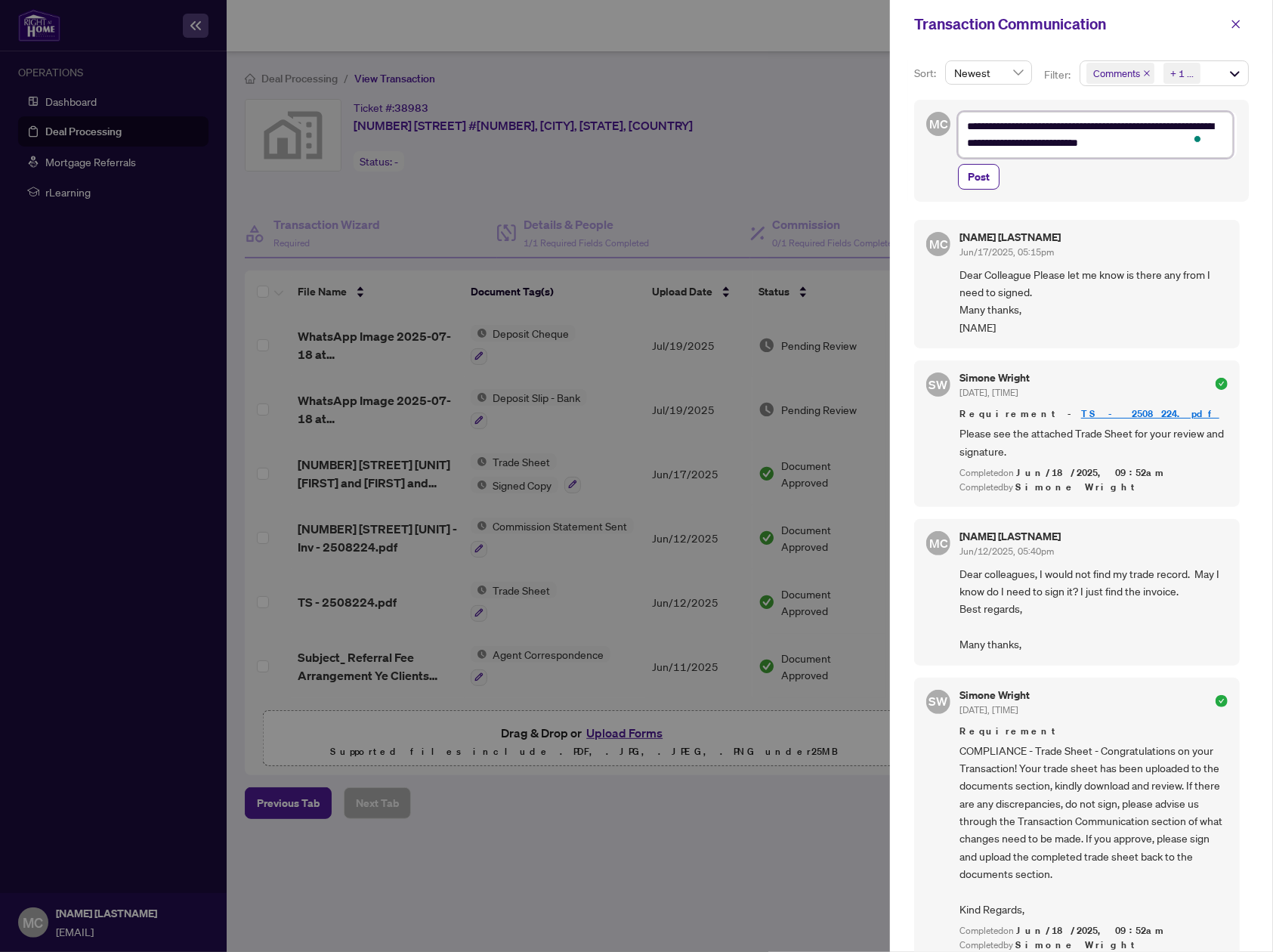 type on "**********" 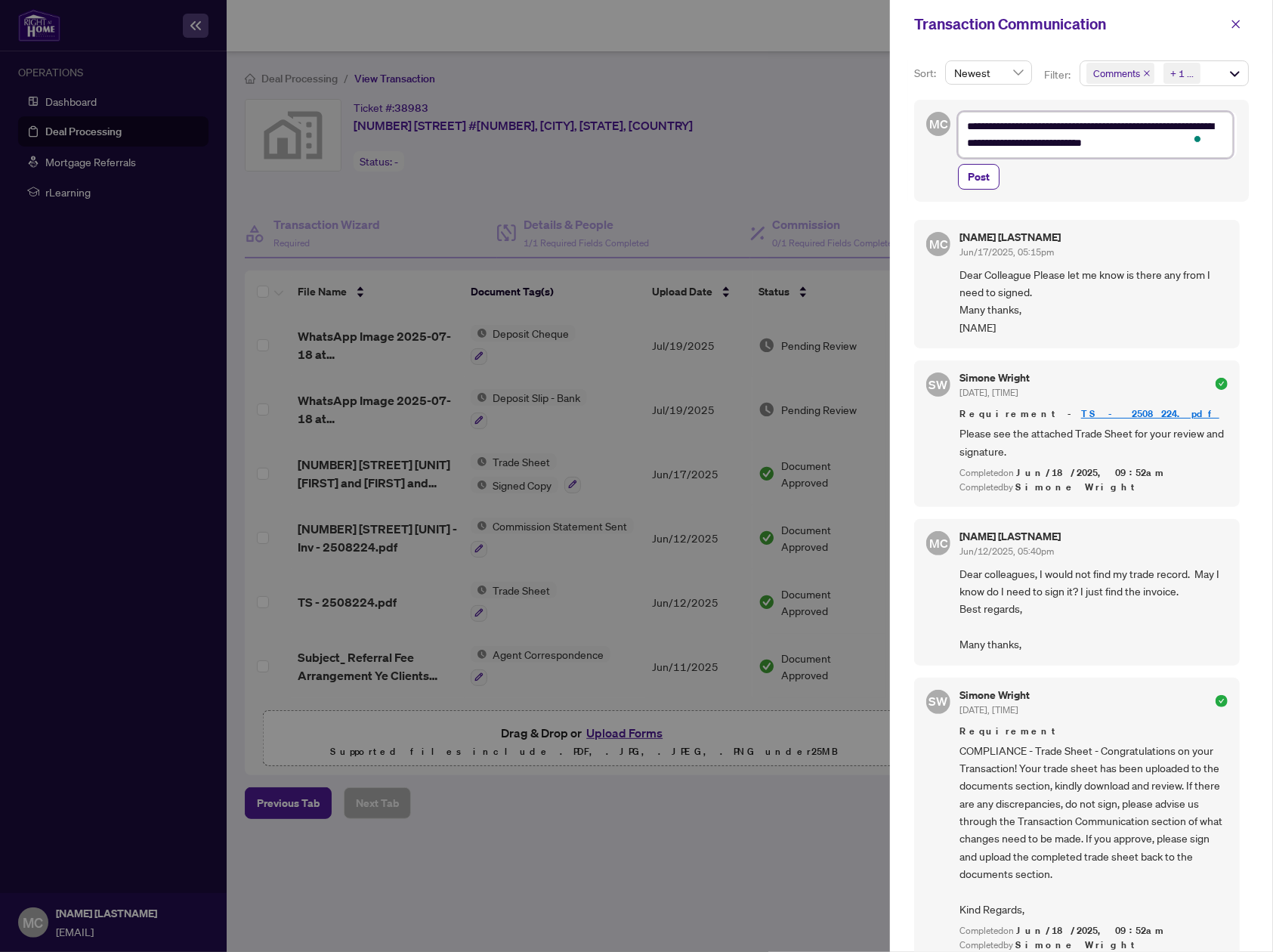 type on "**********" 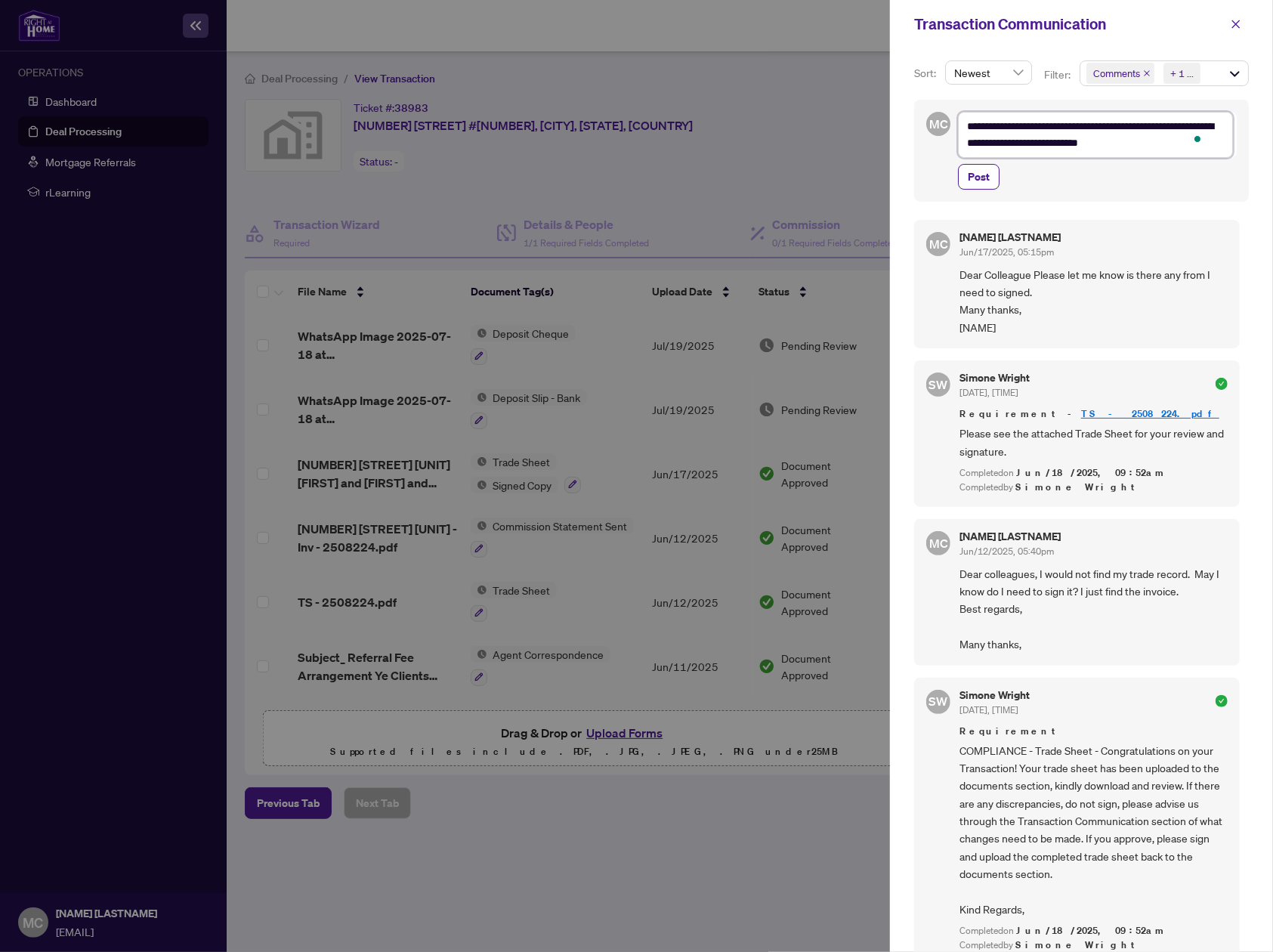 type on "**********" 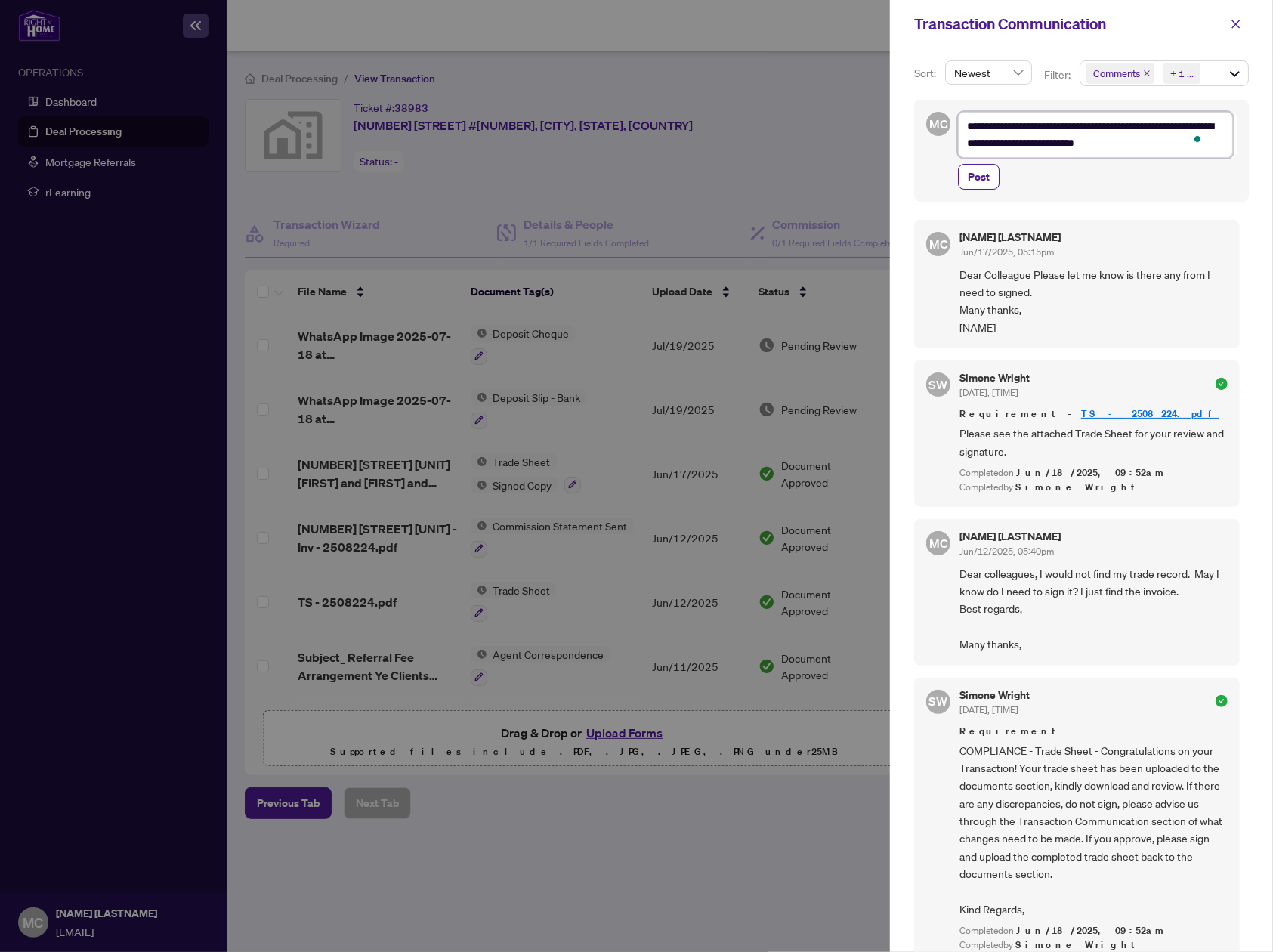 type on "**********" 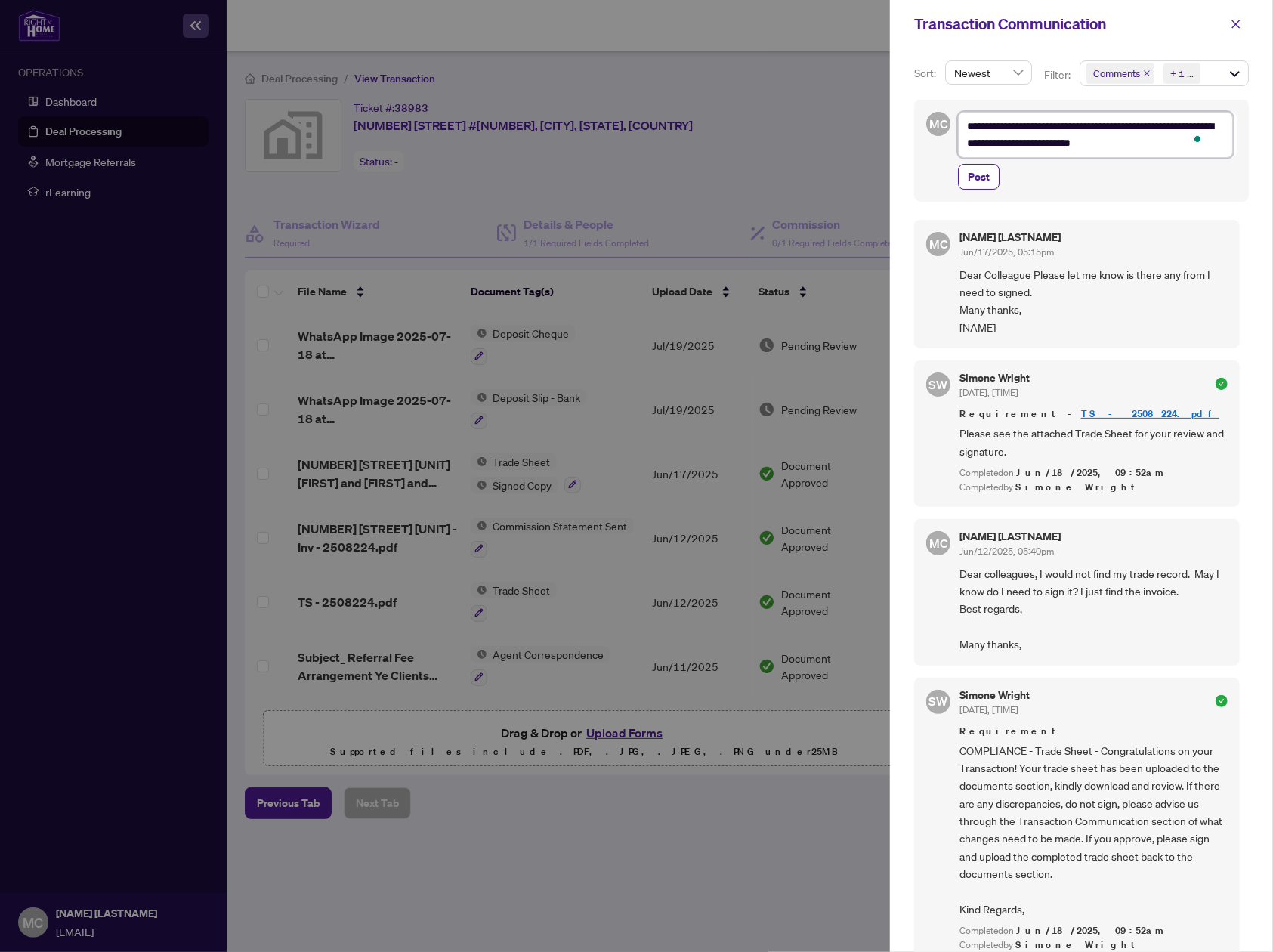 type on "**********" 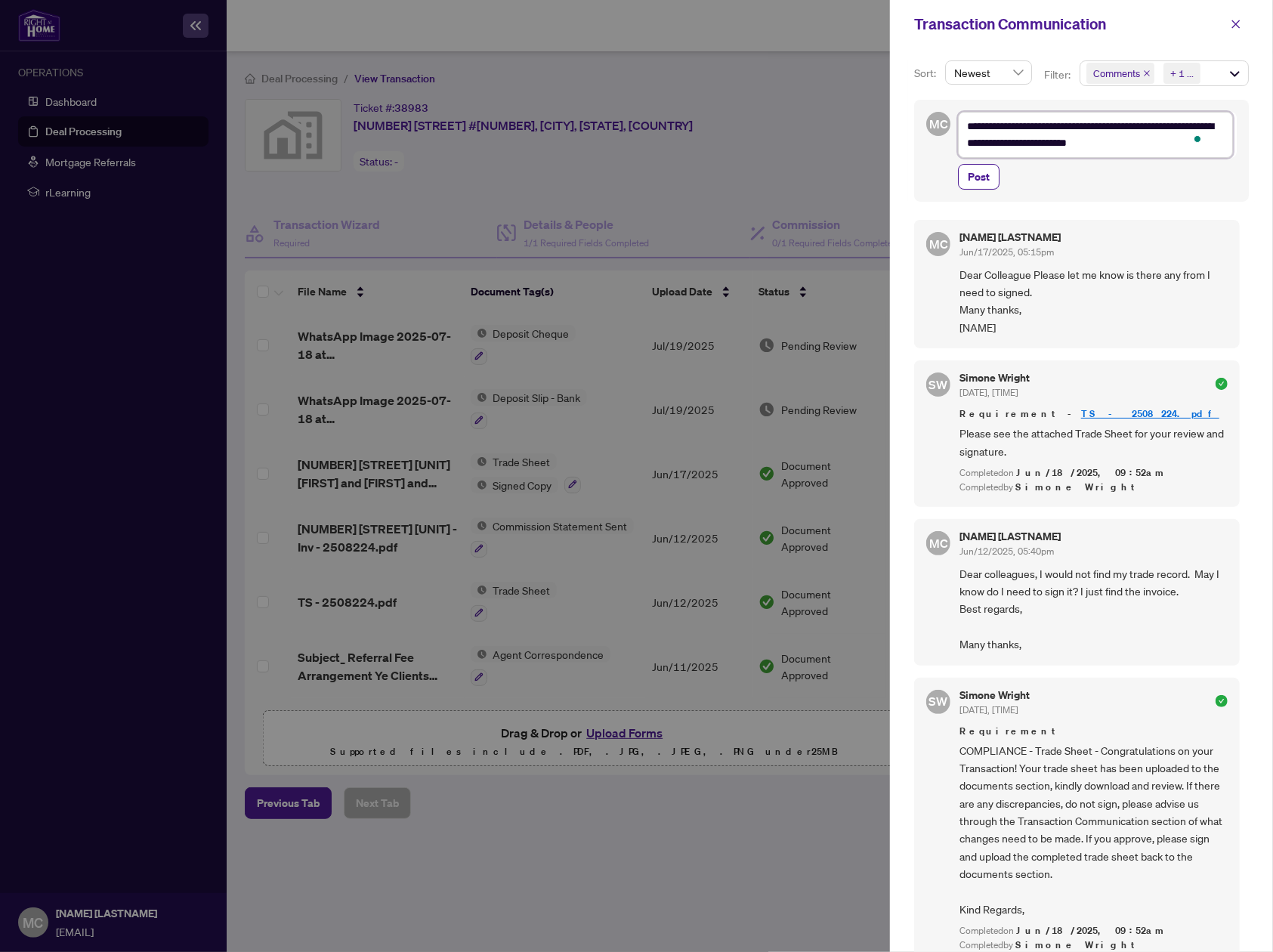 type on "**********" 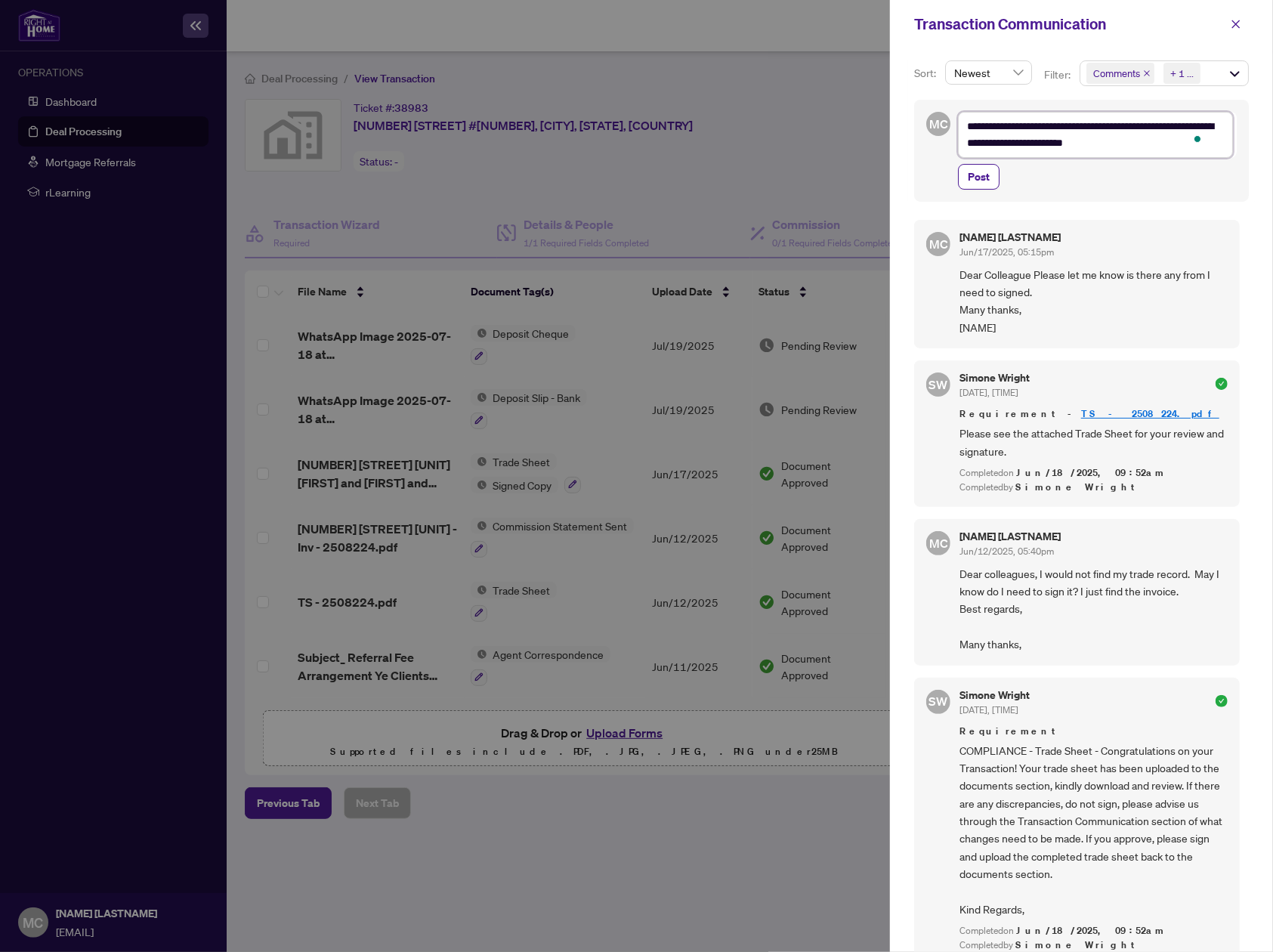 type on "**********" 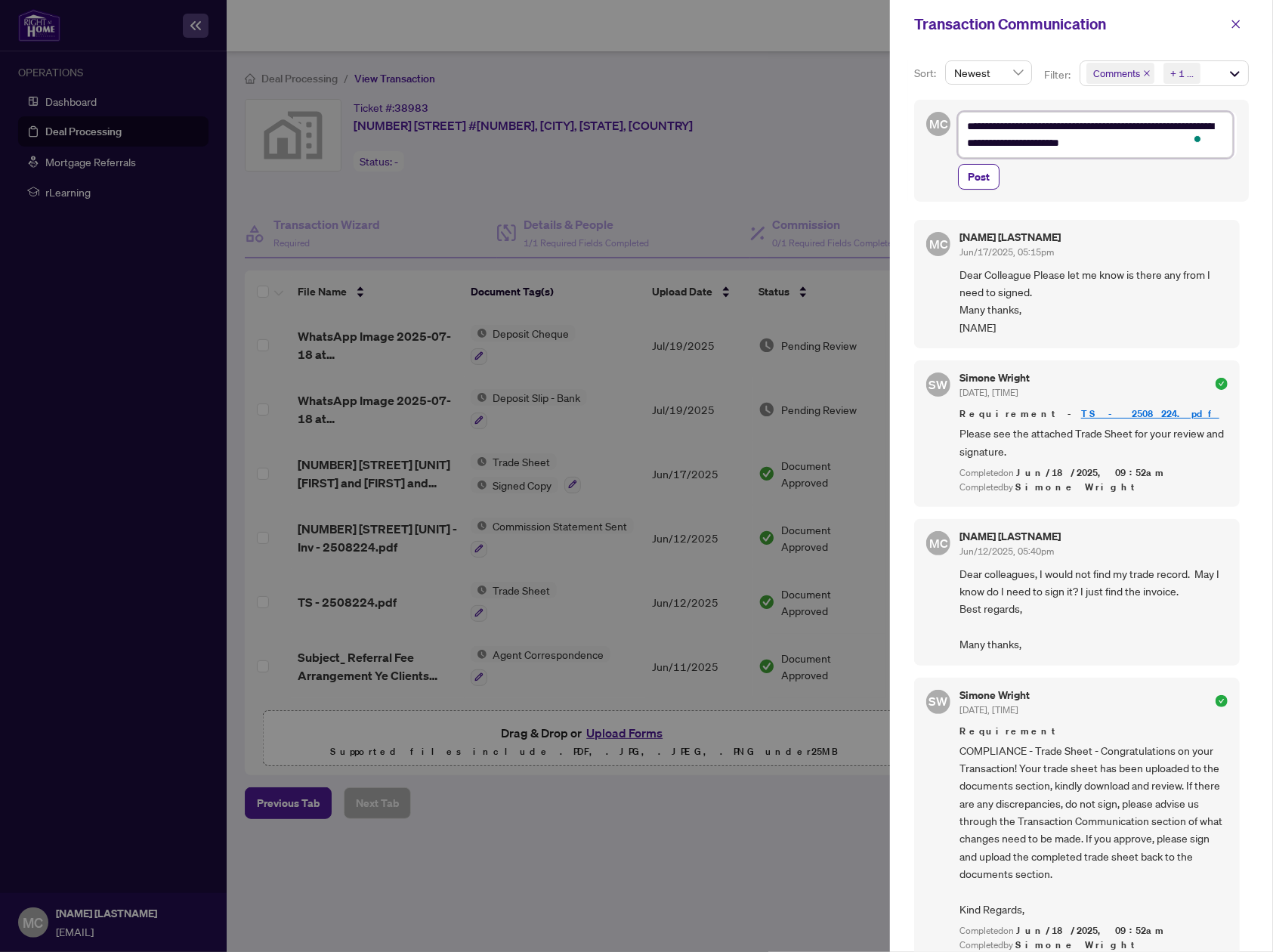 type on "**********" 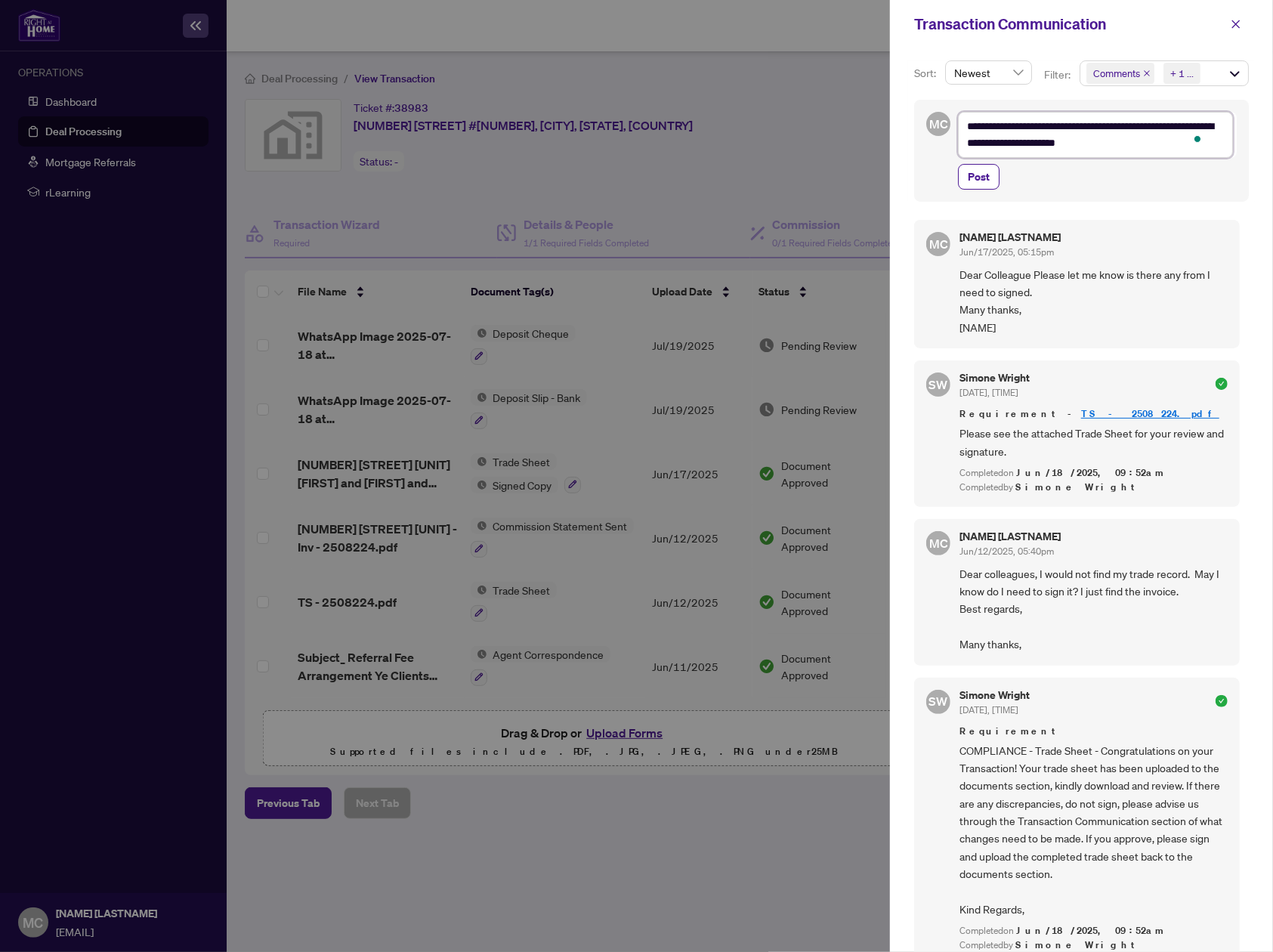 type on "**********" 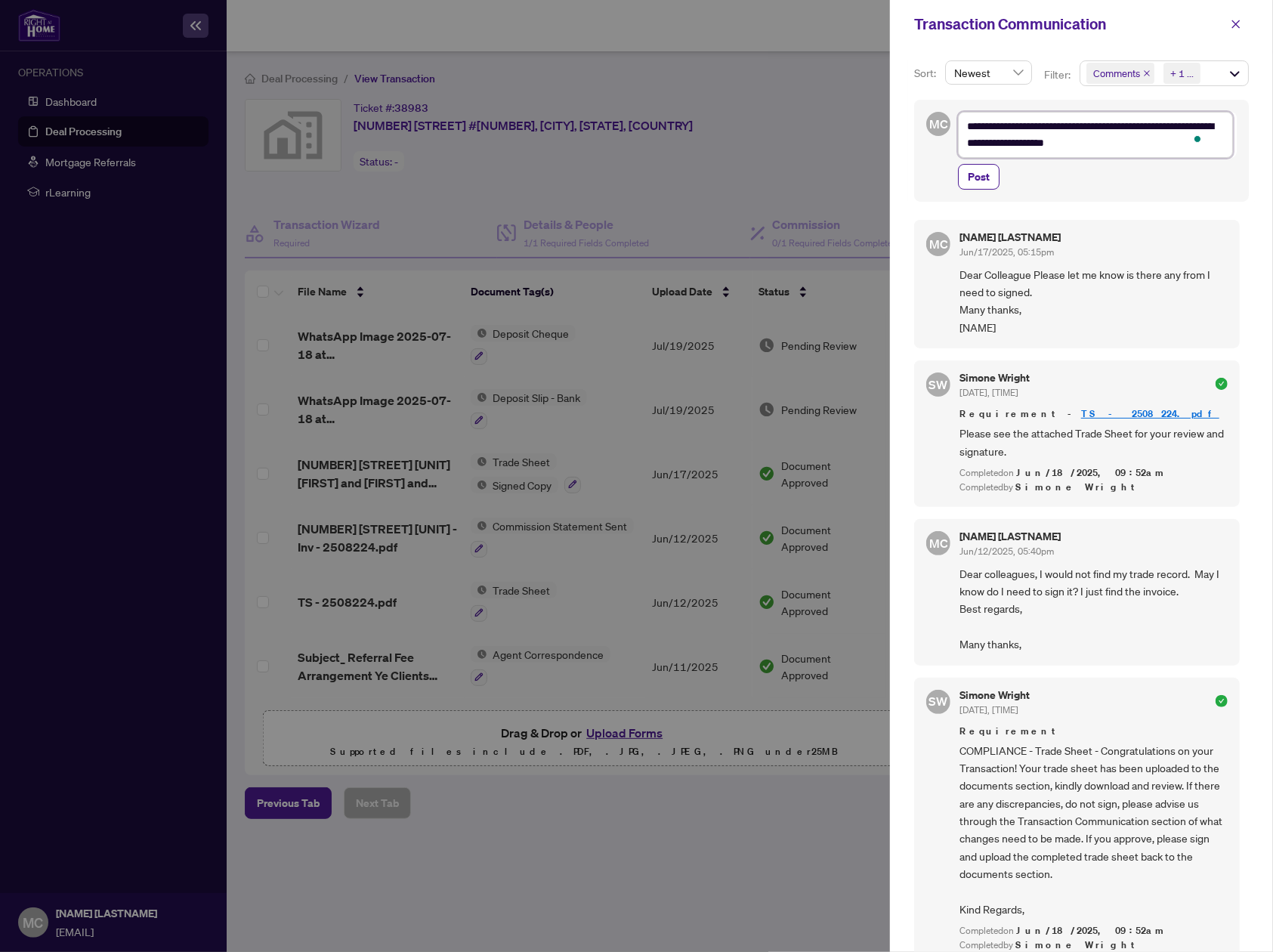 type on "**********" 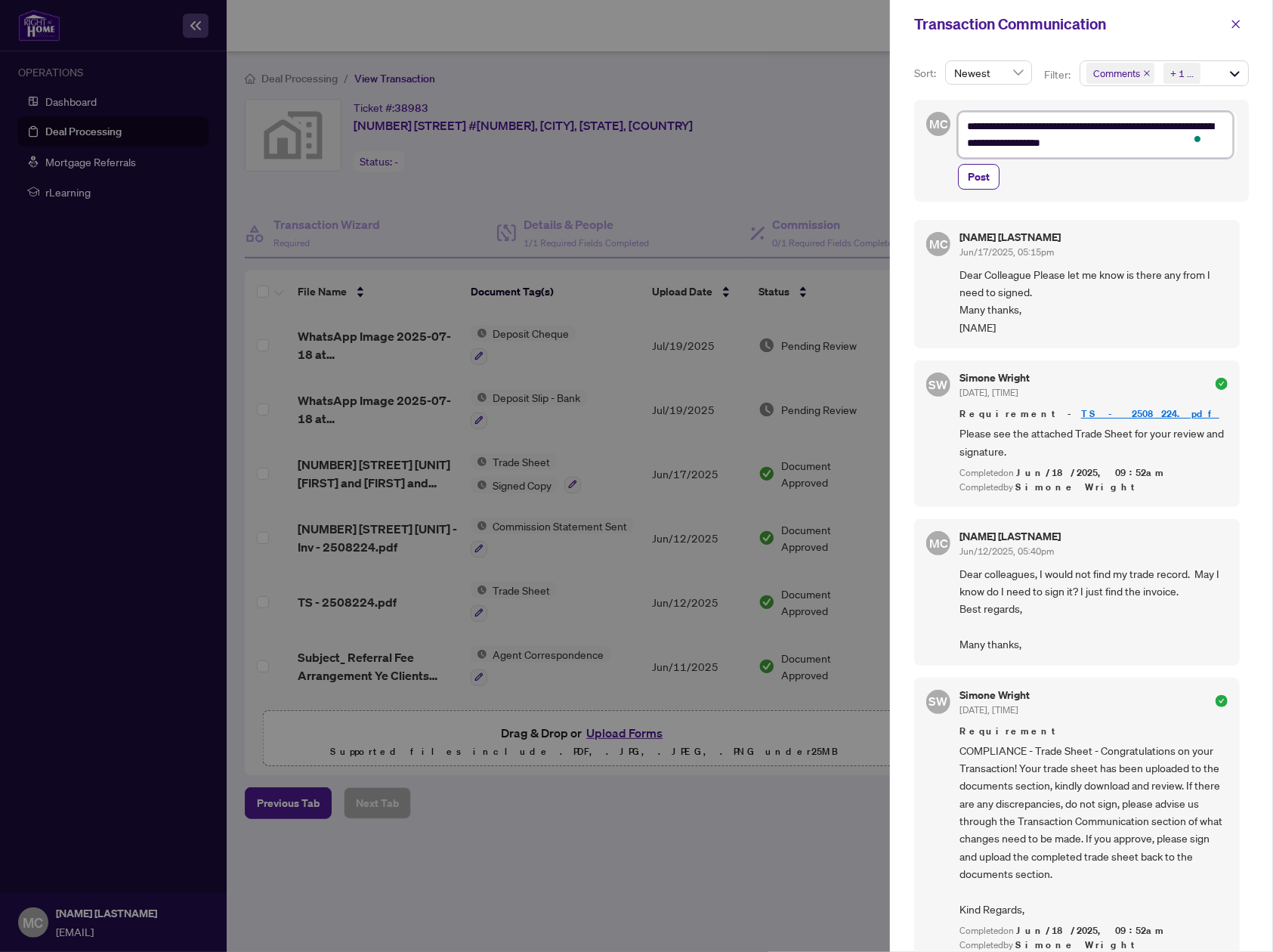 type on "**********" 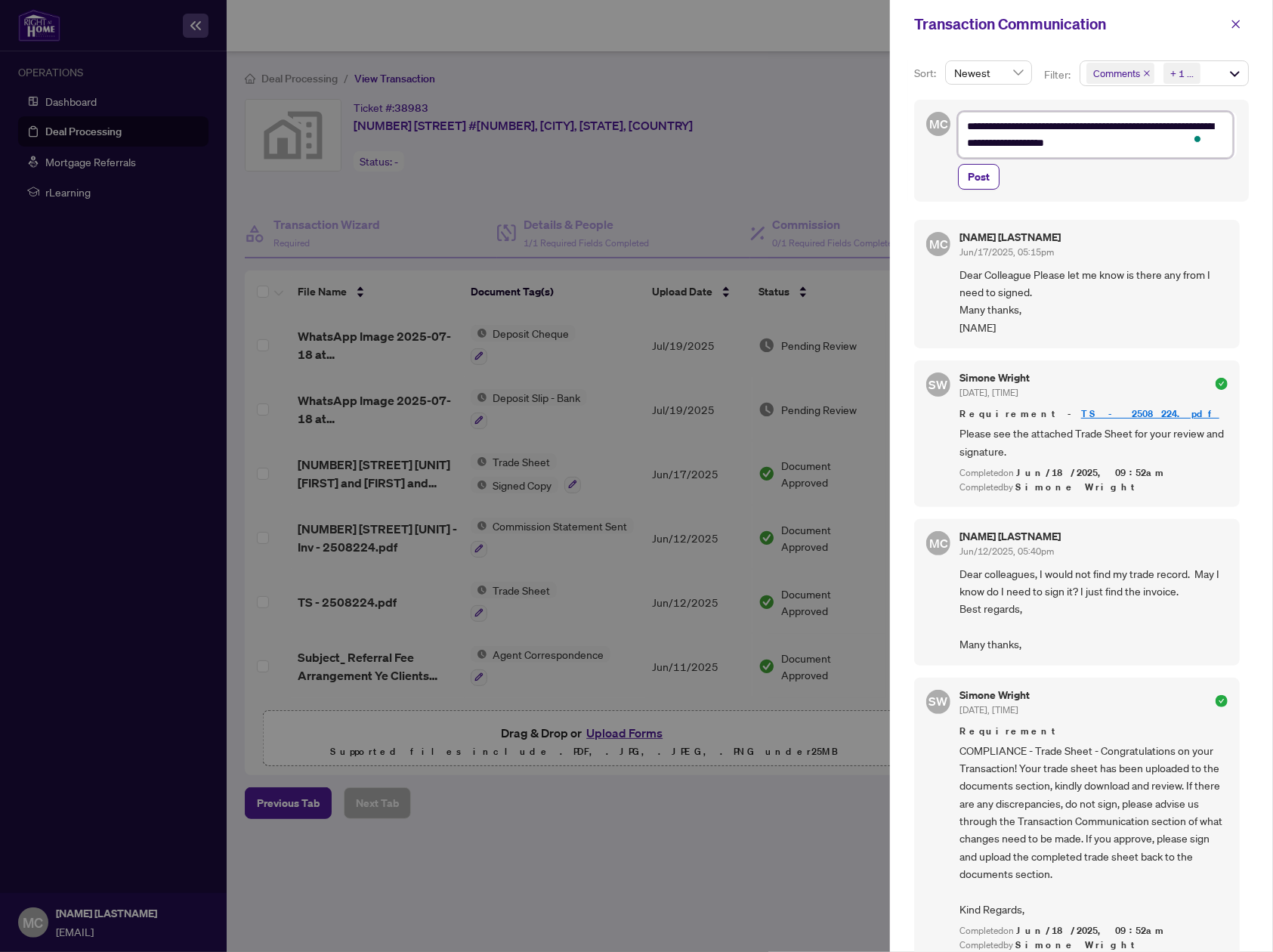 type on "**********" 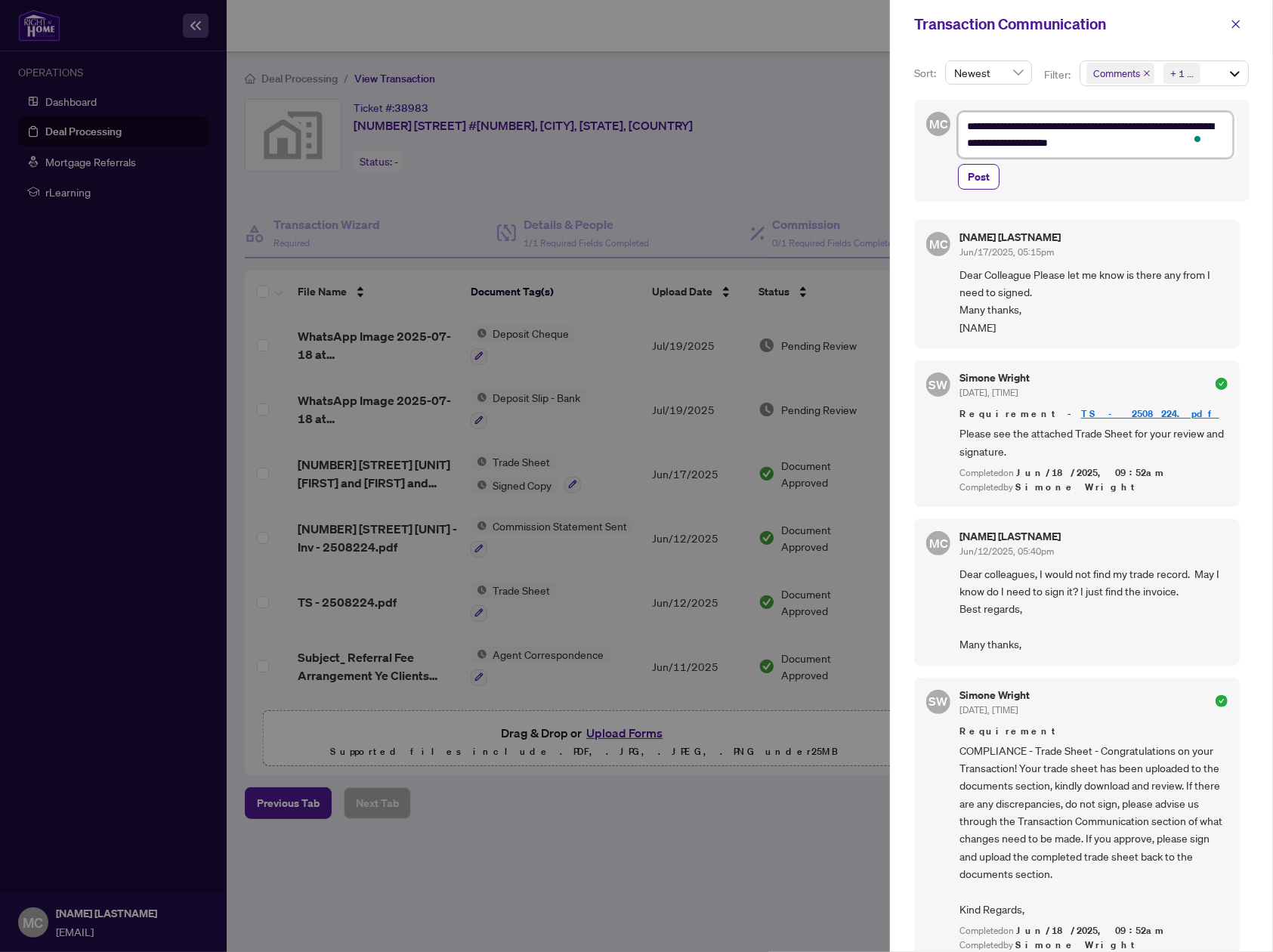 type on "**********" 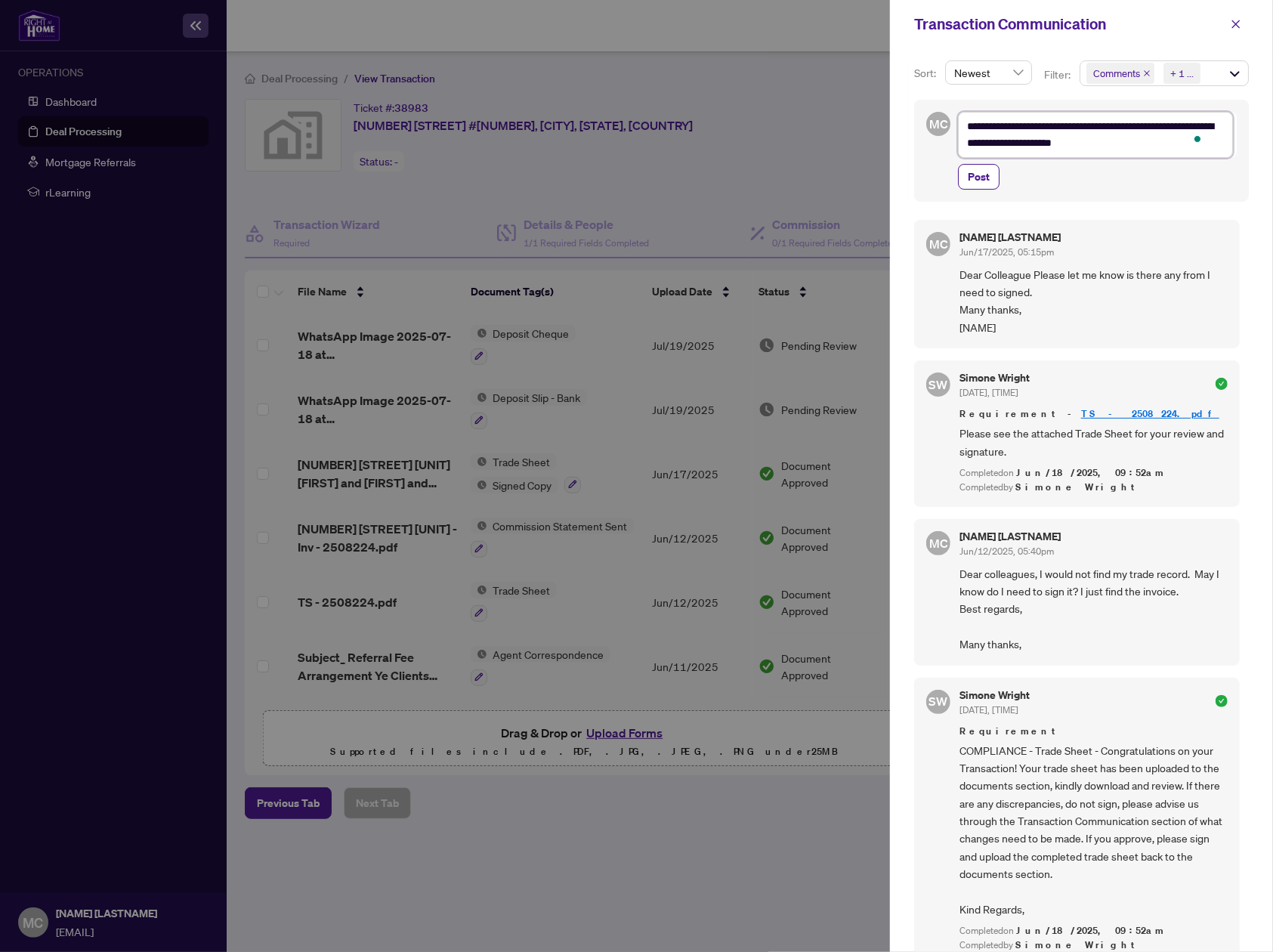 type 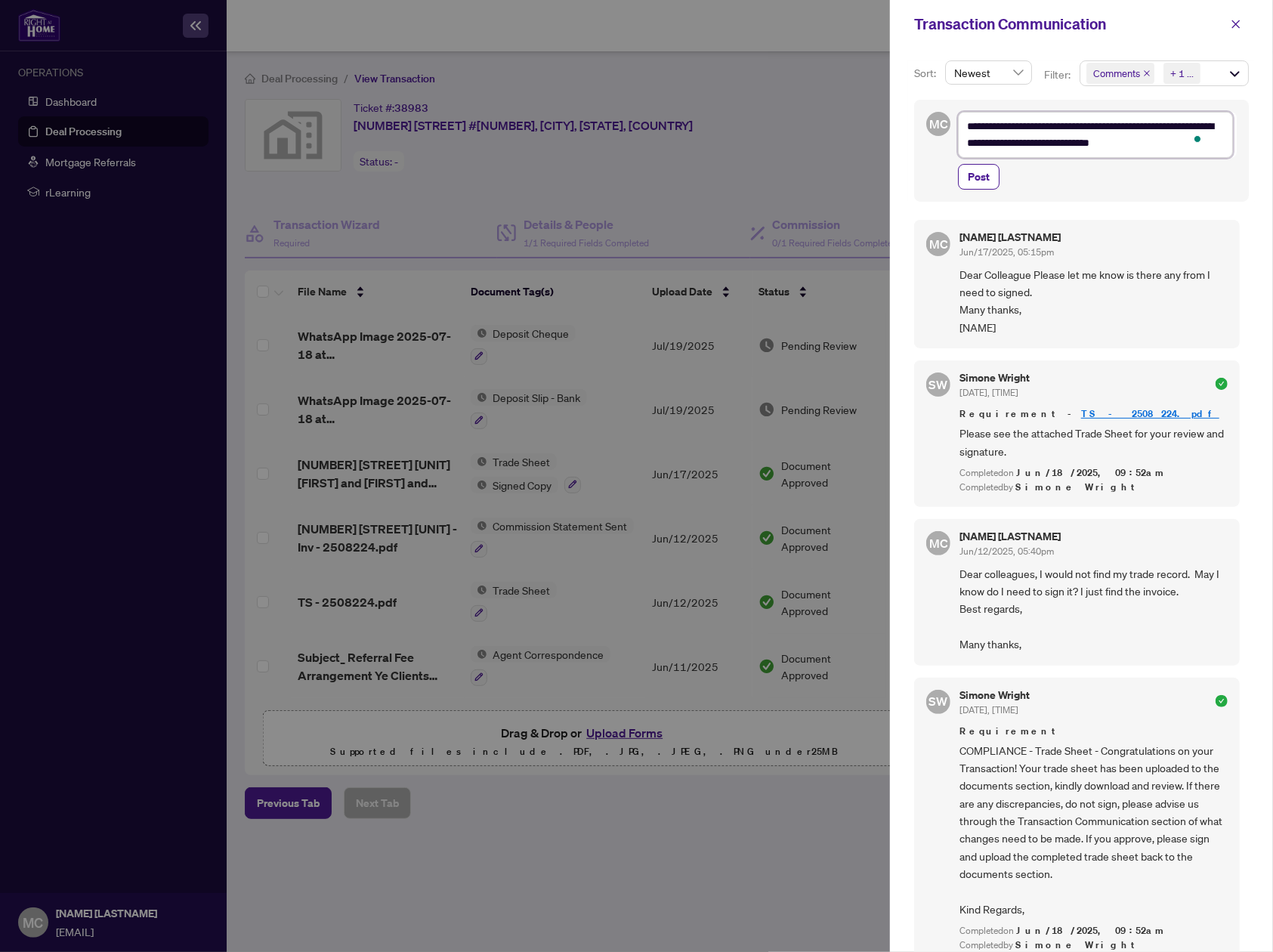 click on "**********" at bounding box center (1095, 134) 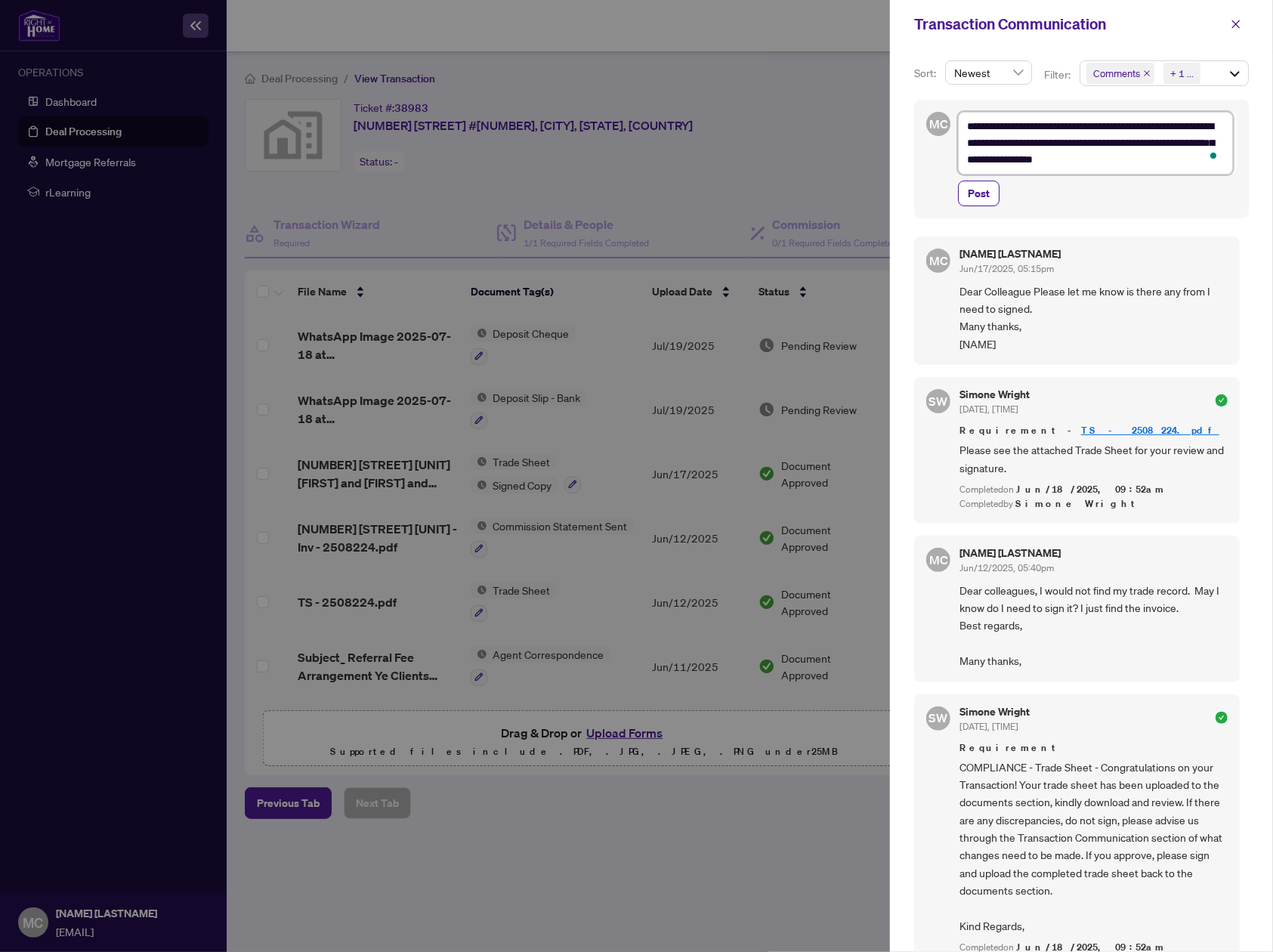 click on "**********" at bounding box center [1095, 143] 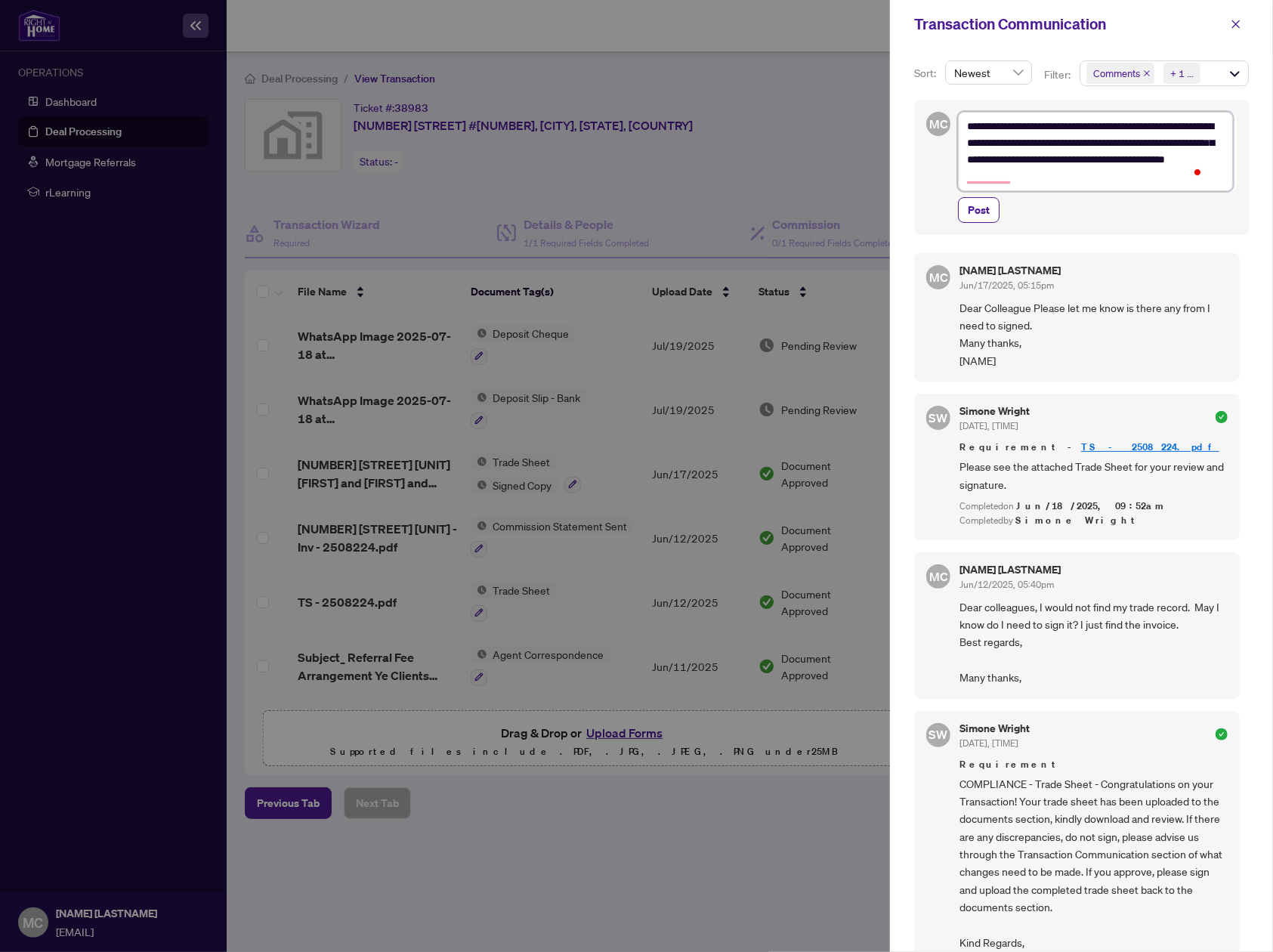click on "**********" at bounding box center (1095, 151) 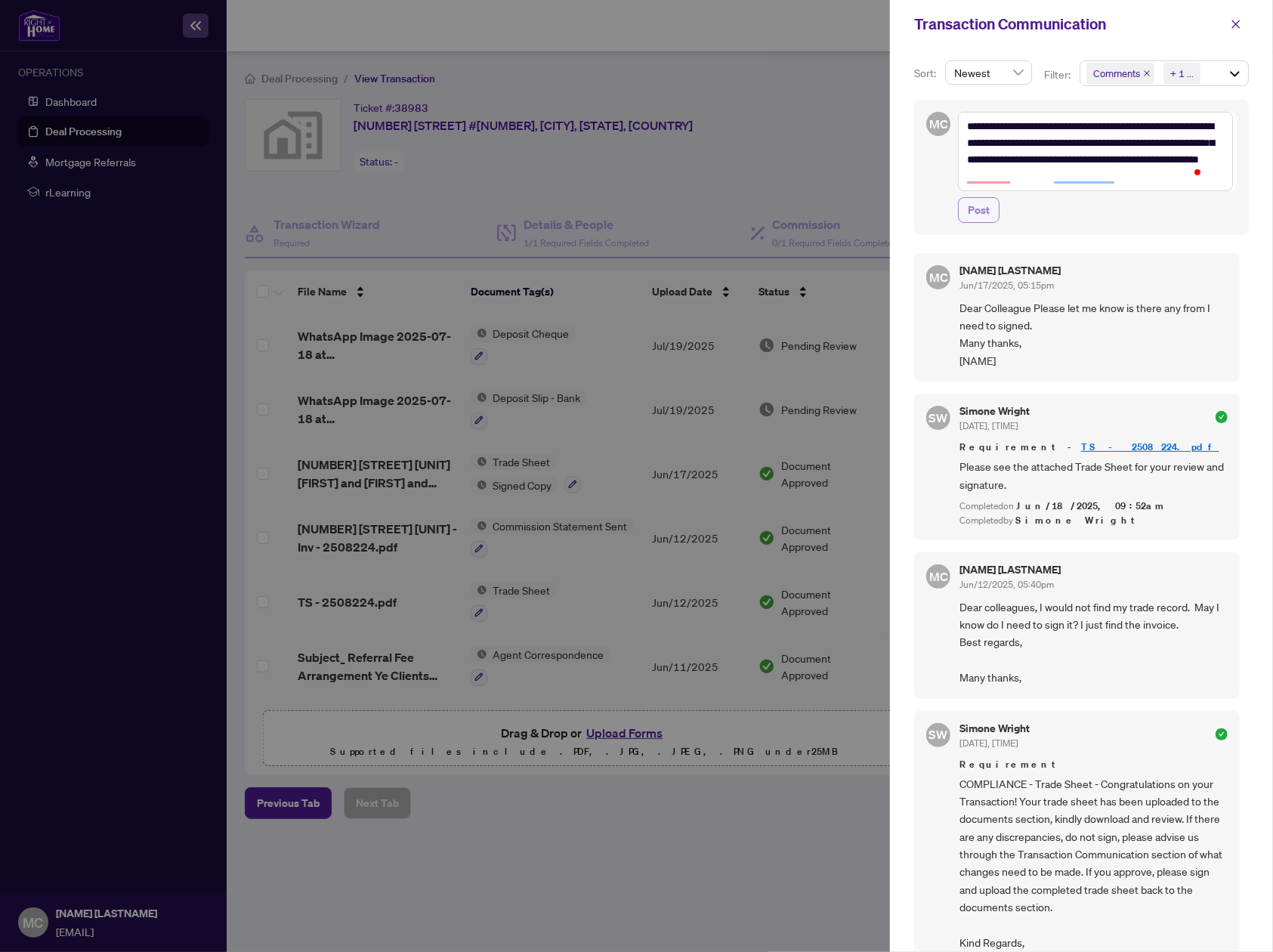 click on "Post" at bounding box center [978, 210] 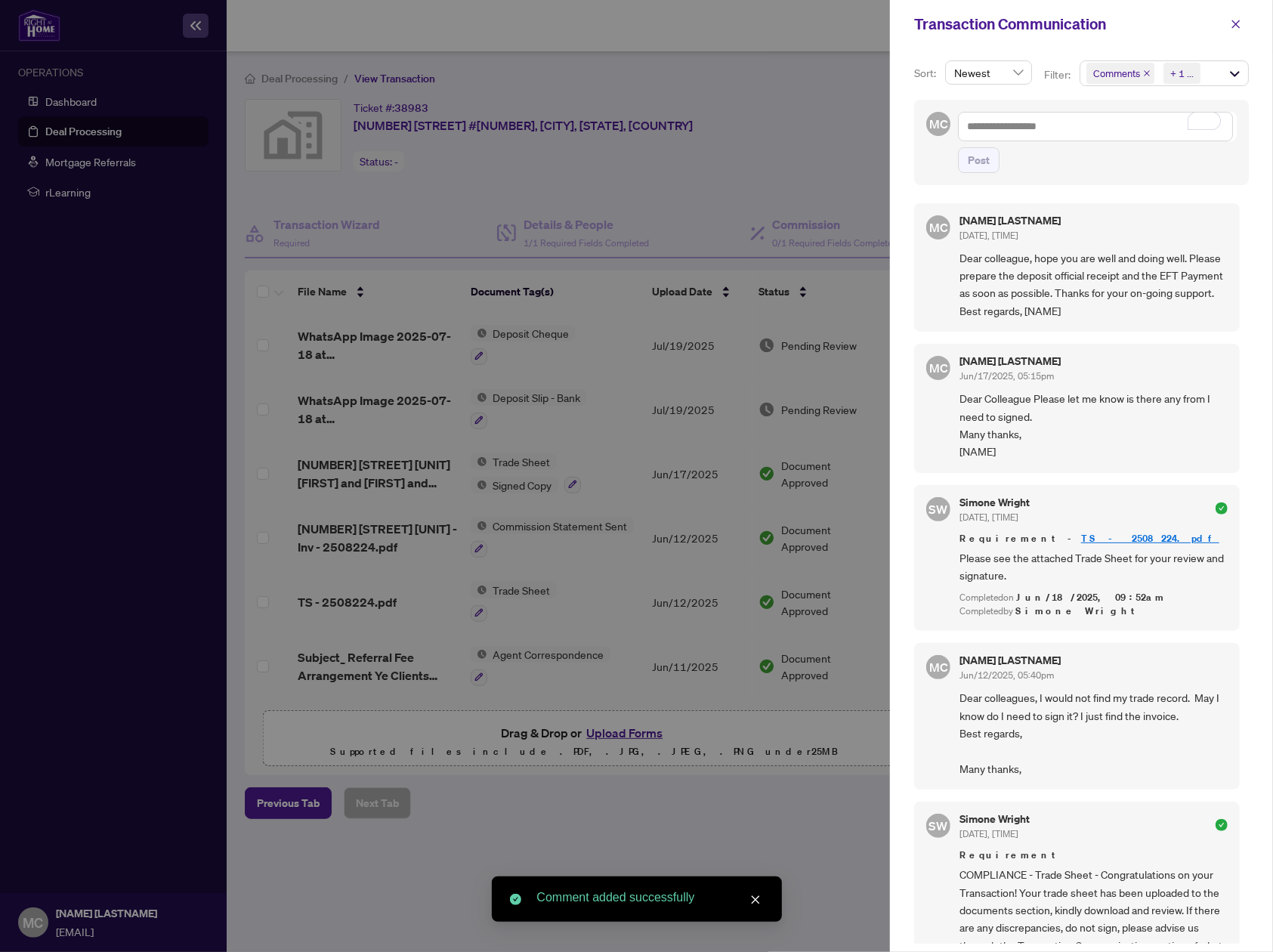 drag, startPoint x: 1237, startPoint y: 27, endPoint x: 1222, endPoint y: 36, distance: 17.492856 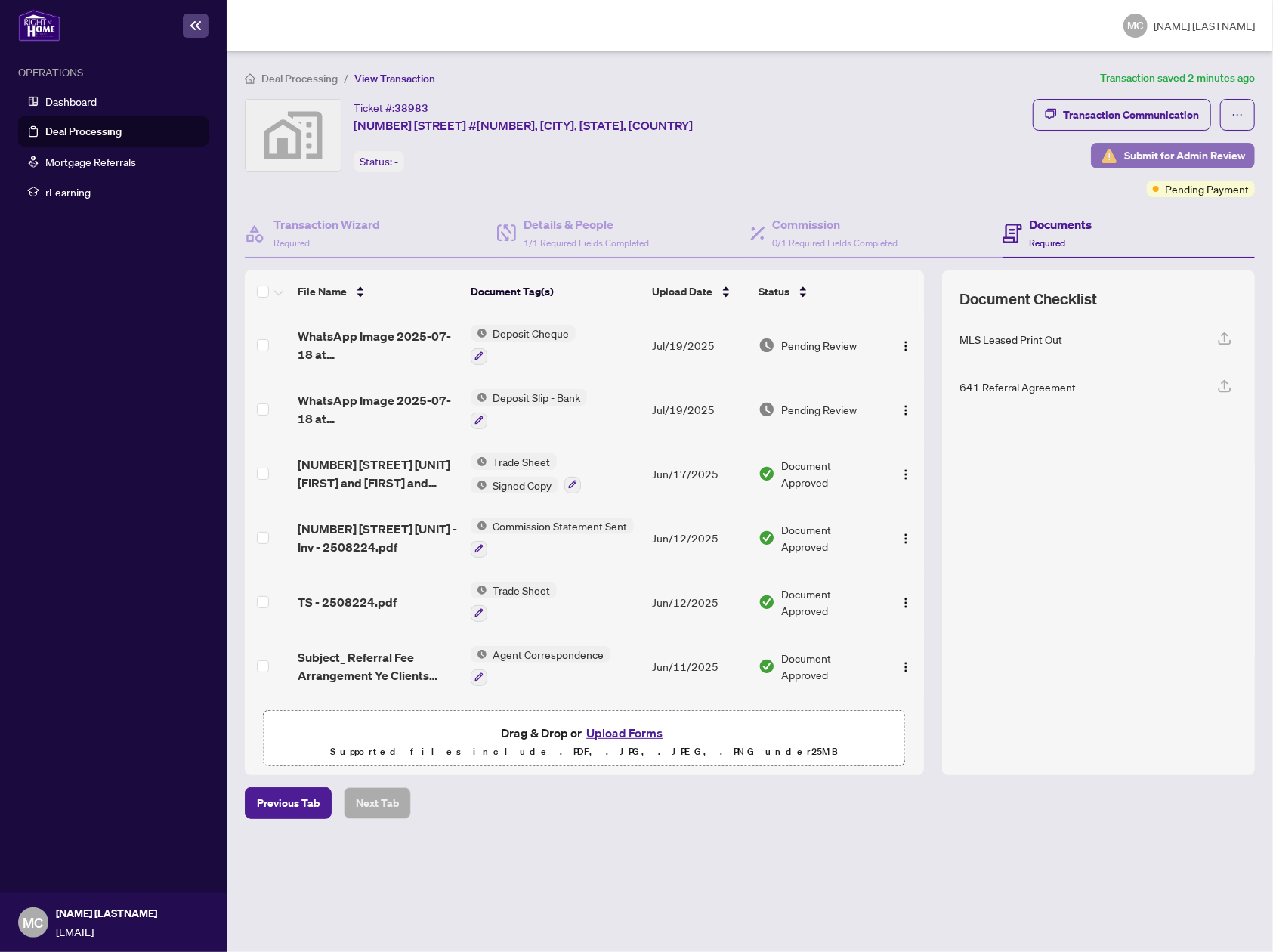 click on "Submit for Admin Review" at bounding box center (1185, 156) 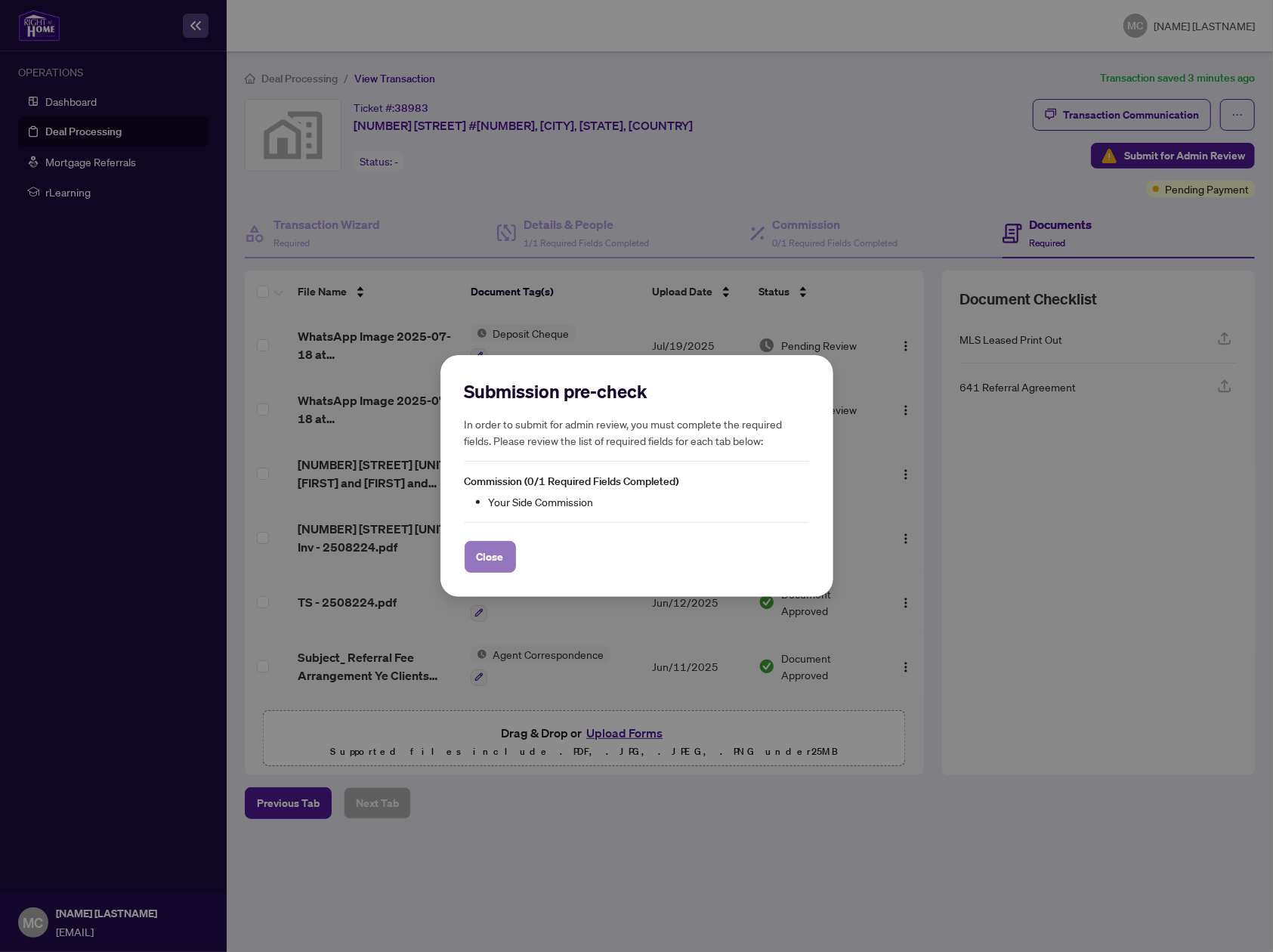 click on "Close" at bounding box center [490, 557] 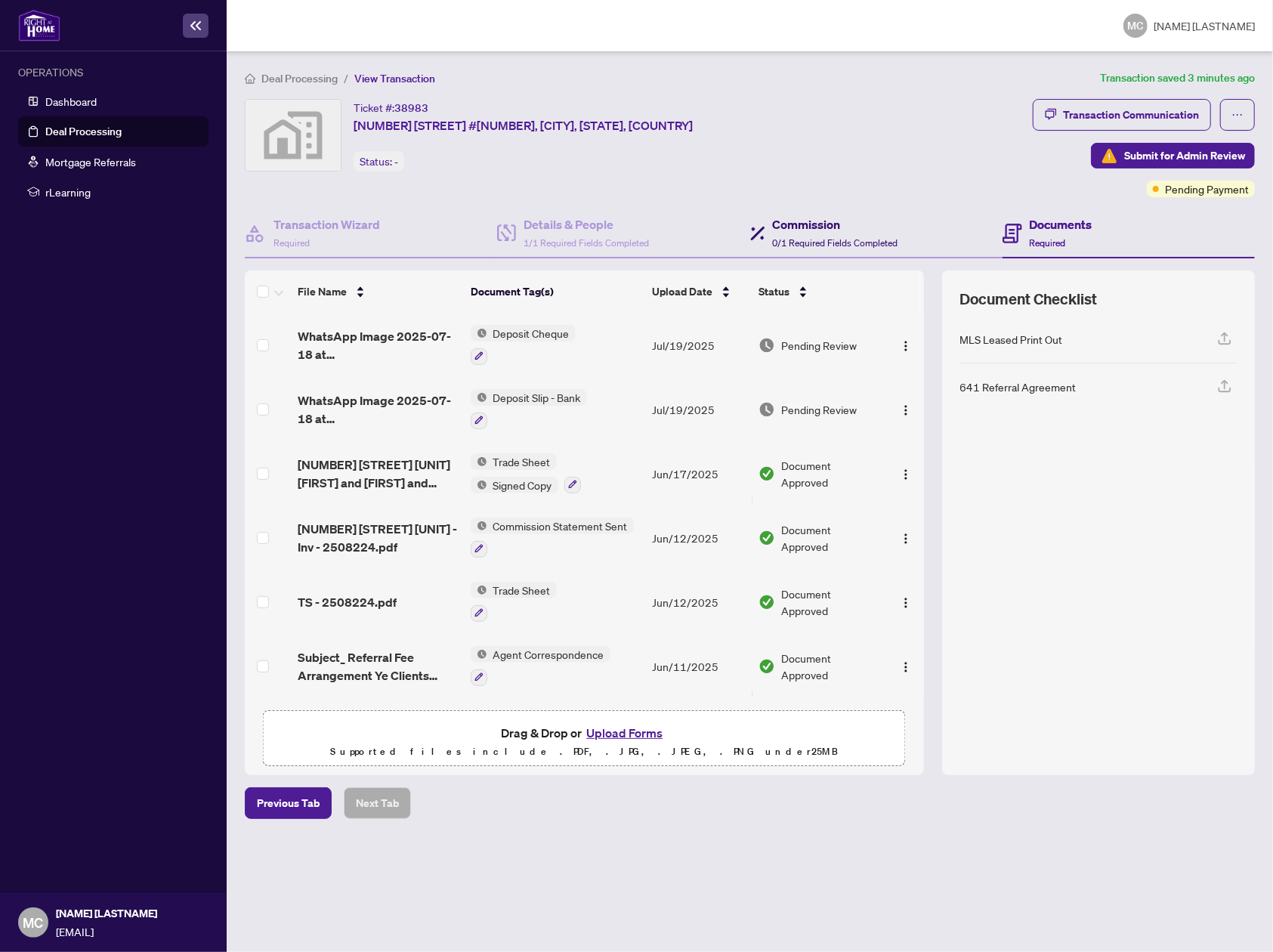 click on "Commission" at bounding box center [836, 224] 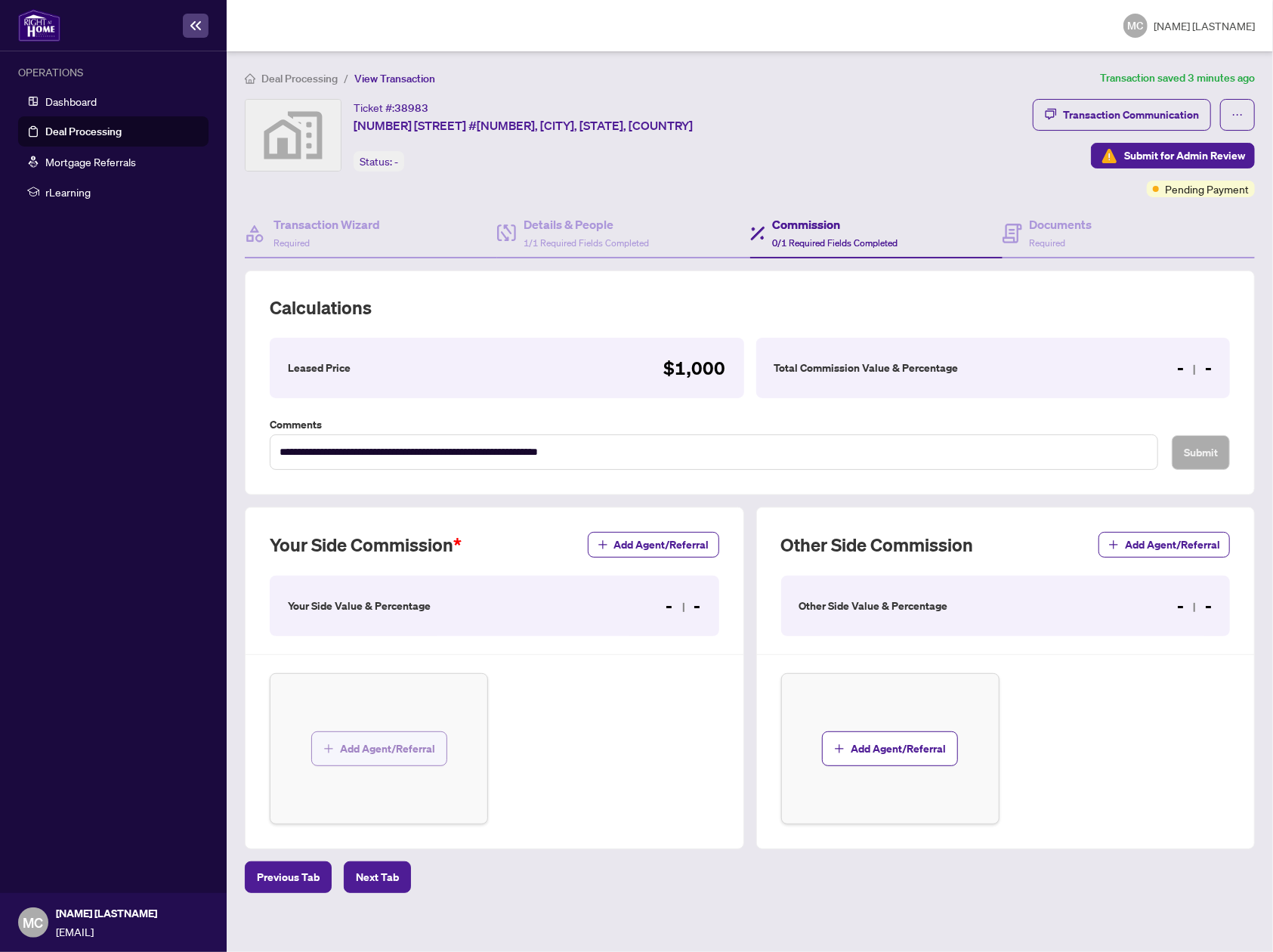 click on "Add Agent/Referral" at bounding box center [388, 749] 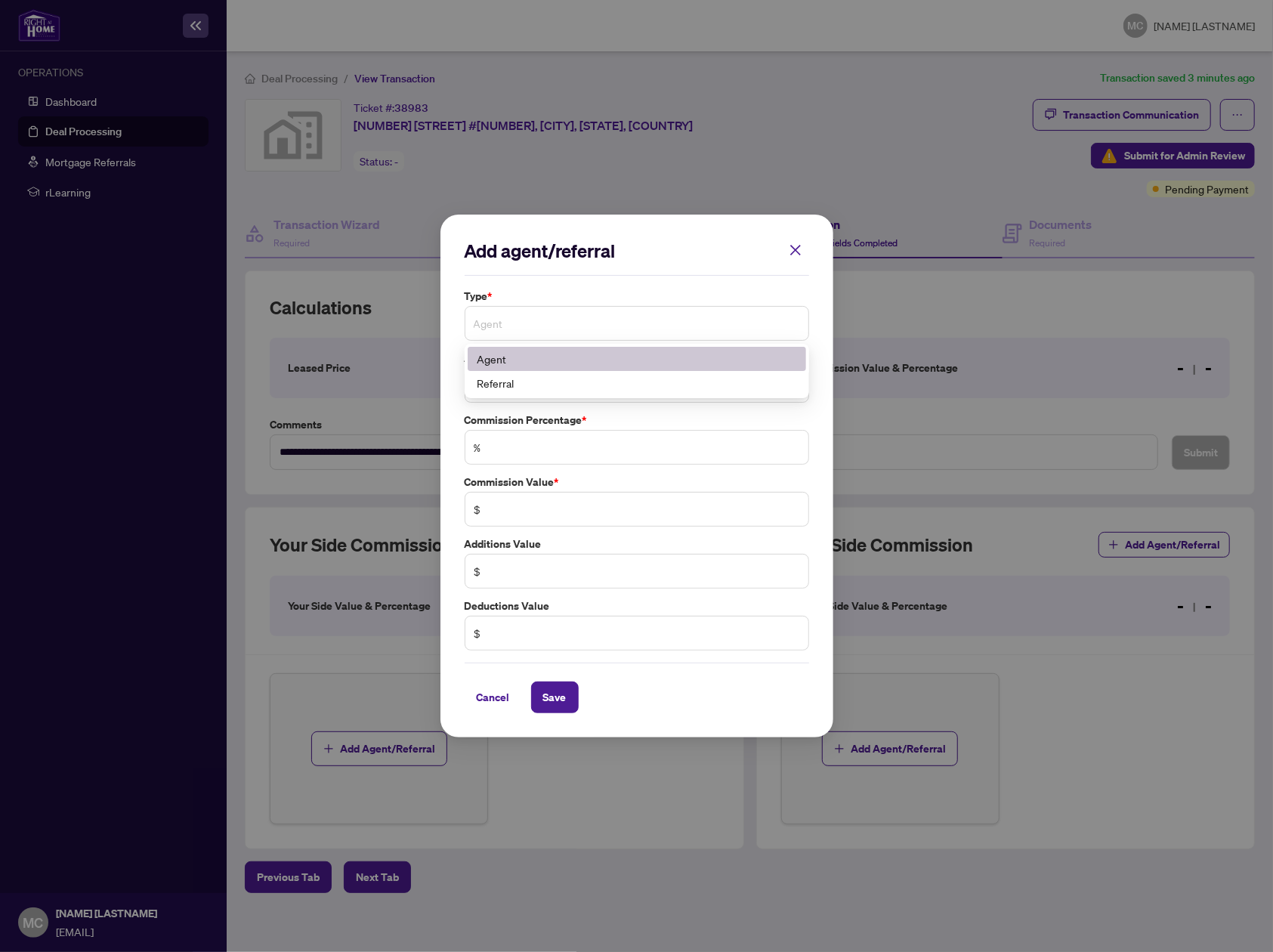 click on "Agent" at bounding box center (637, 323) 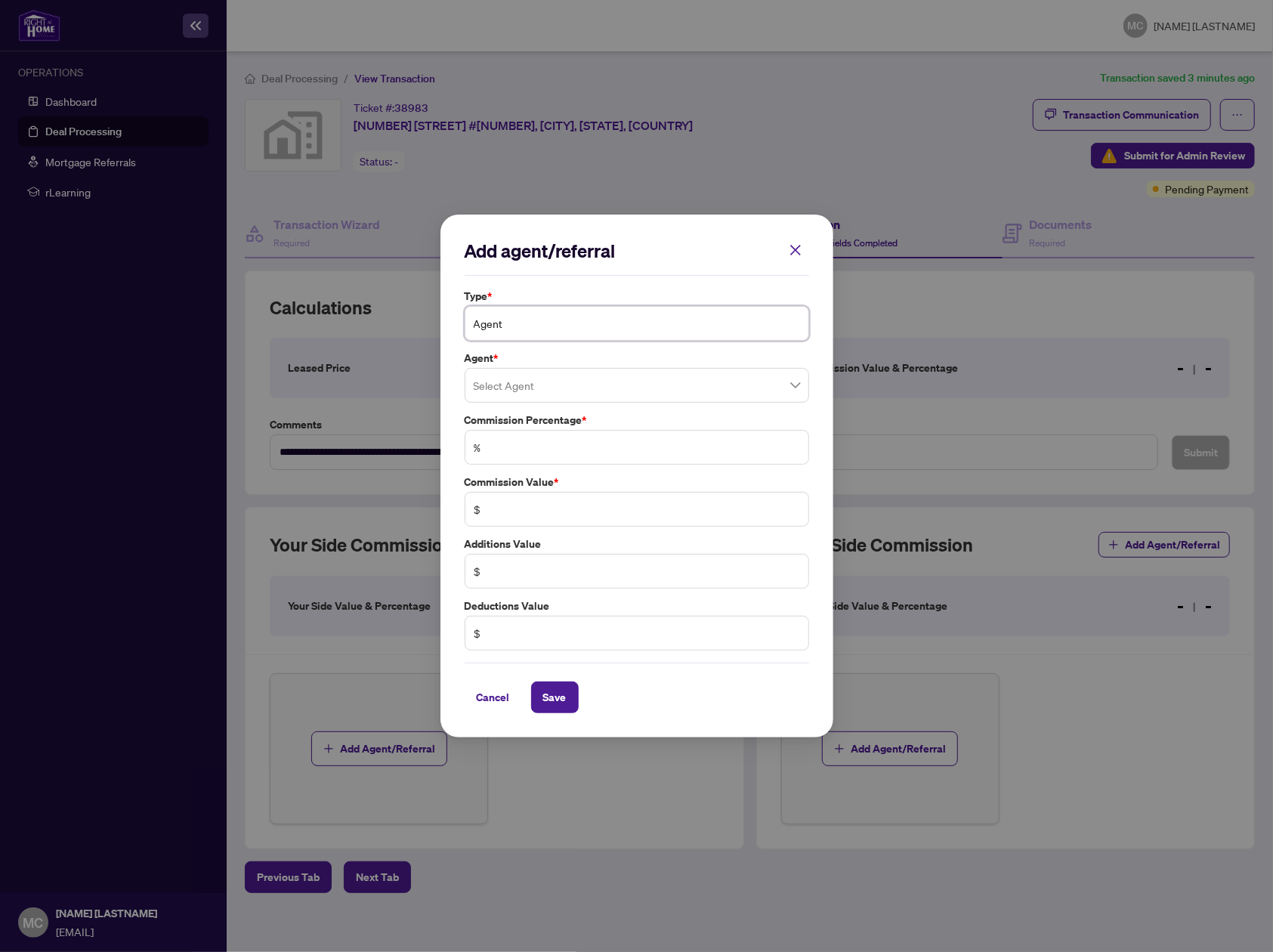 click on "Agent" at bounding box center (637, 323) 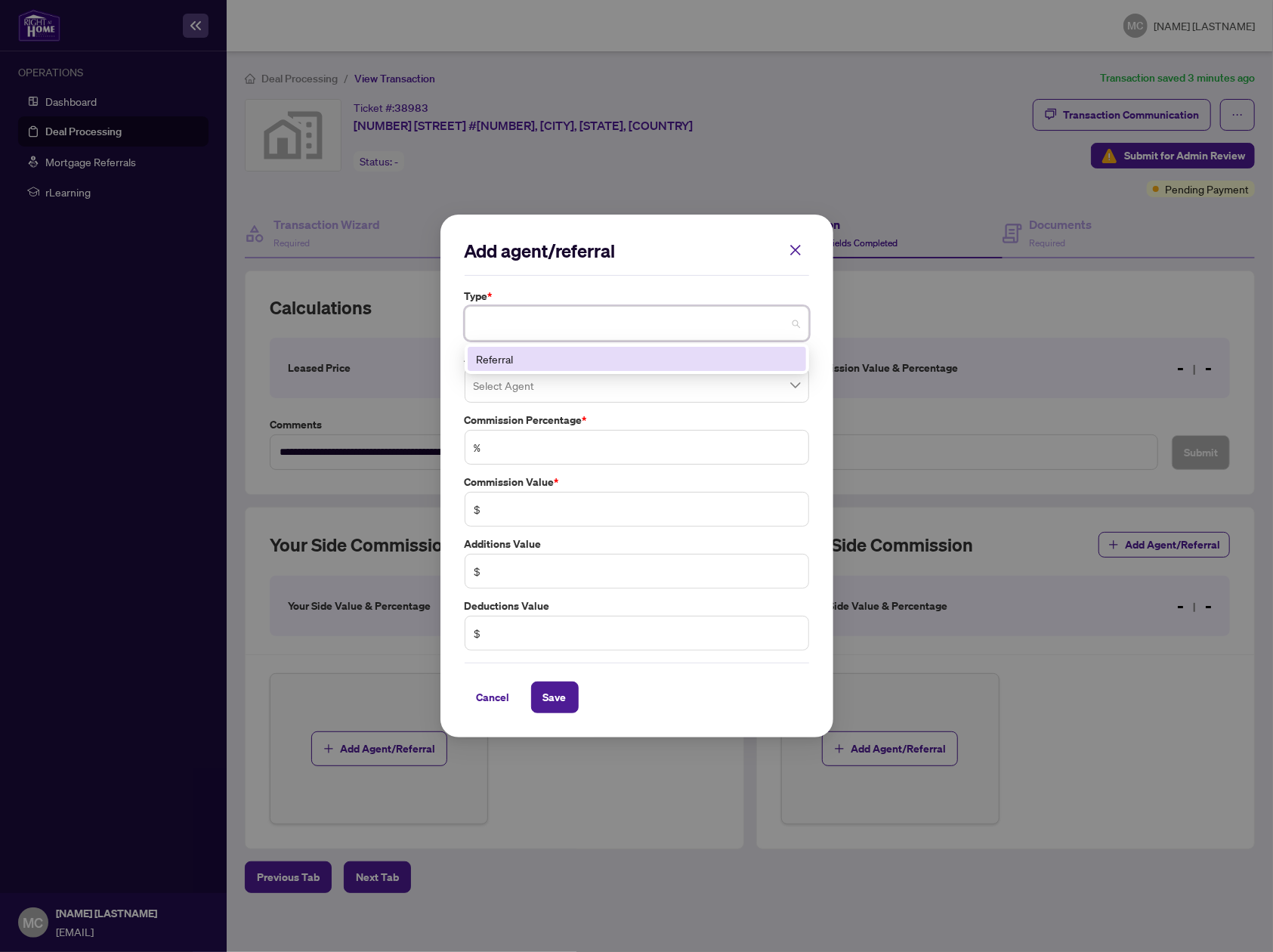 click on "%" at bounding box center (637, 447) 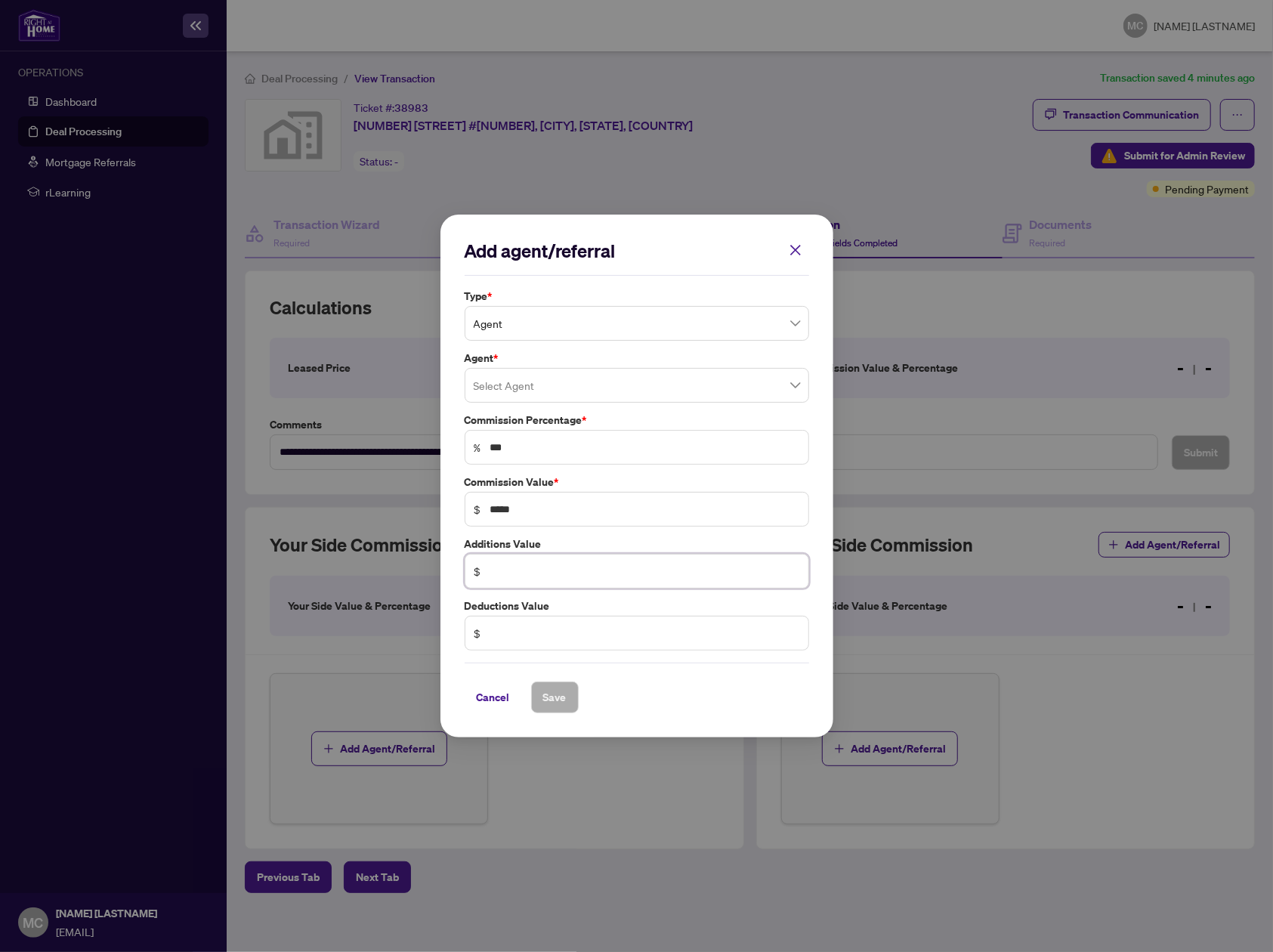 click at bounding box center (644, 571) 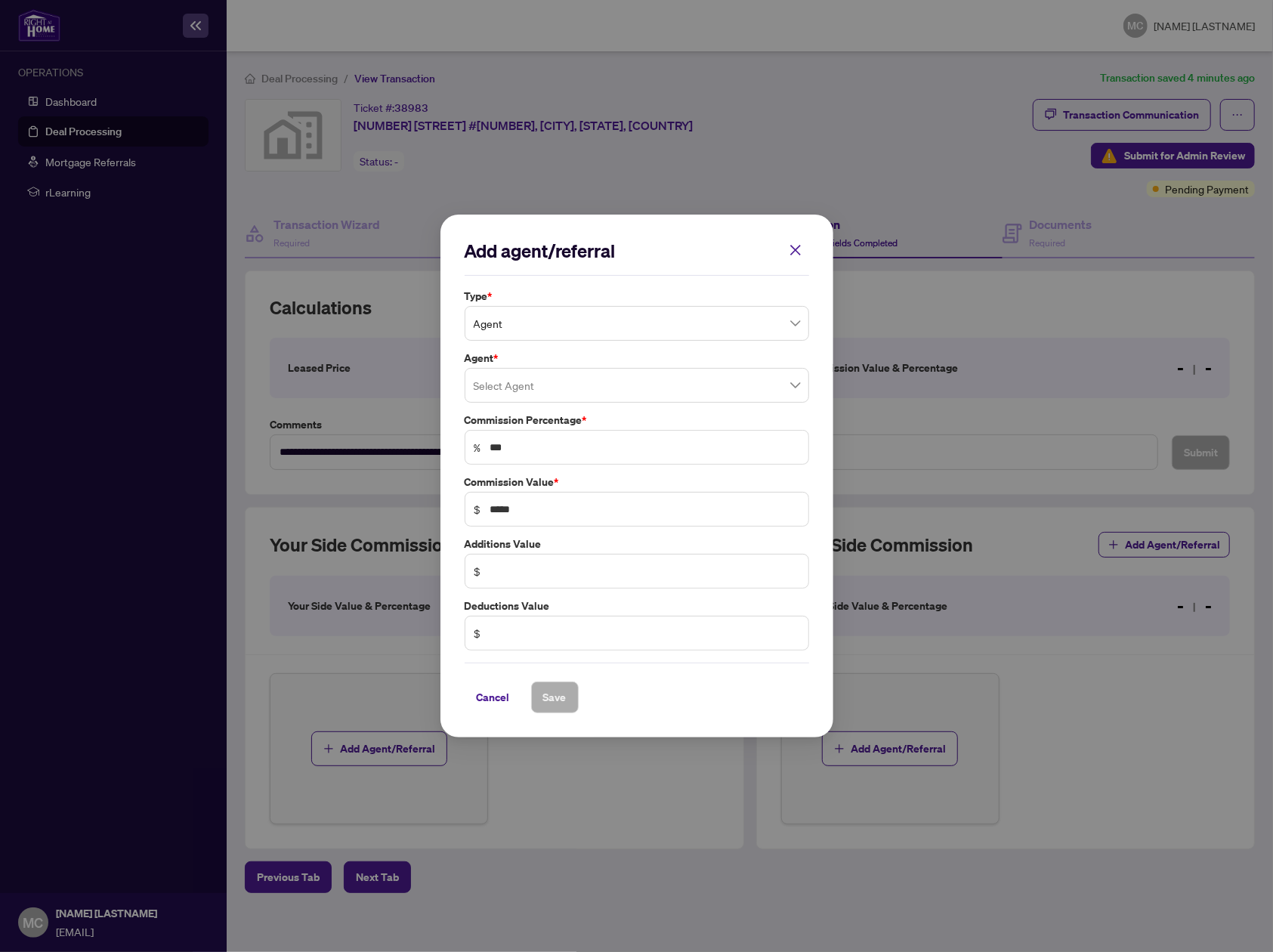 click on "Add agent/referral Type * Agent 1 Referral Agent * Select Agent Commission Percentage * % *** Commission Value * $ ***** Additions Value $ Deductions Value $ Cancel Save Cancel OK" at bounding box center [636, 476] 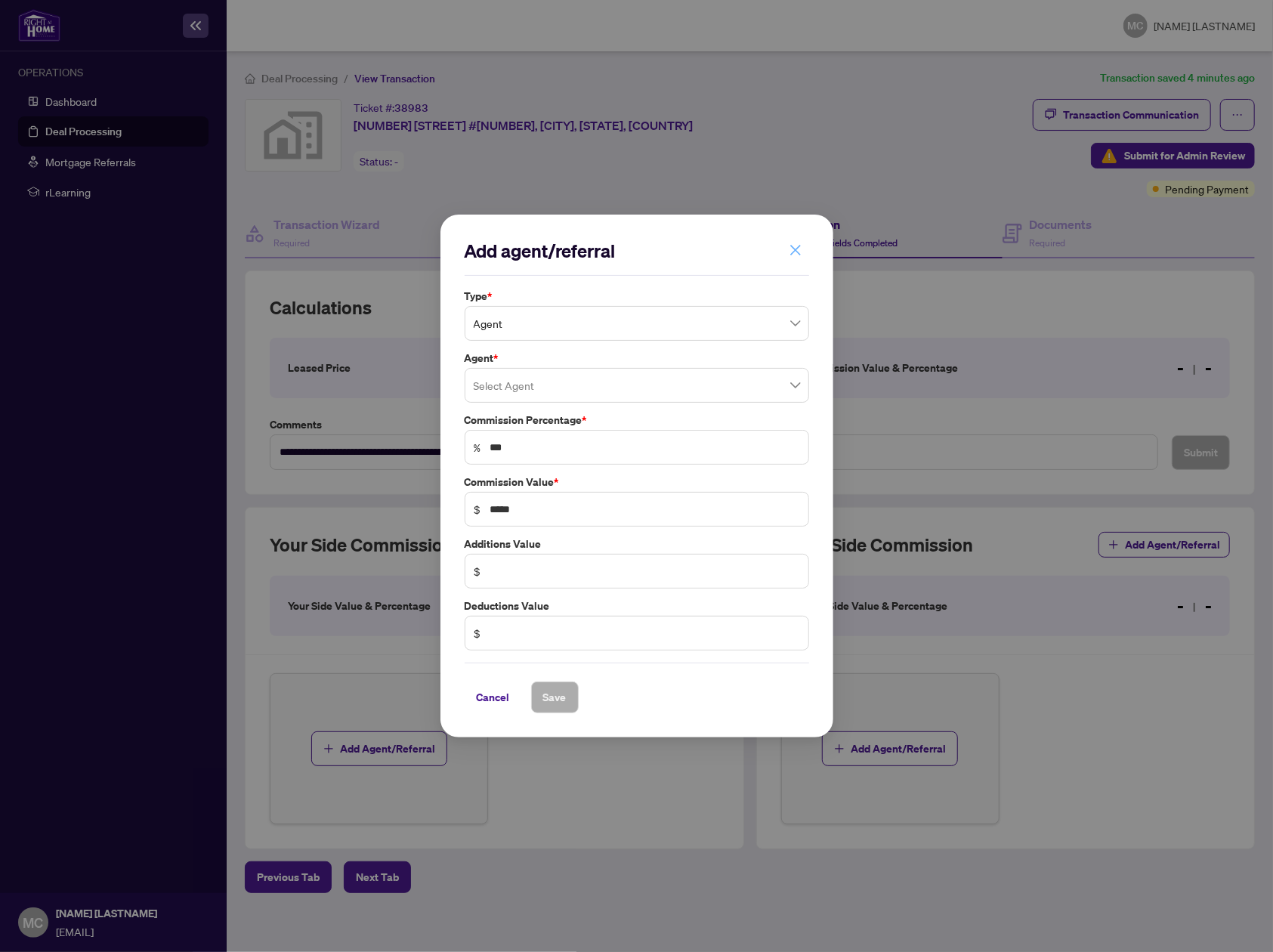 click 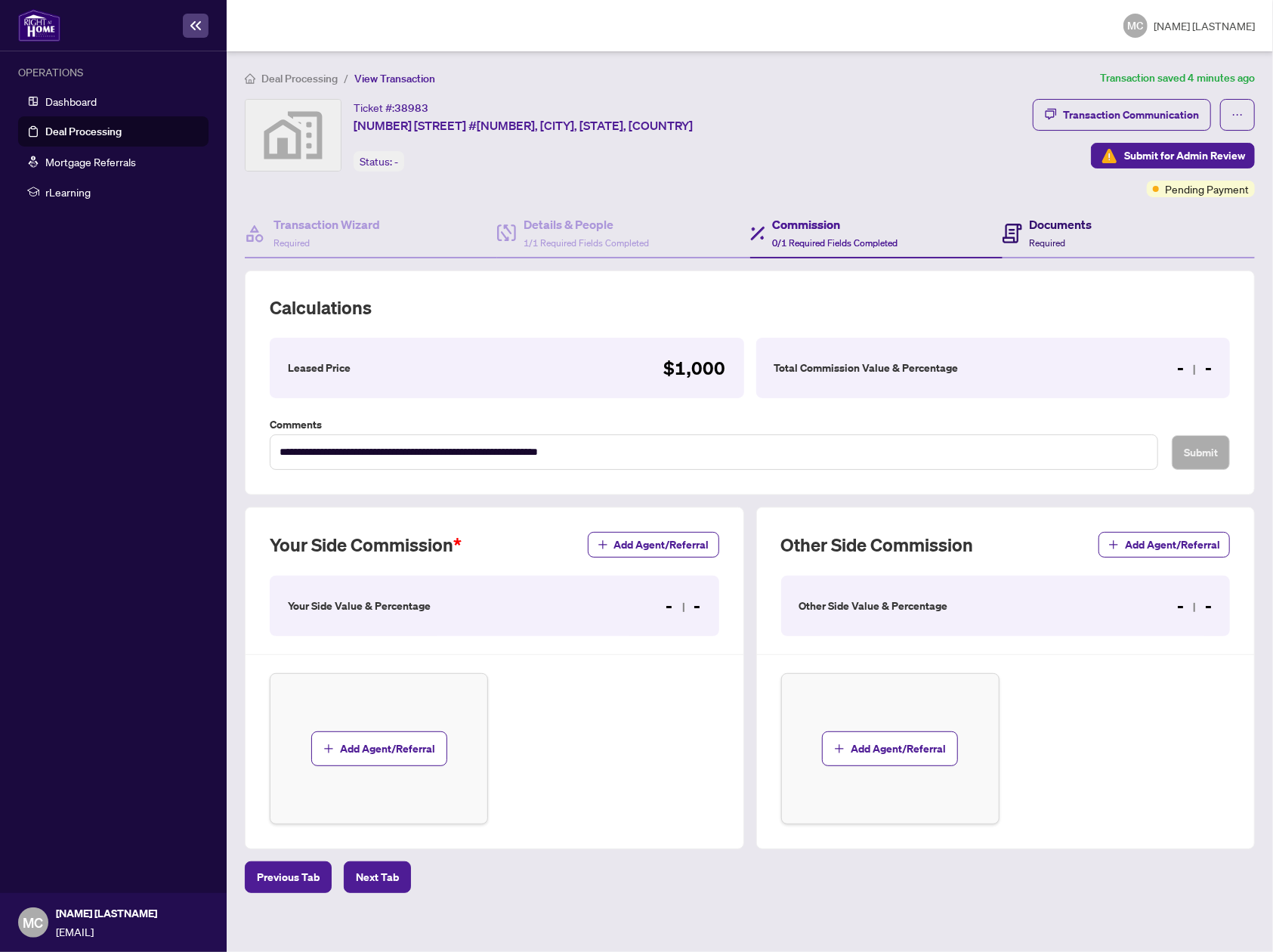 click on "Documents" at bounding box center (1061, 224) 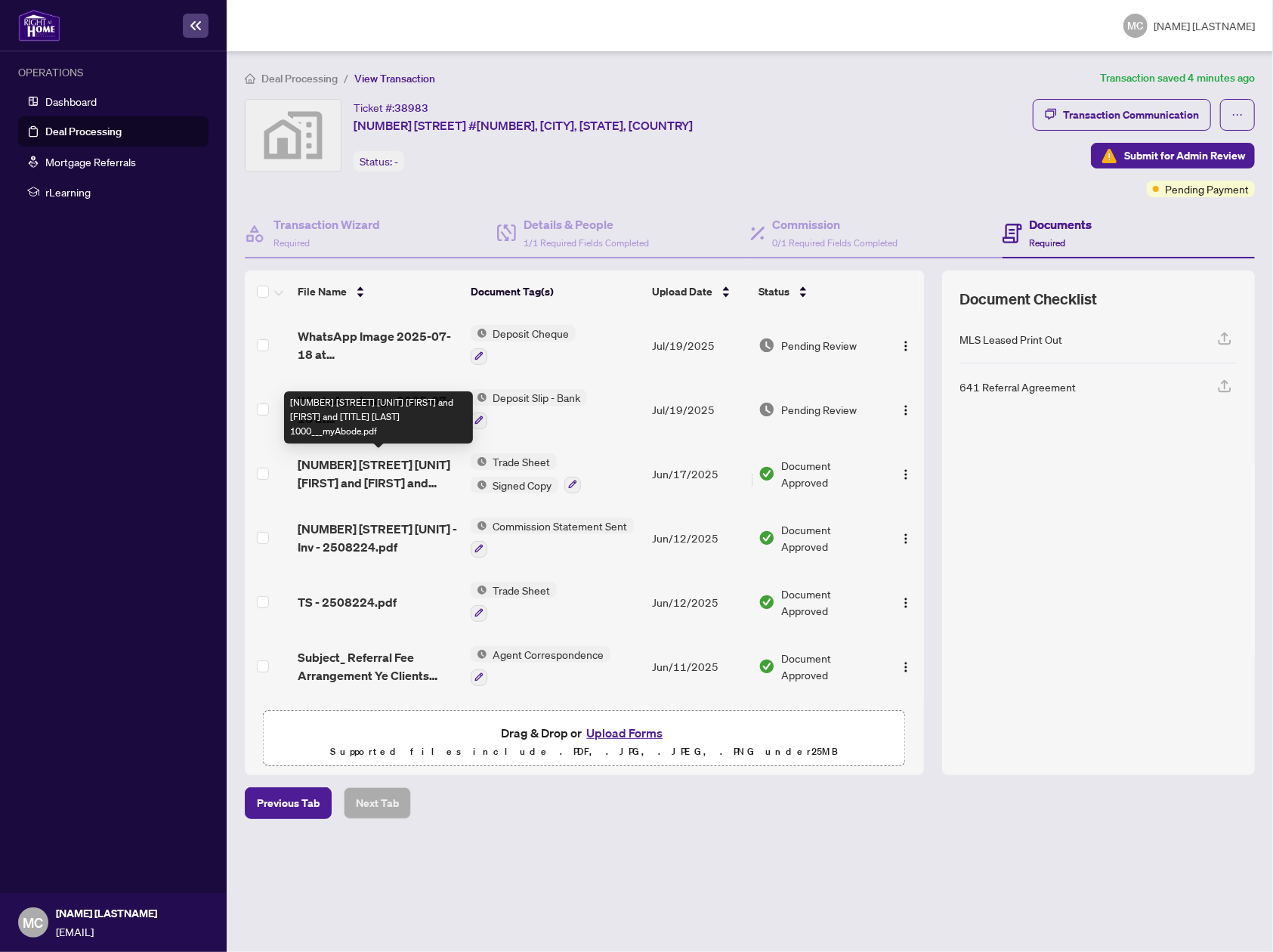click on "[NUMBER] [STREET] [UNIT] [FIRST] and [FIRST] and [TITLE] [LAST] 1000___myAbode.pdf" at bounding box center (378, 474) 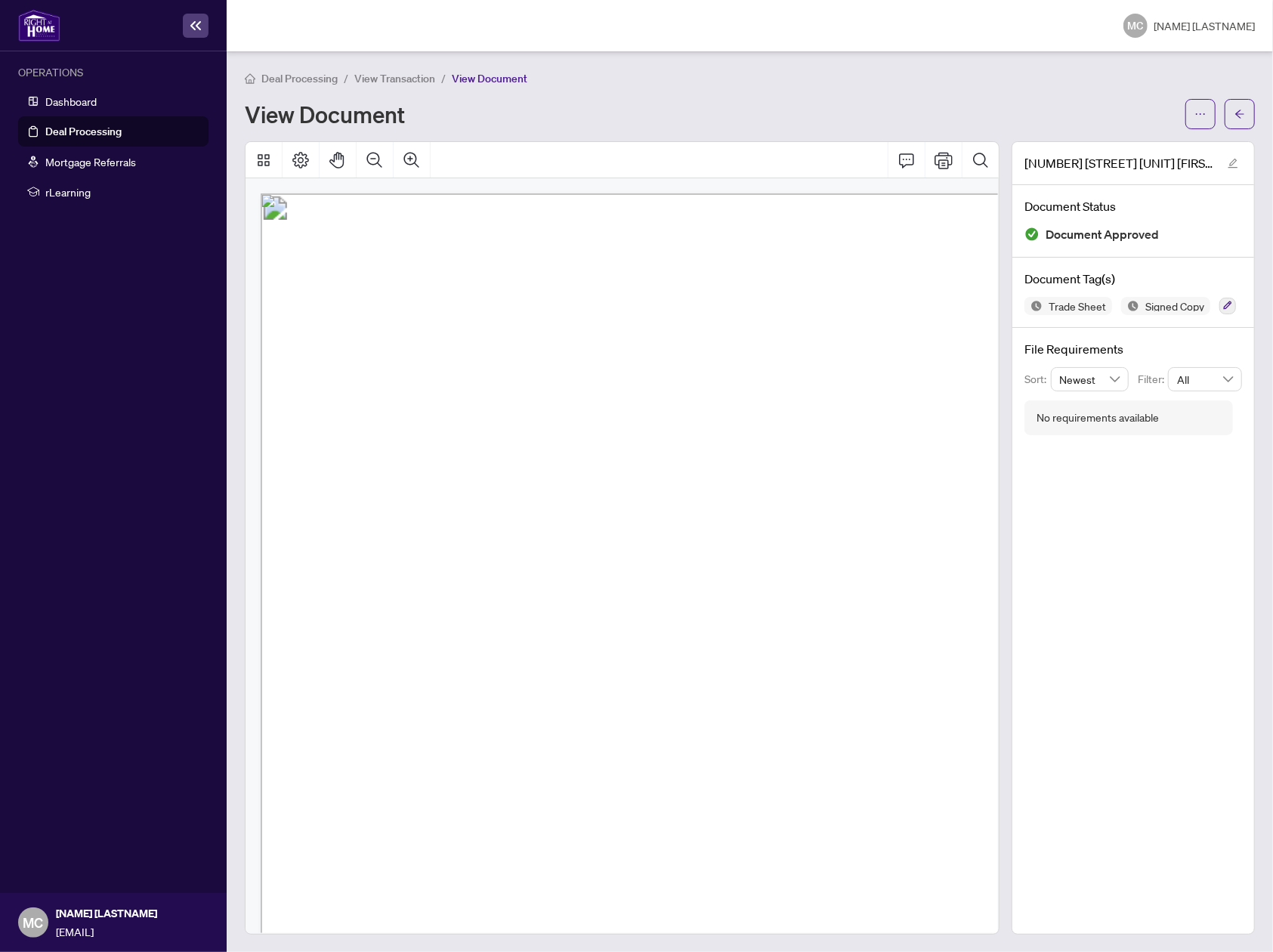 scroll, scrollTop: 210, scrollLeft: 149, axis: both 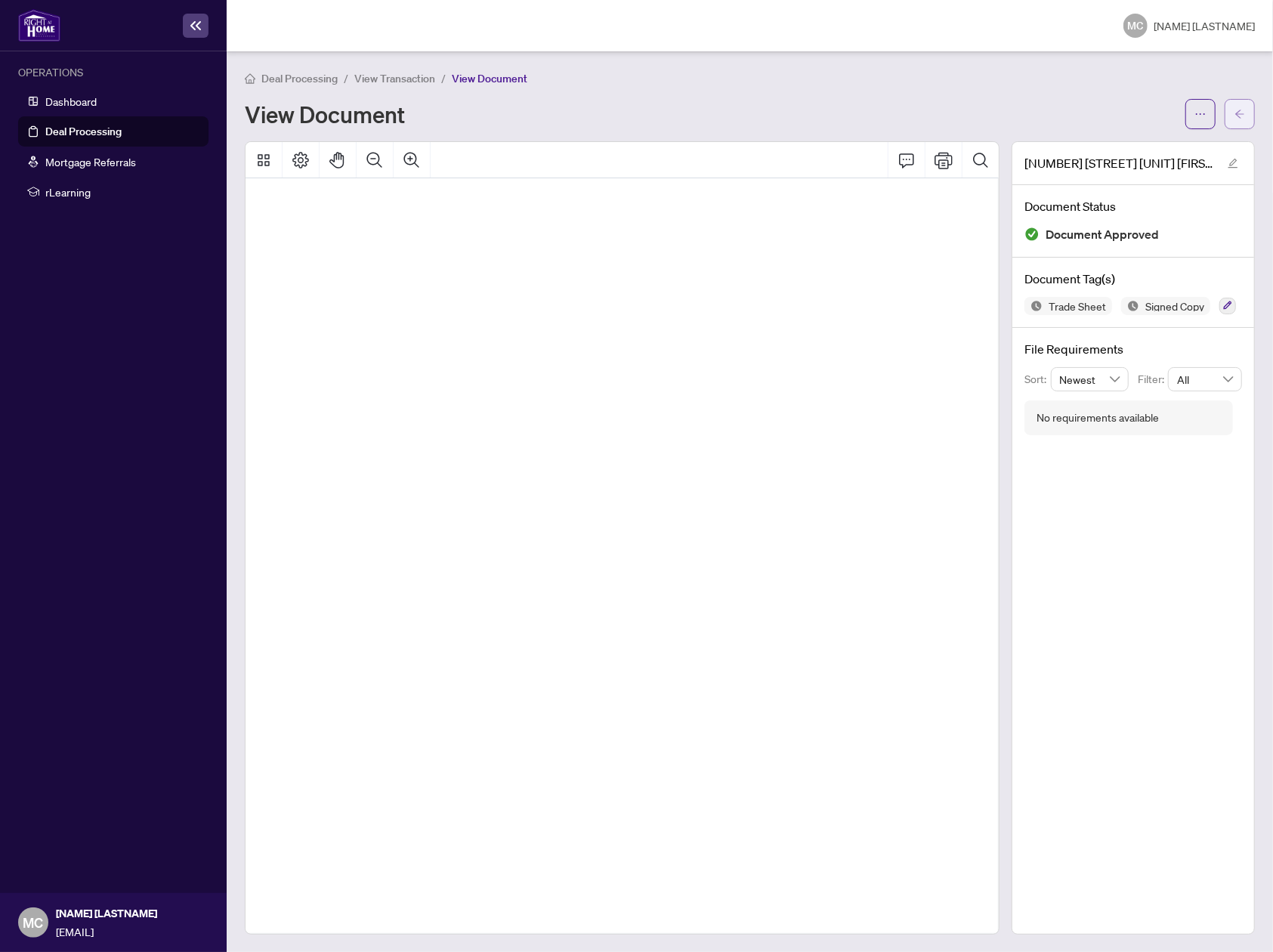 click 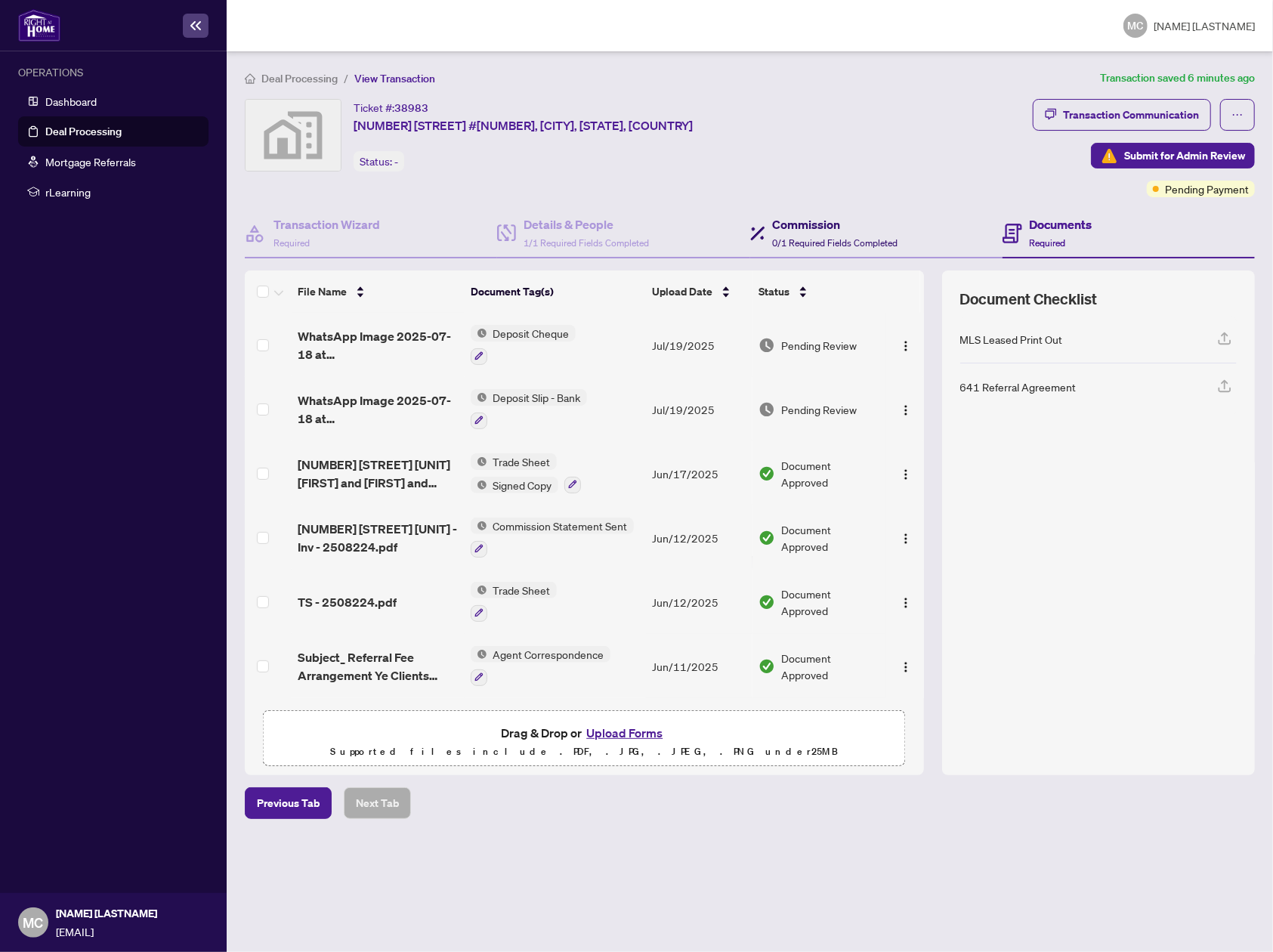 click on "Commission 0/1 Required Fields Completed" at bounding box center [836, 233] 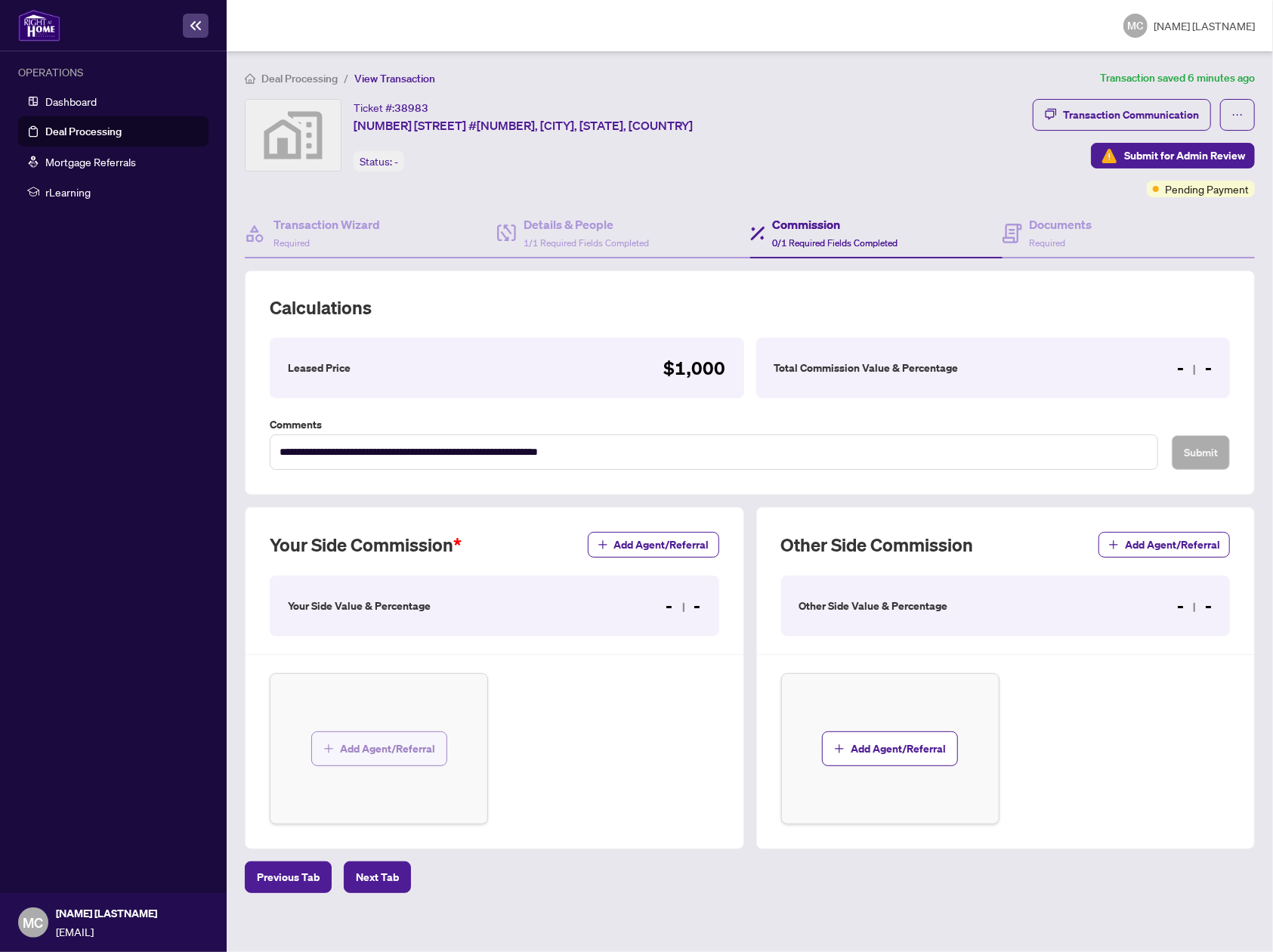 click on "Add Agent/Referral" at bounding box center (388, 749) 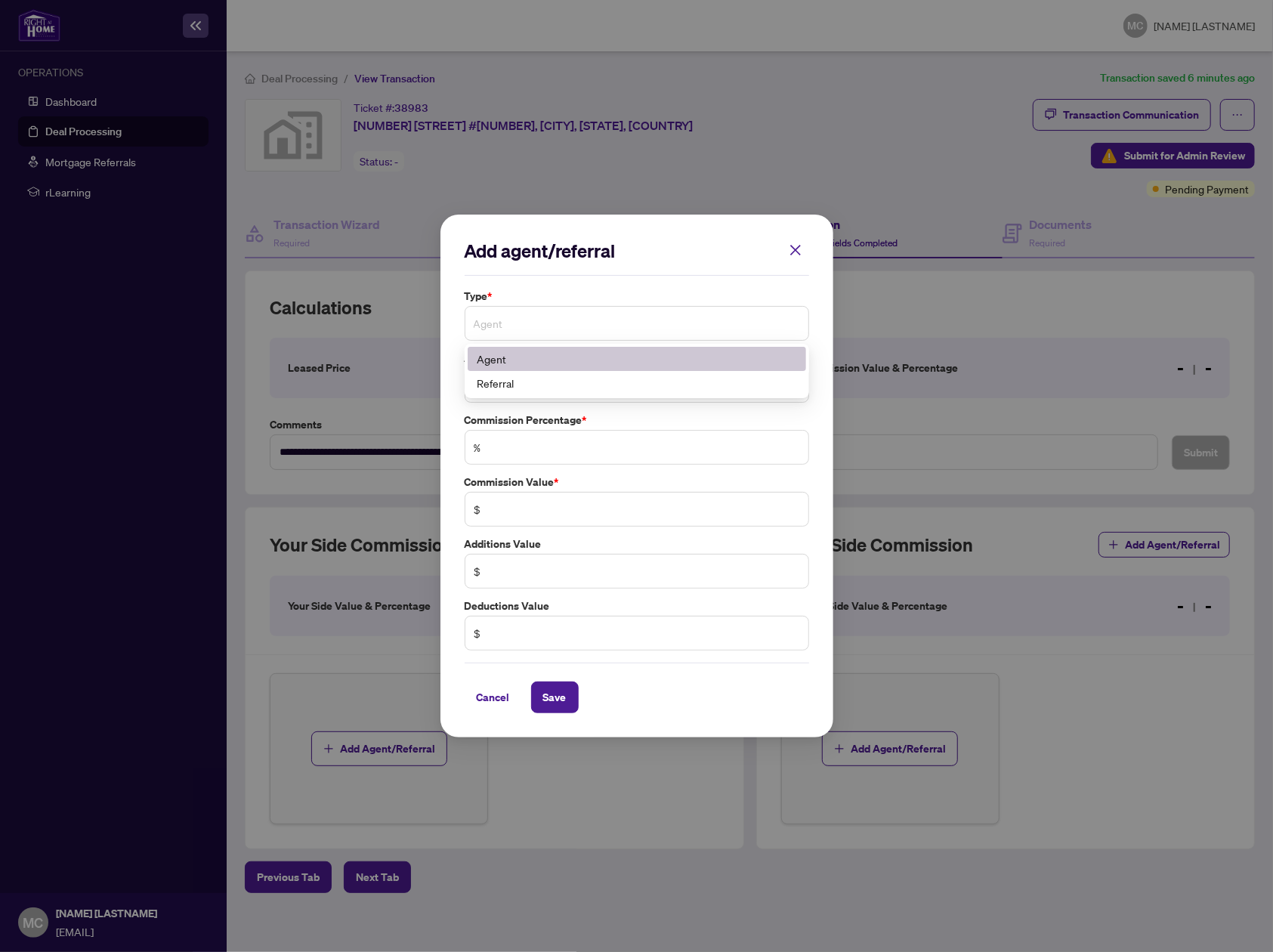 click on "Agent" at bounding box center (637, 323) 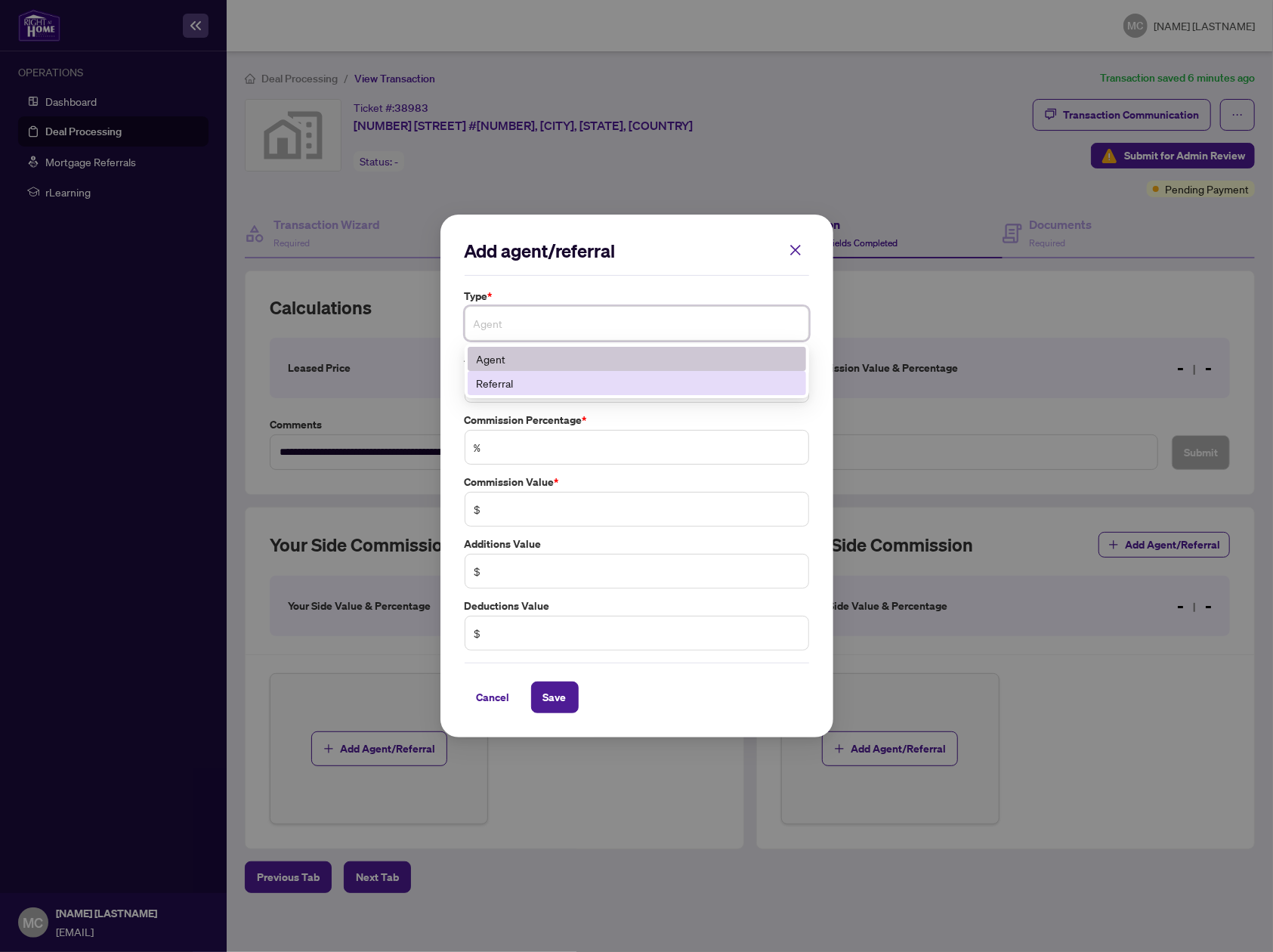 click on "Referral" at bounding box center [637, 383] 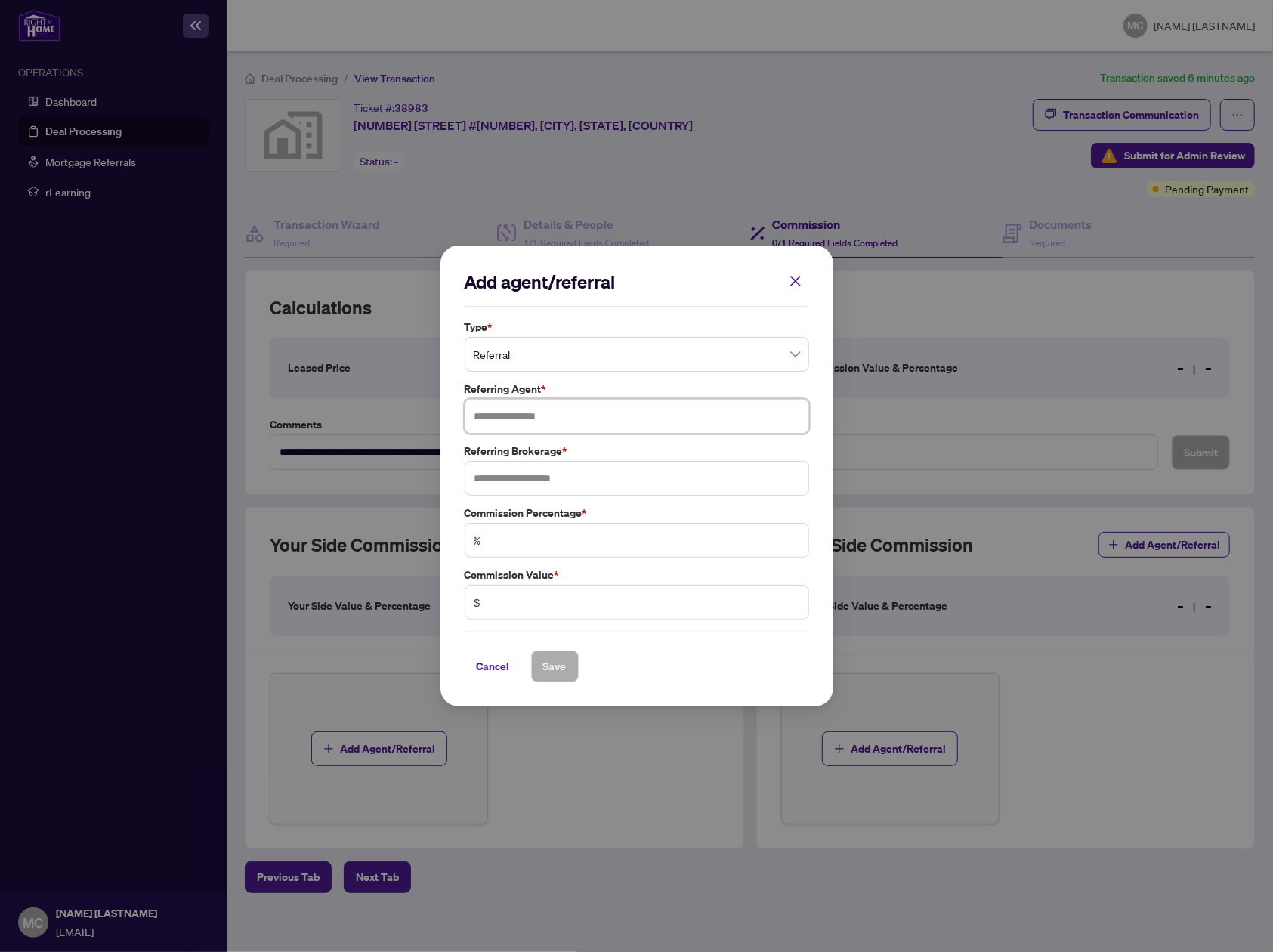 click at bounding box center [637, 416] 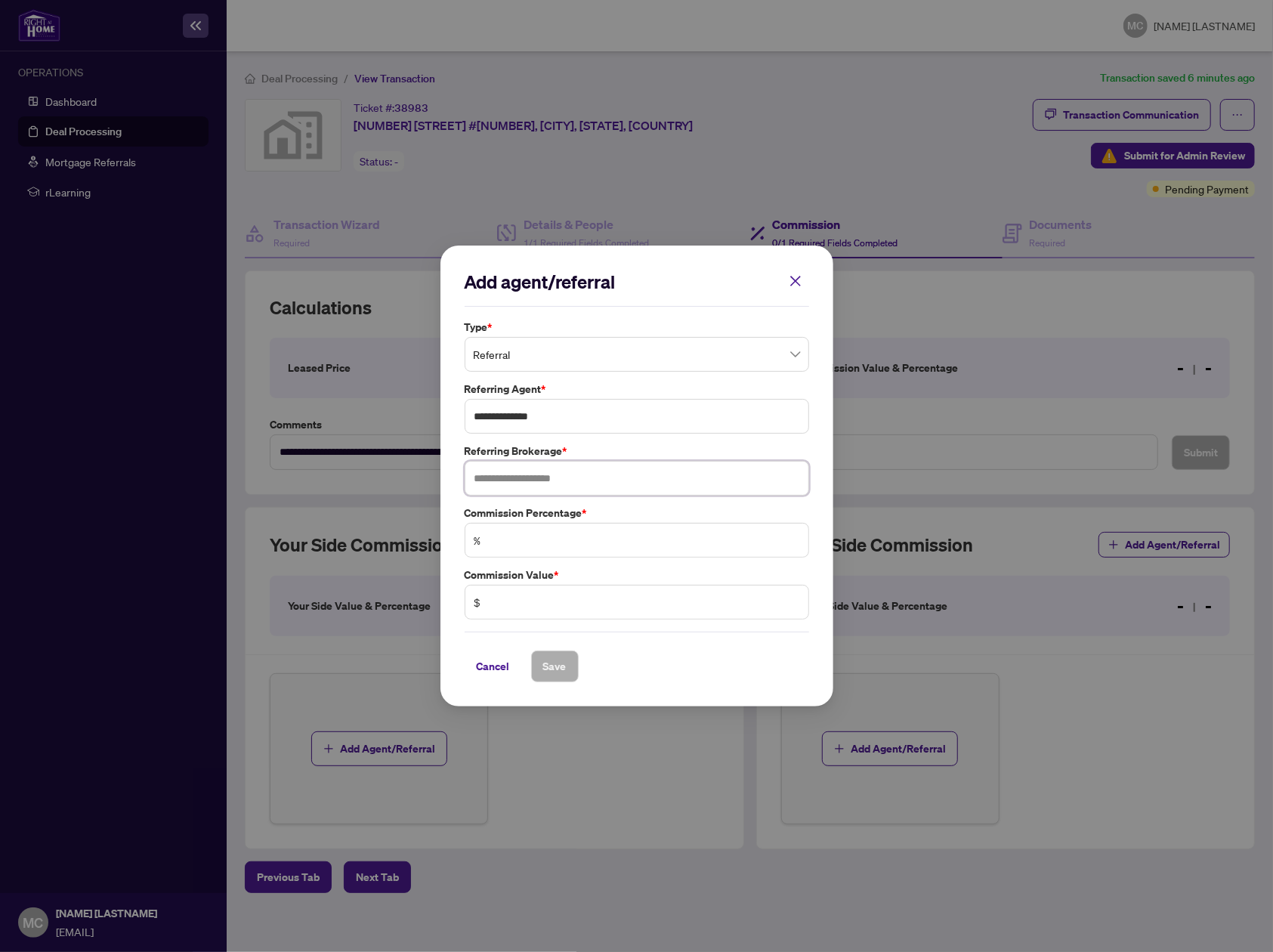 click at bounding box center [637, 478] 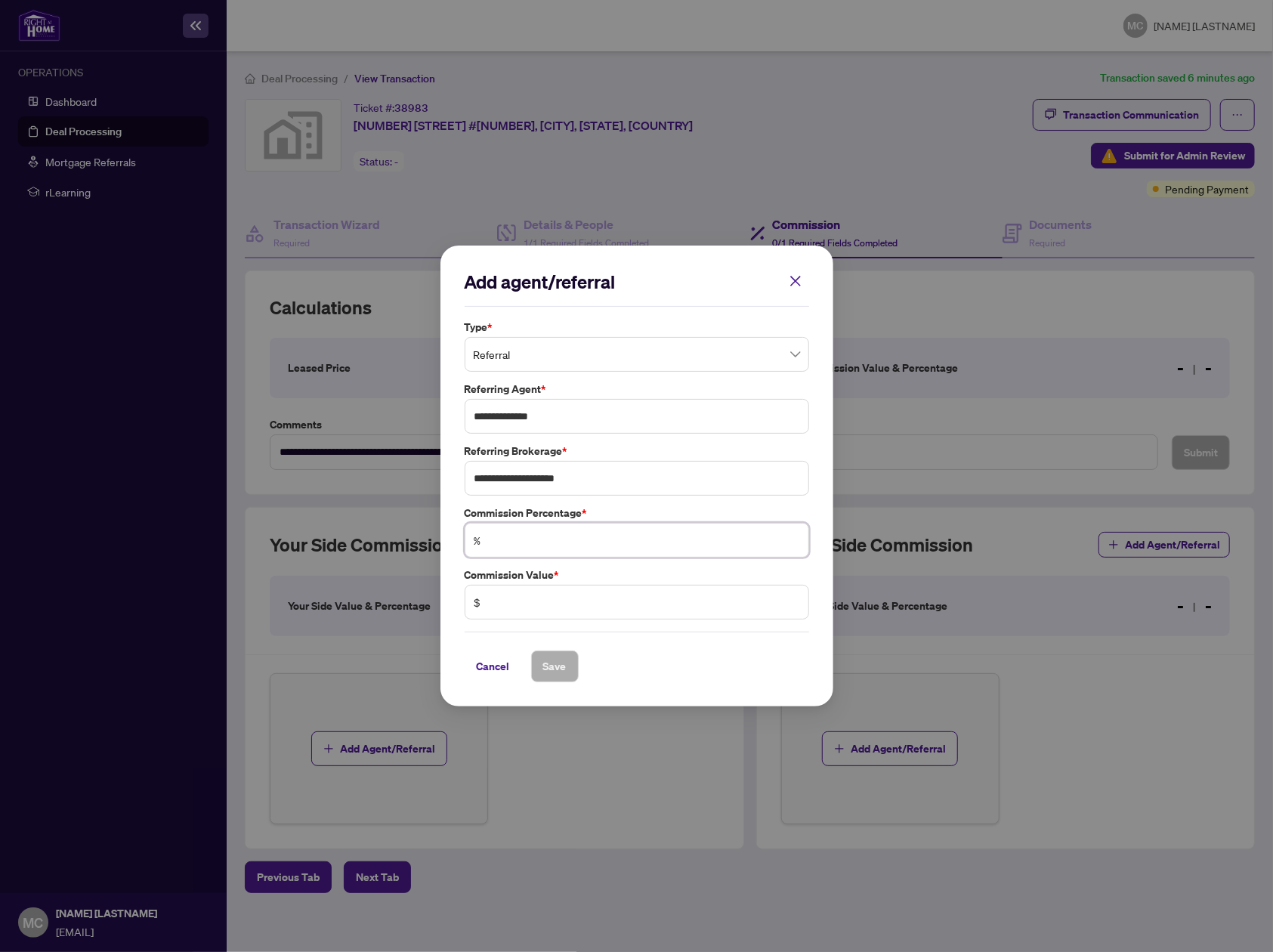 click at bounding box center [644, 540] 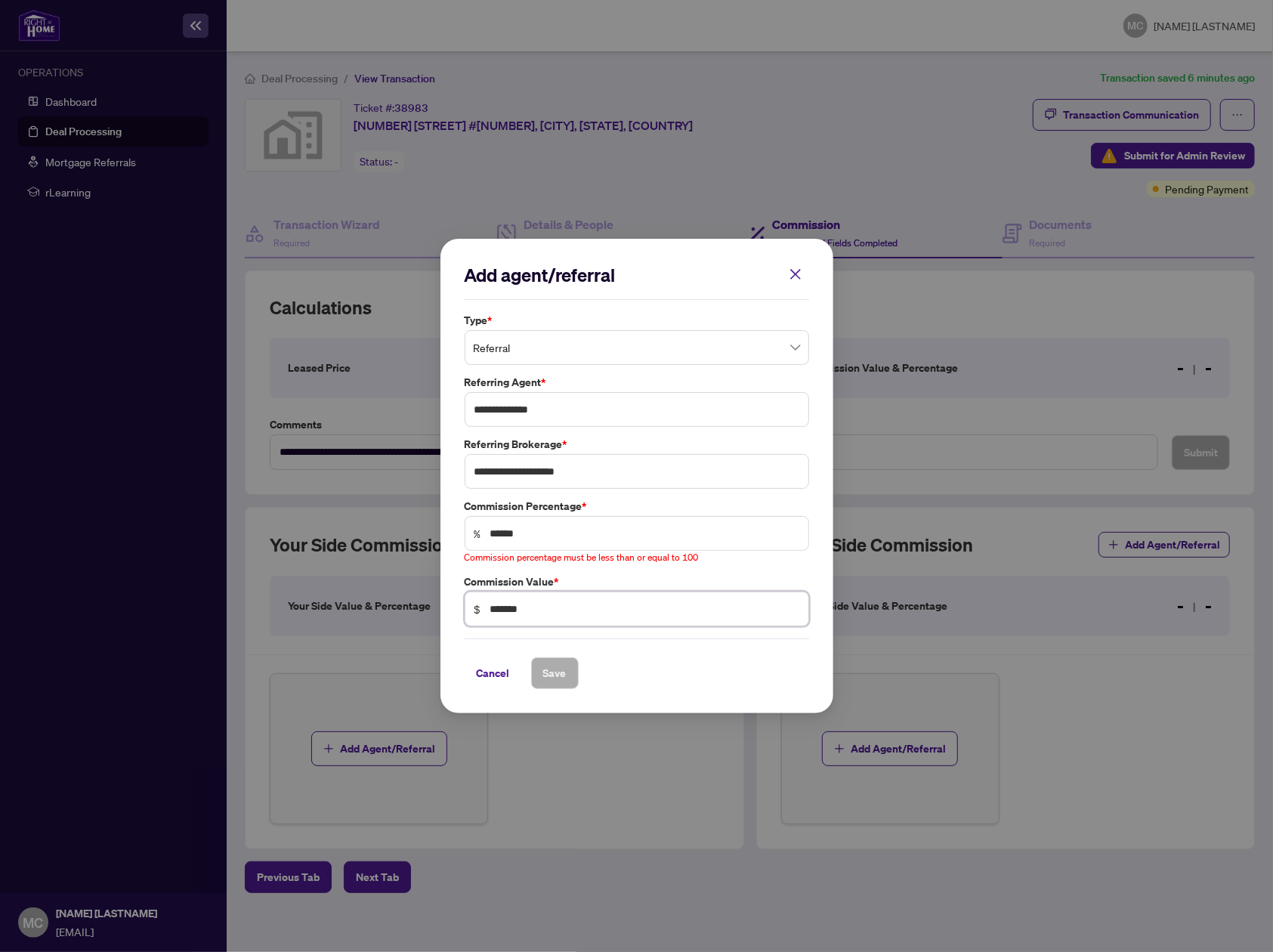 click on "*******" at bounding box center (644, 609) 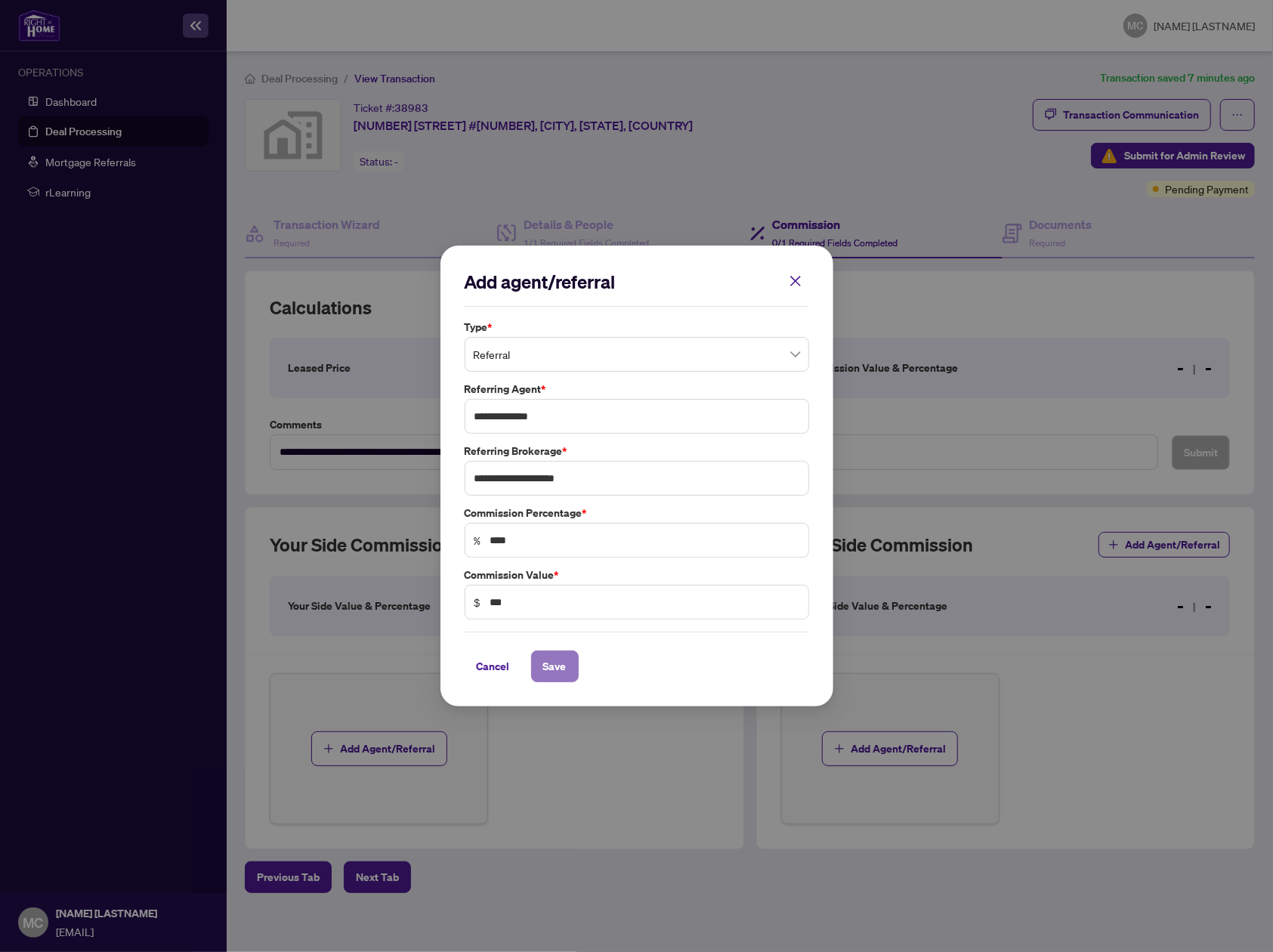 click on "Save" at bounding box center [555, 666] 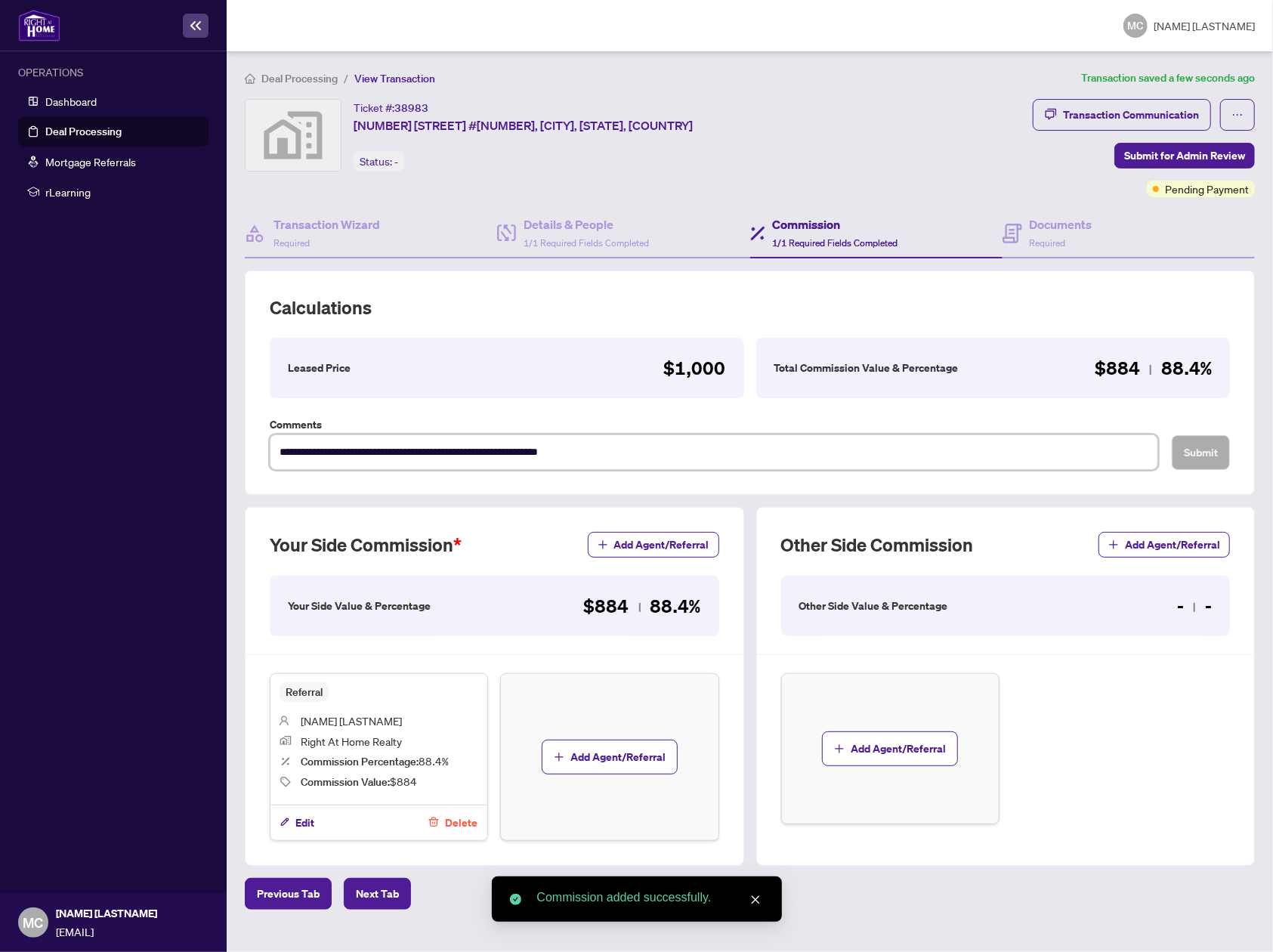 click on "**********" at bounding box center [714, 452] 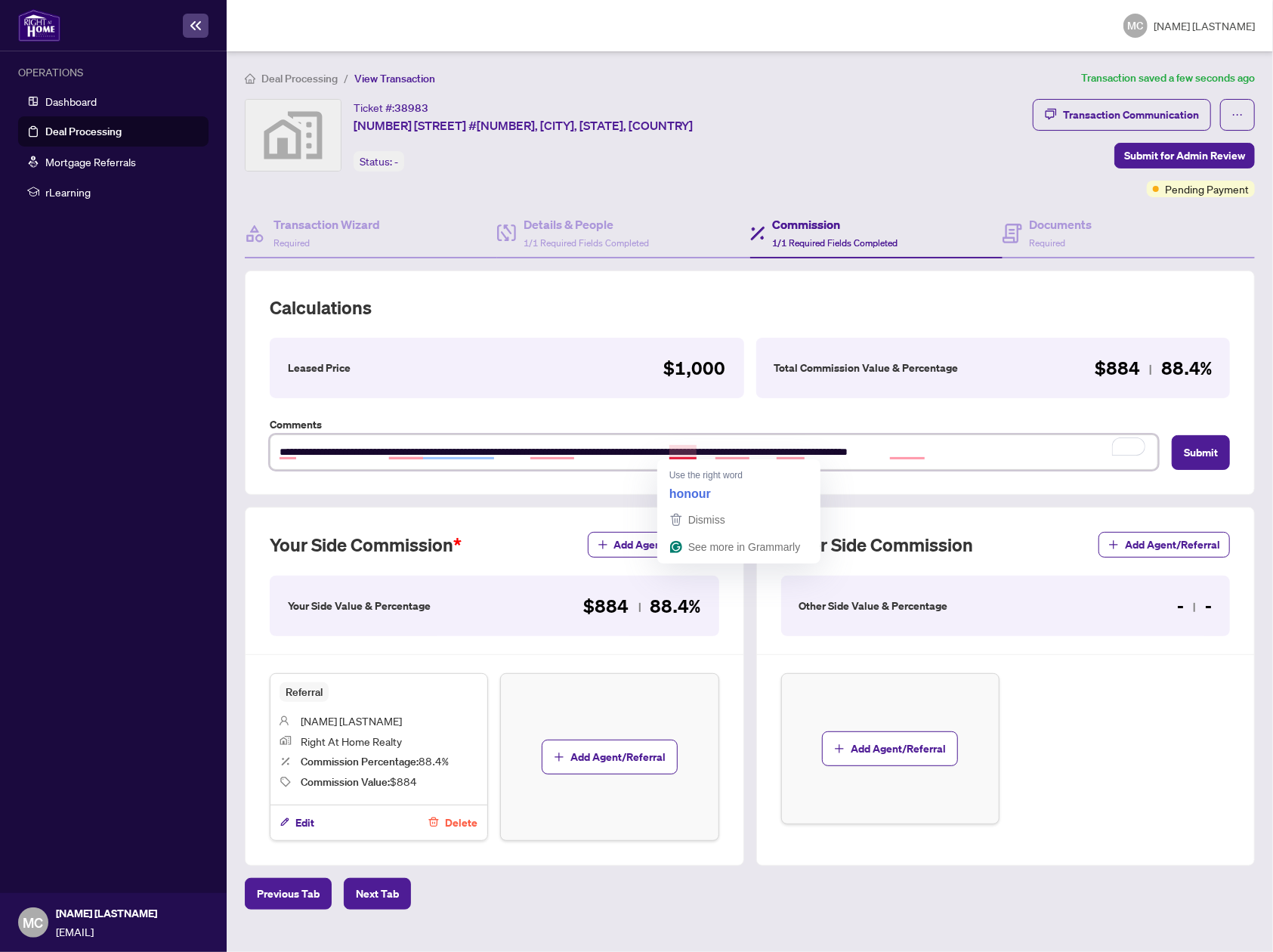 click on "**********" at bounding box center (714, 452) 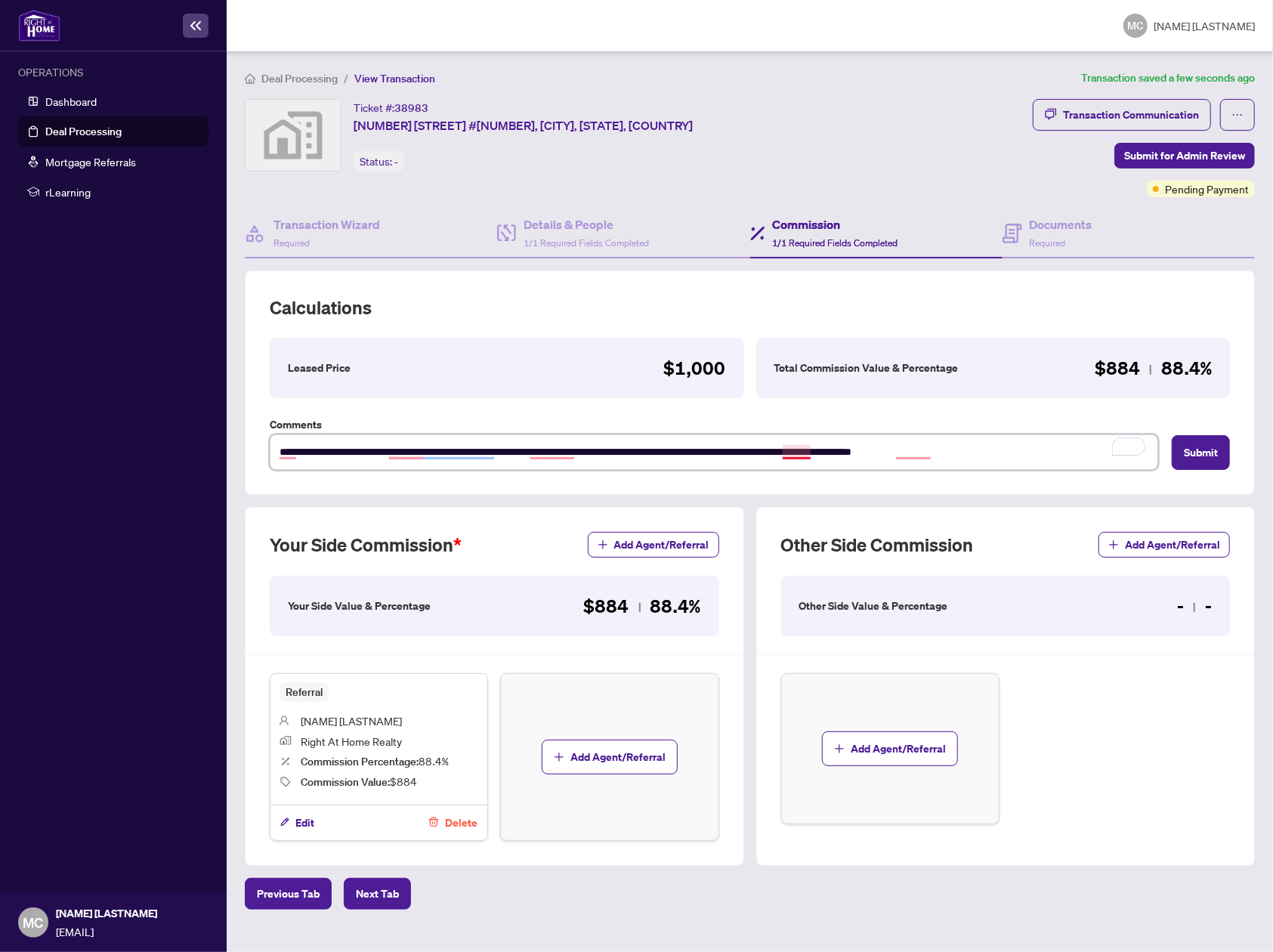 click on "**********" at bounding box center [714, 452] 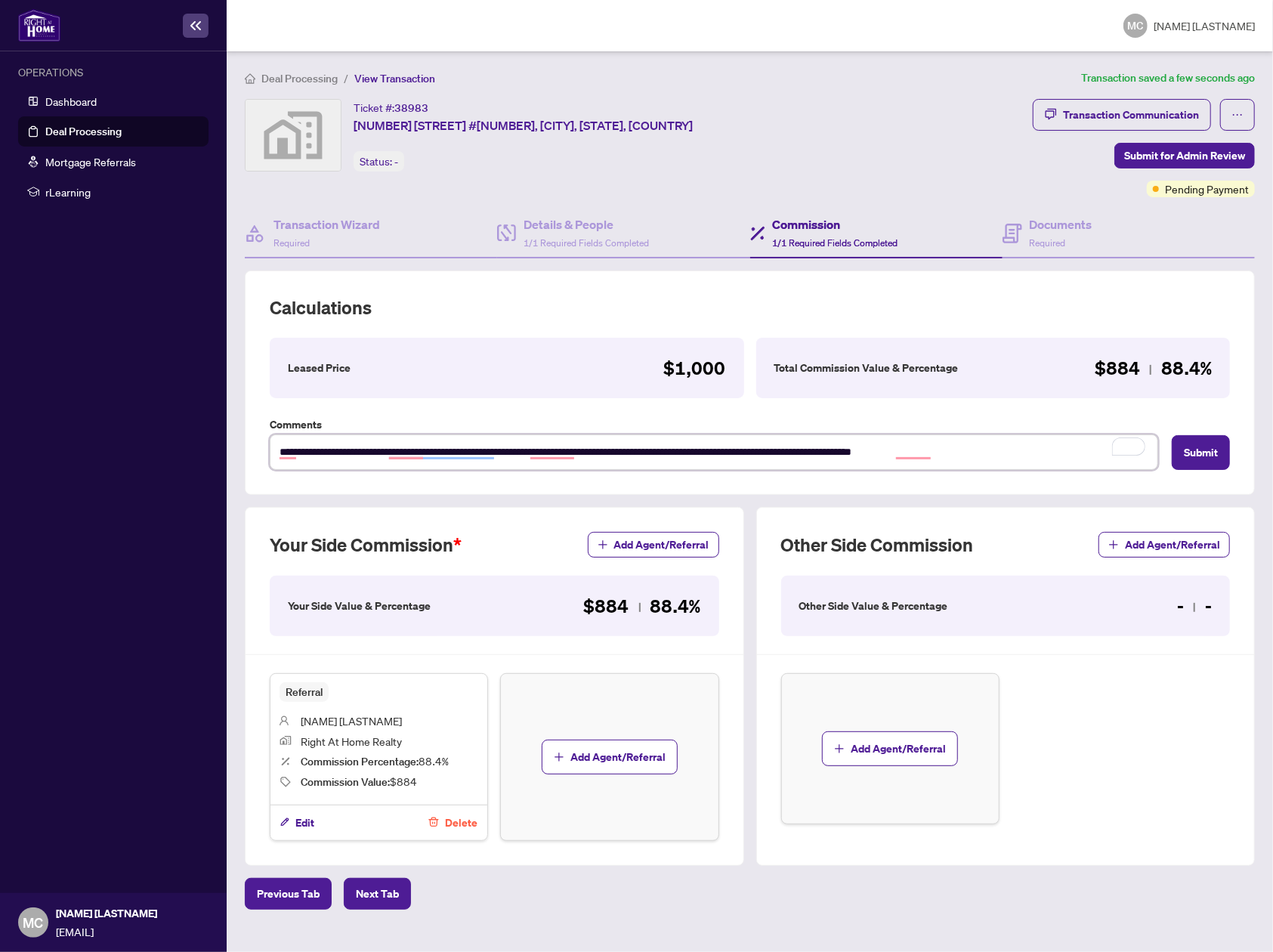 click on "**********" at bounding box center [714, 452] 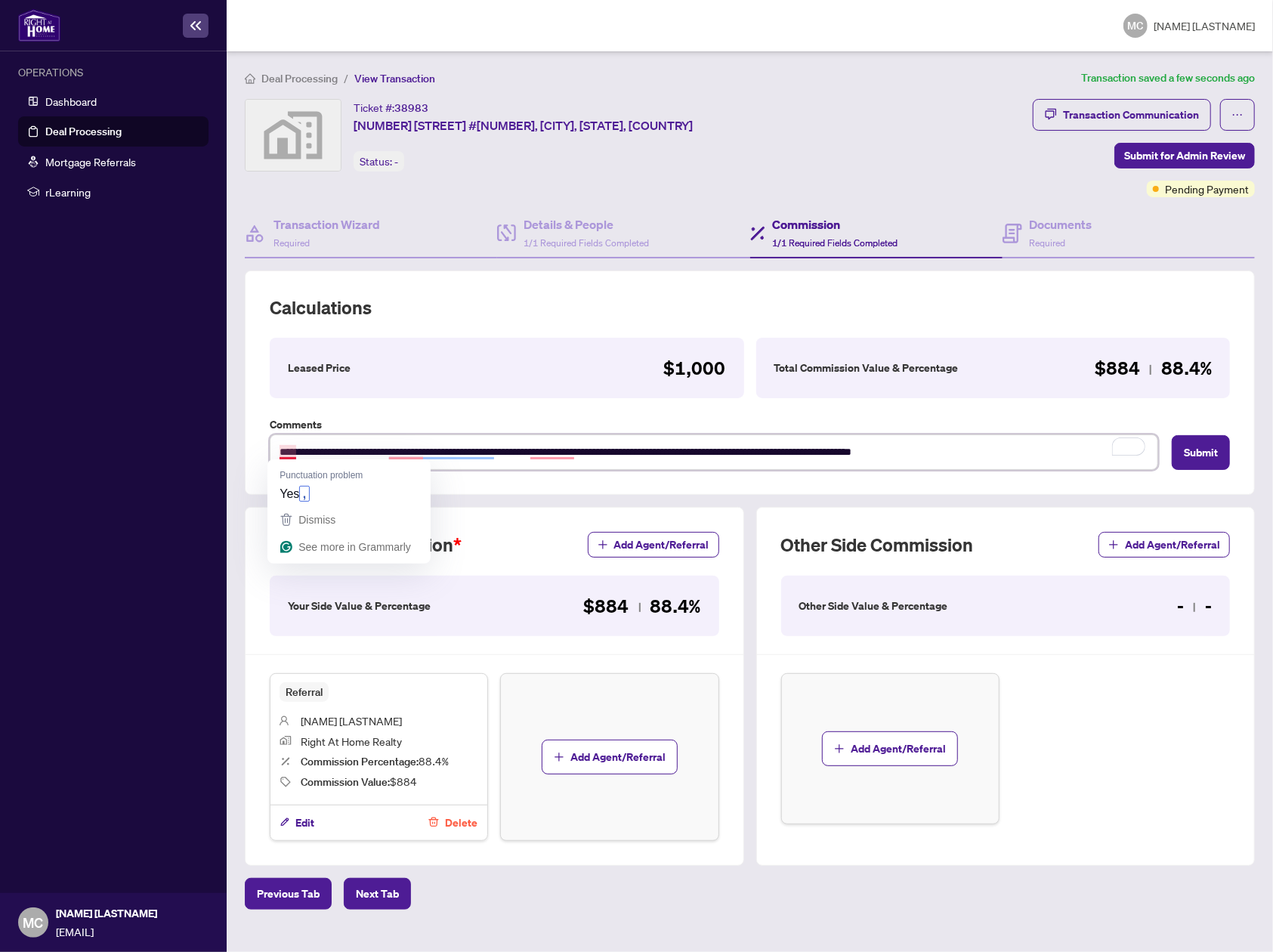 click on "**********" at bounding box center (714, 452) 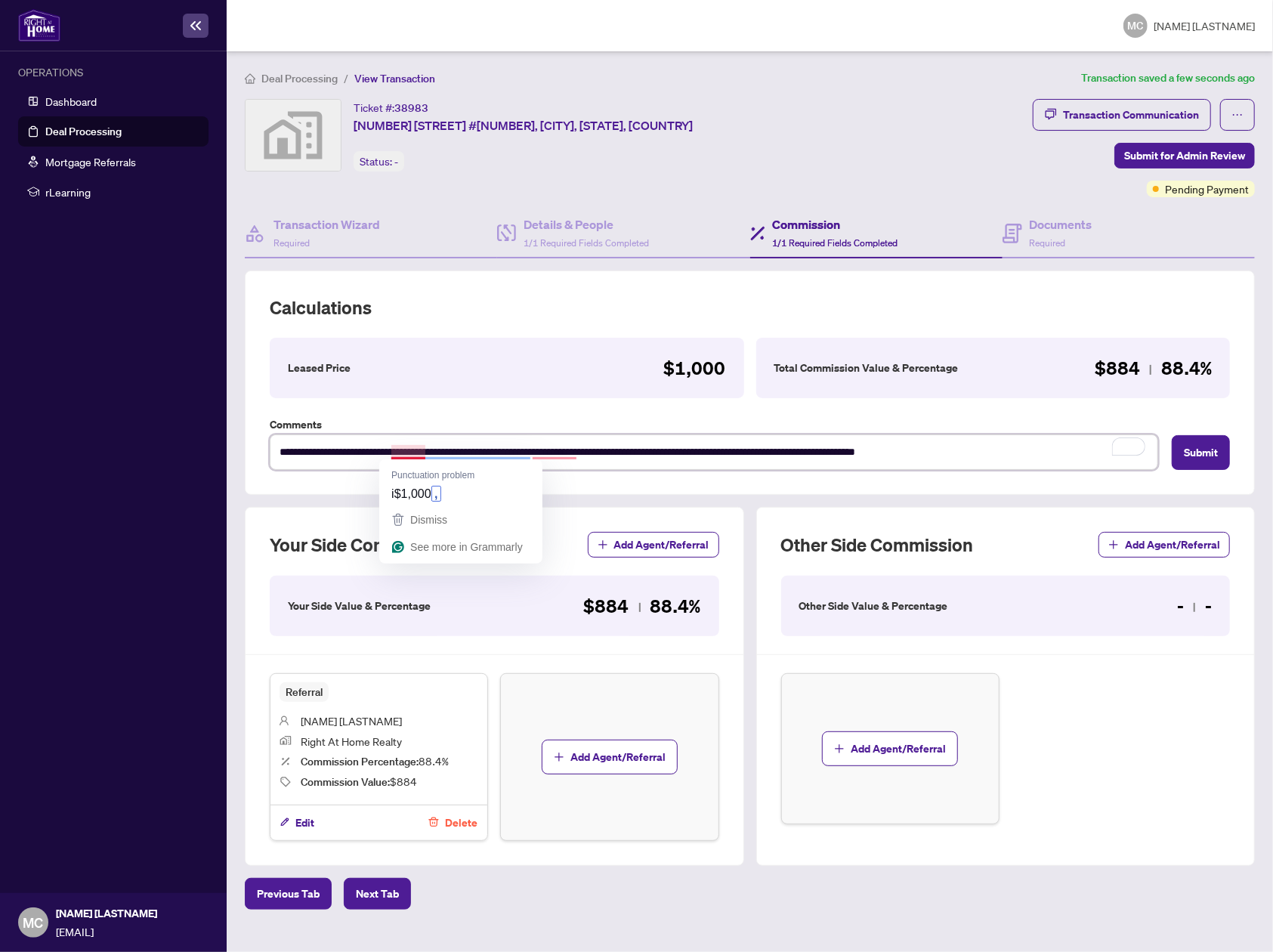 click on "**********" at bounding box center (714, 452) 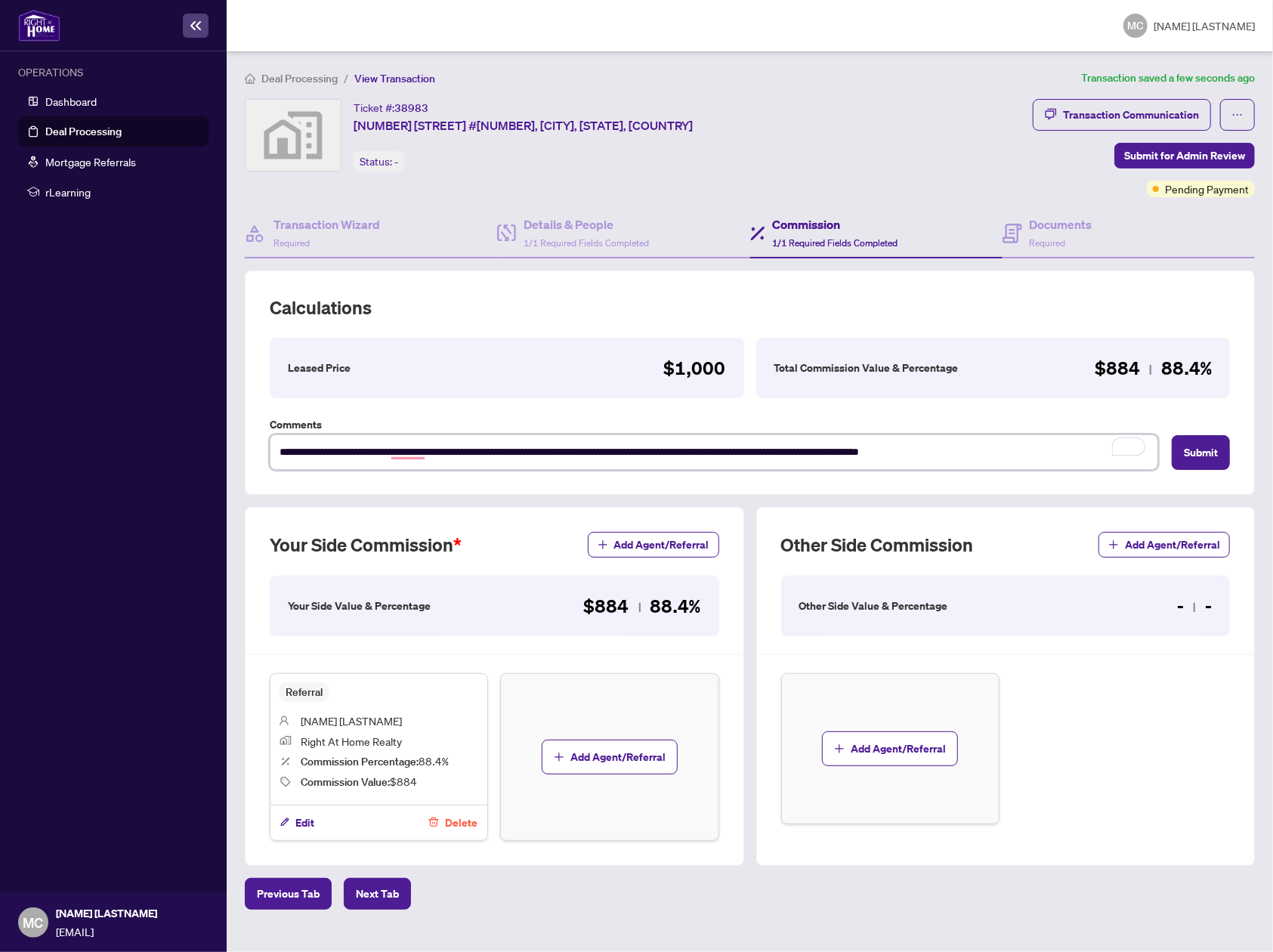 click on "**********" at bounding box center [714, 452] 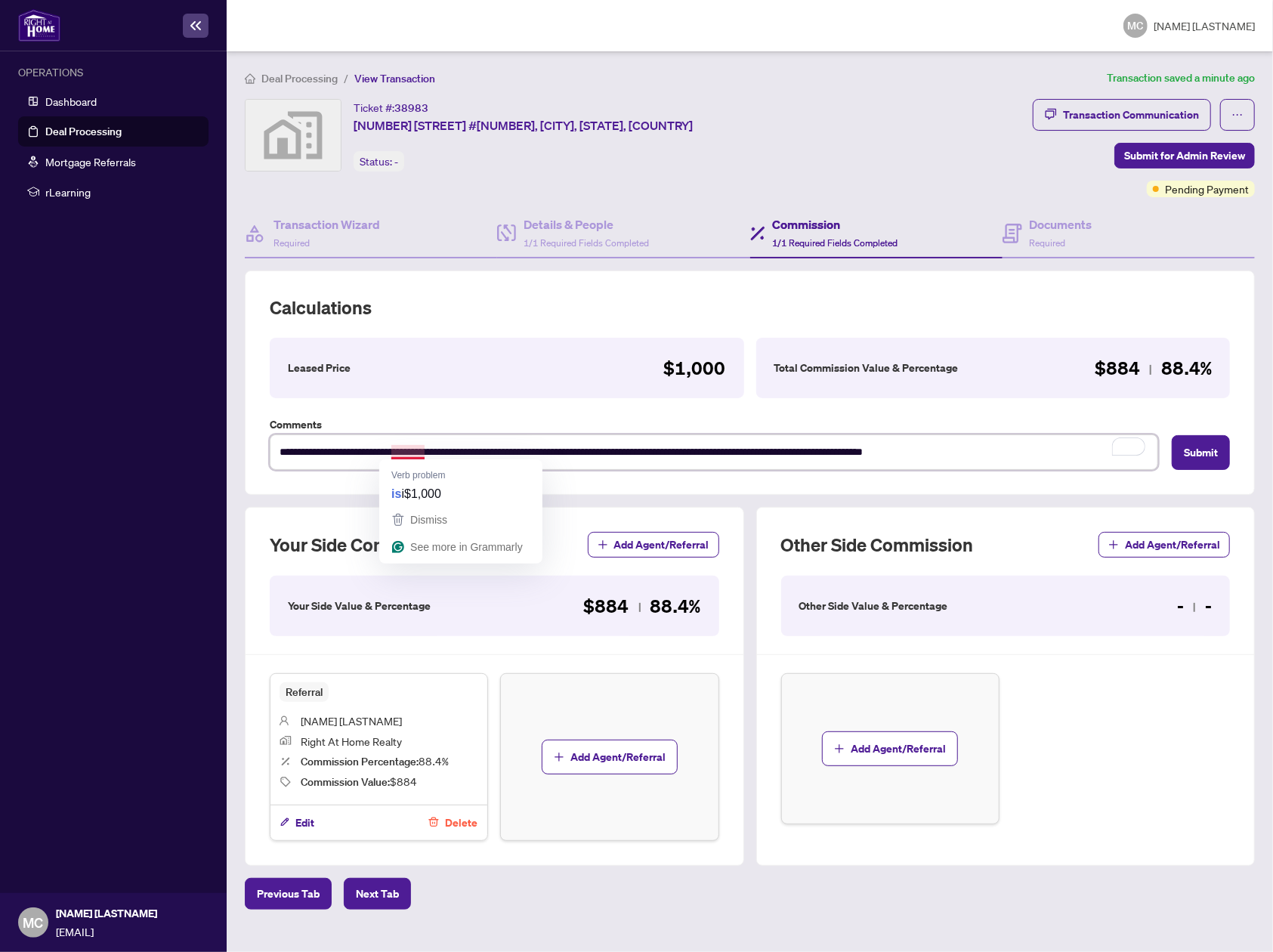 click on "**********" at bounding box center (714, 452) 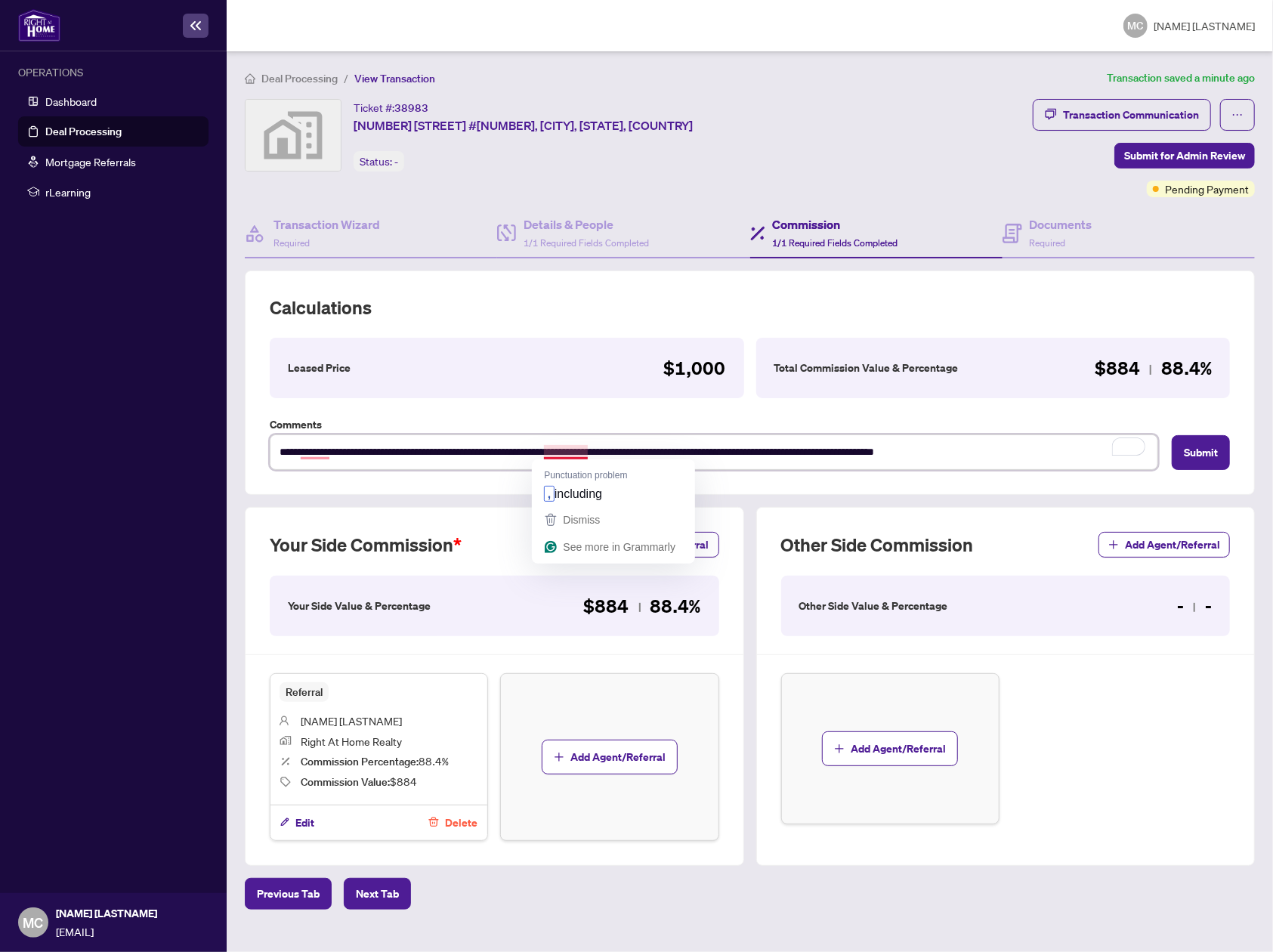 click on "**********" at bounding box center (714, 452) 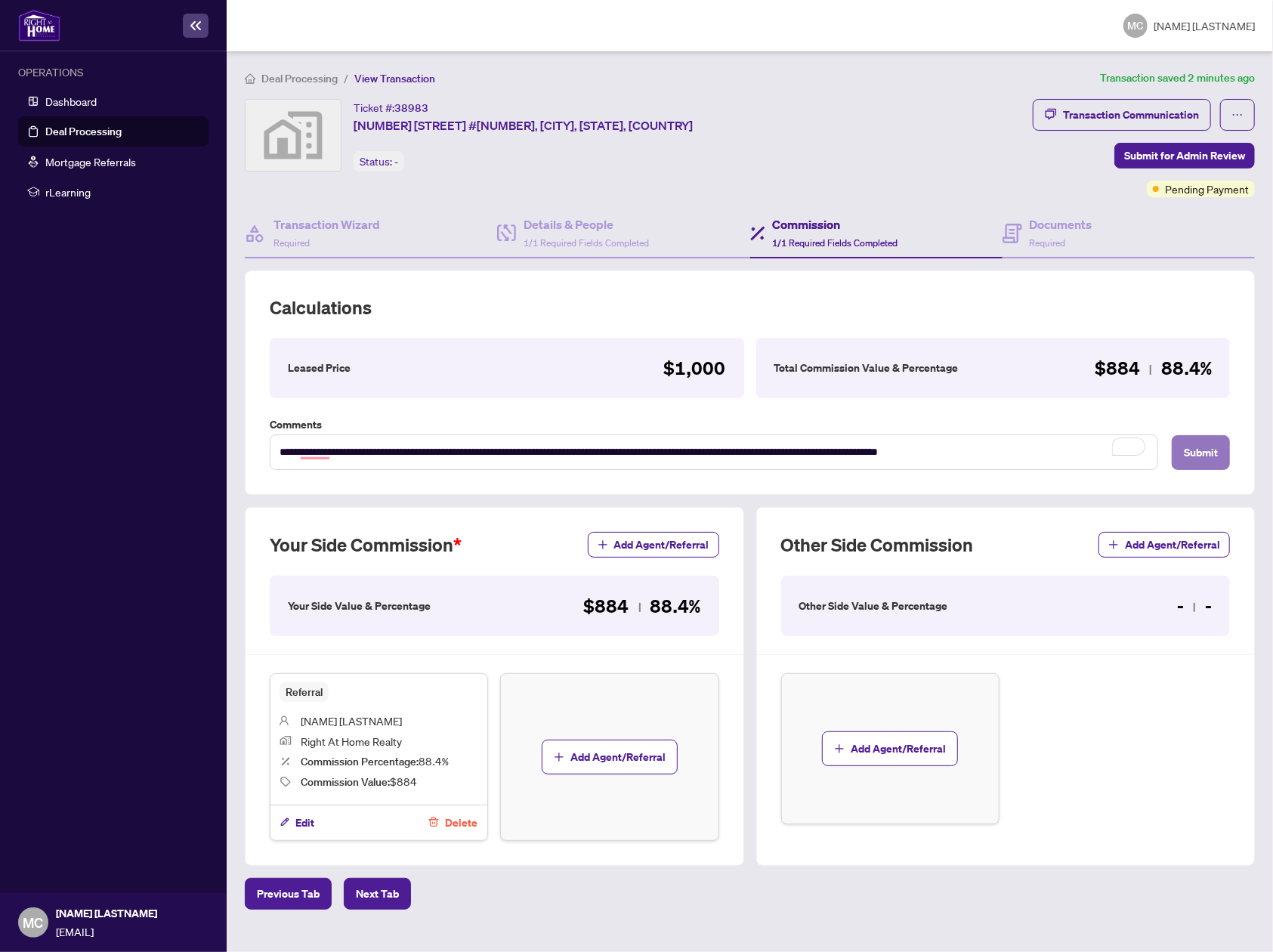 click on "Submit" at bounding box center [1200, 453] 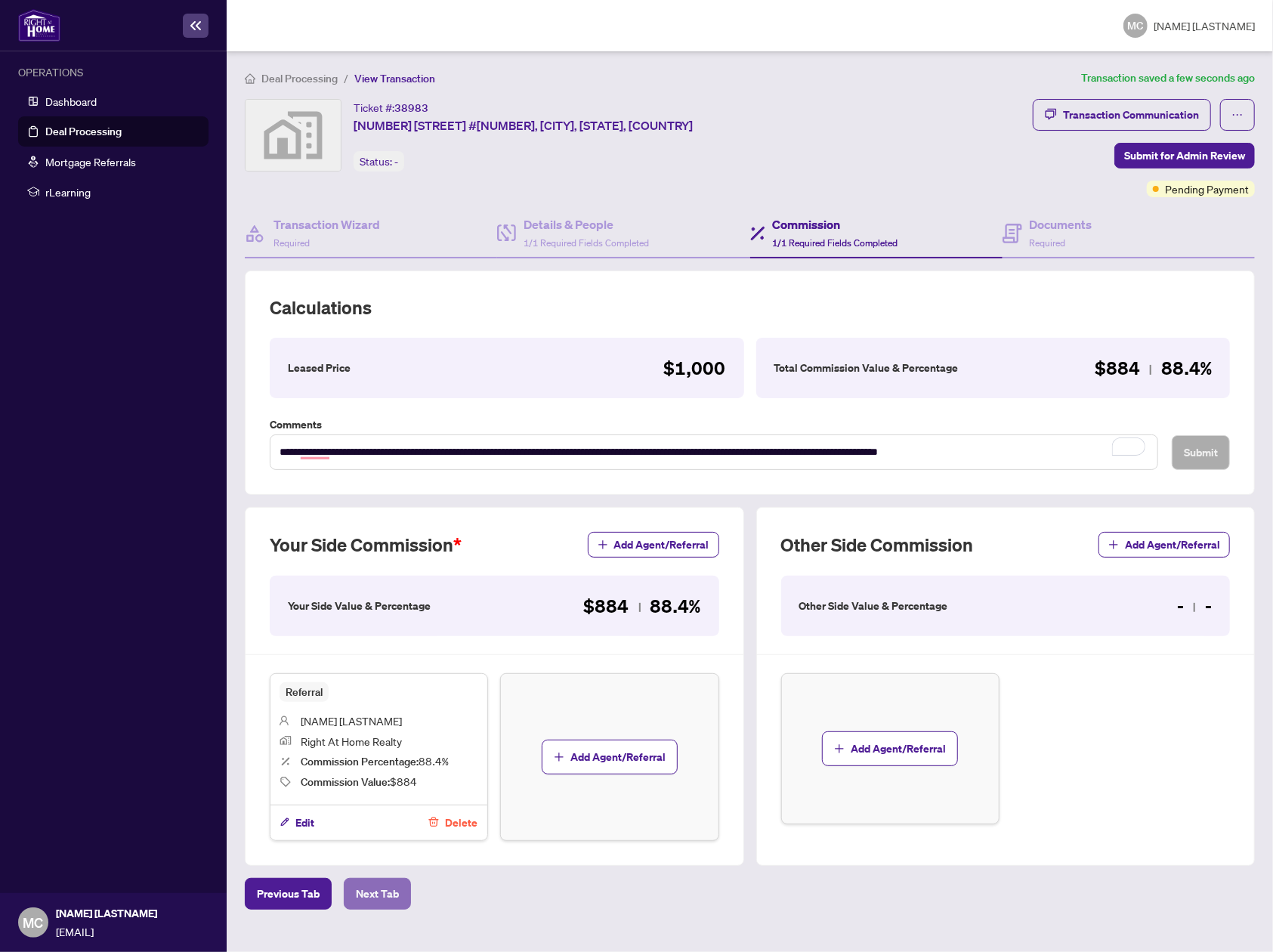 click on "Next Tab" at bounding box center [377, 894] 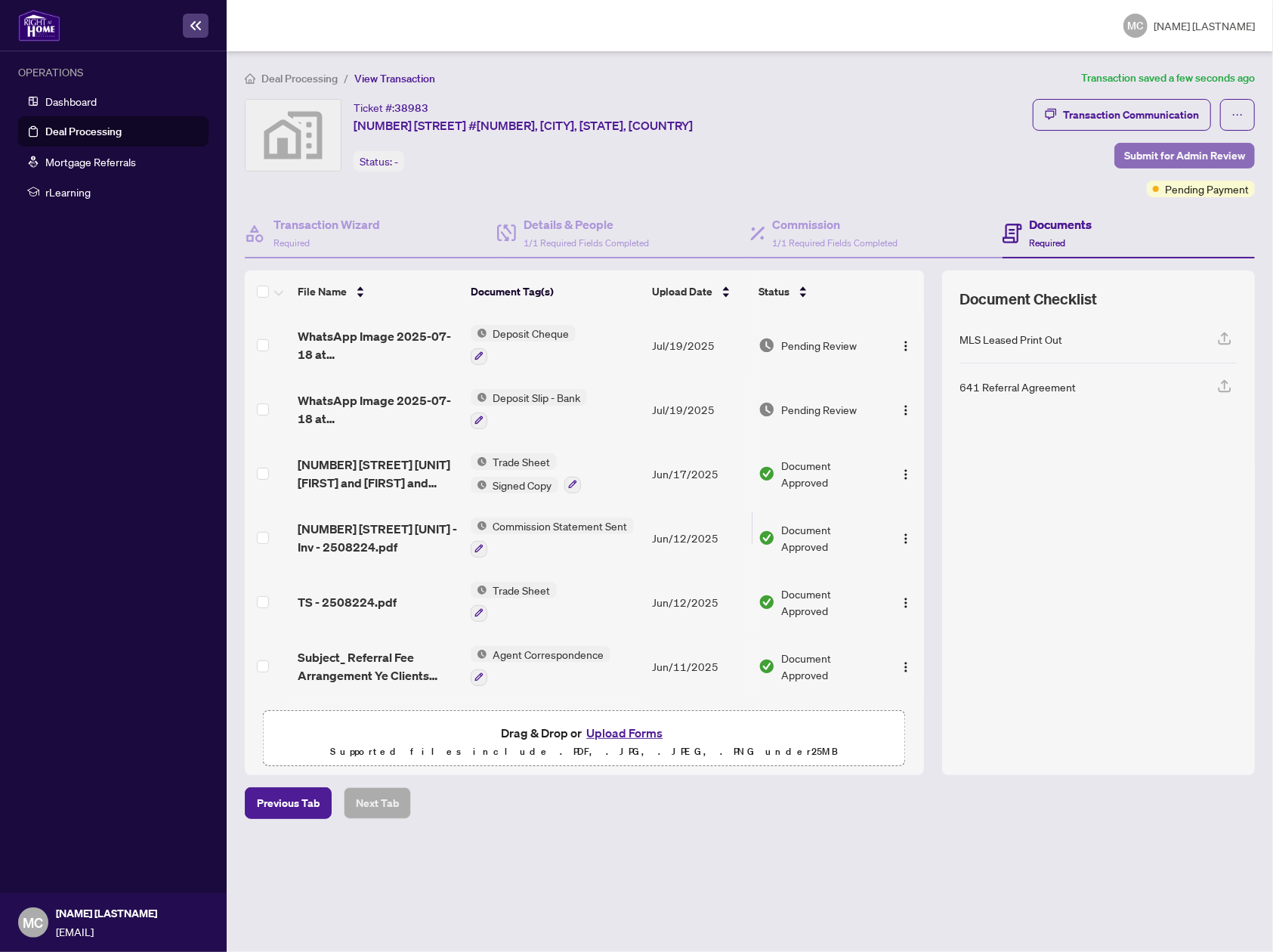 click on "Submit for Admin Review" at bounding box center [1185, 156] 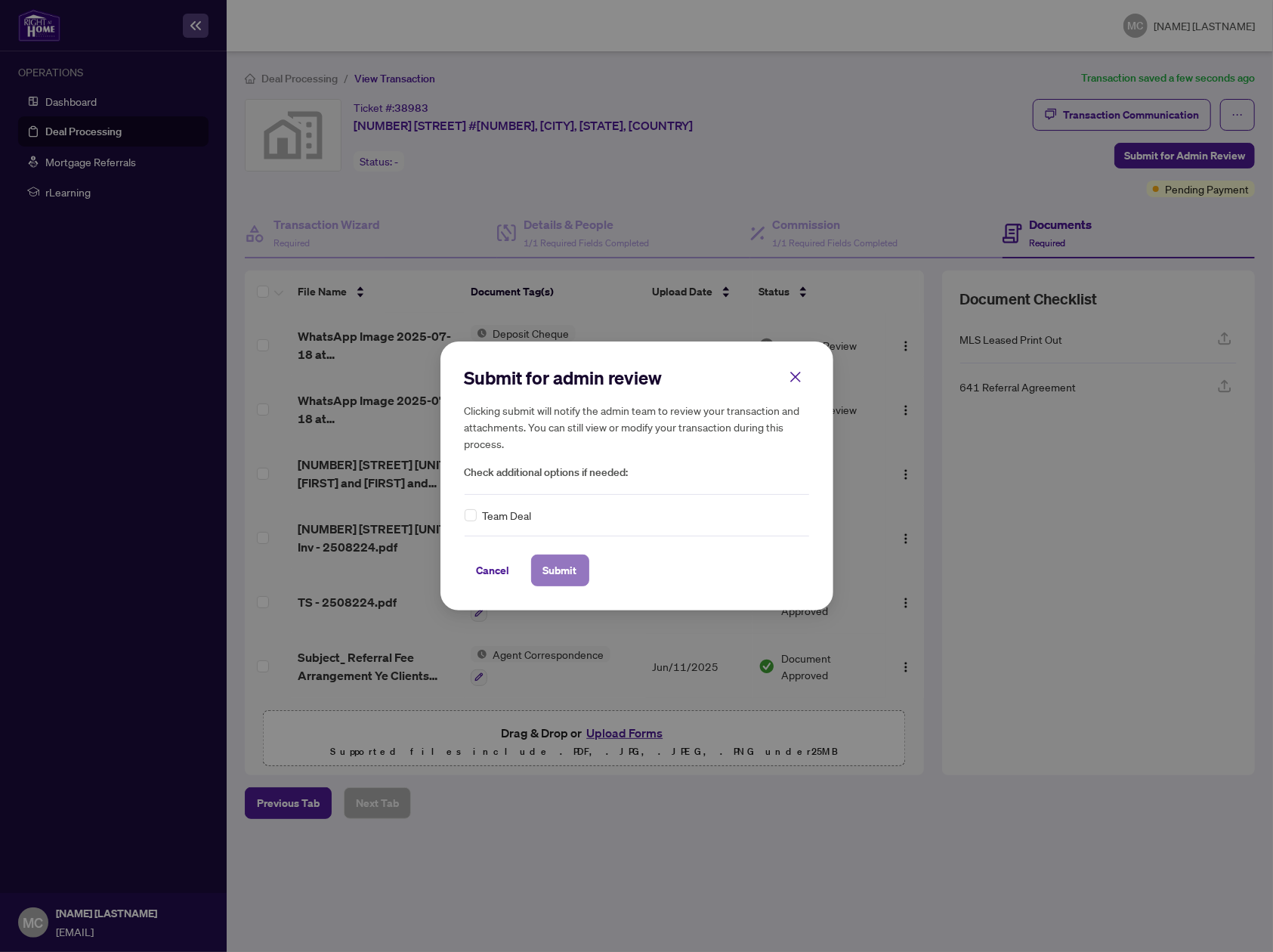 click on "Submit" at bounding box center [560, 570] 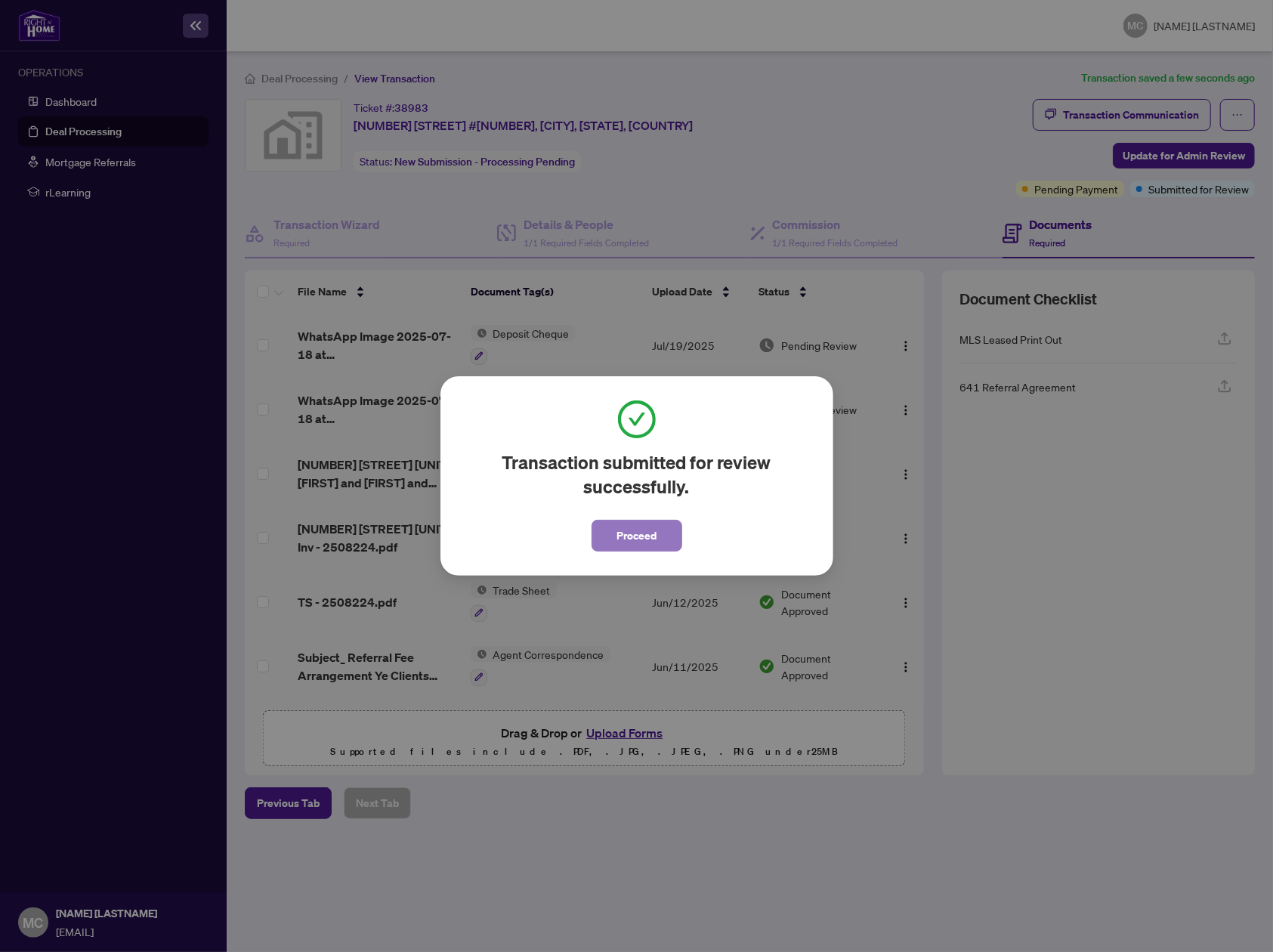 click on "Proceed" at bounding box center [637, 536] 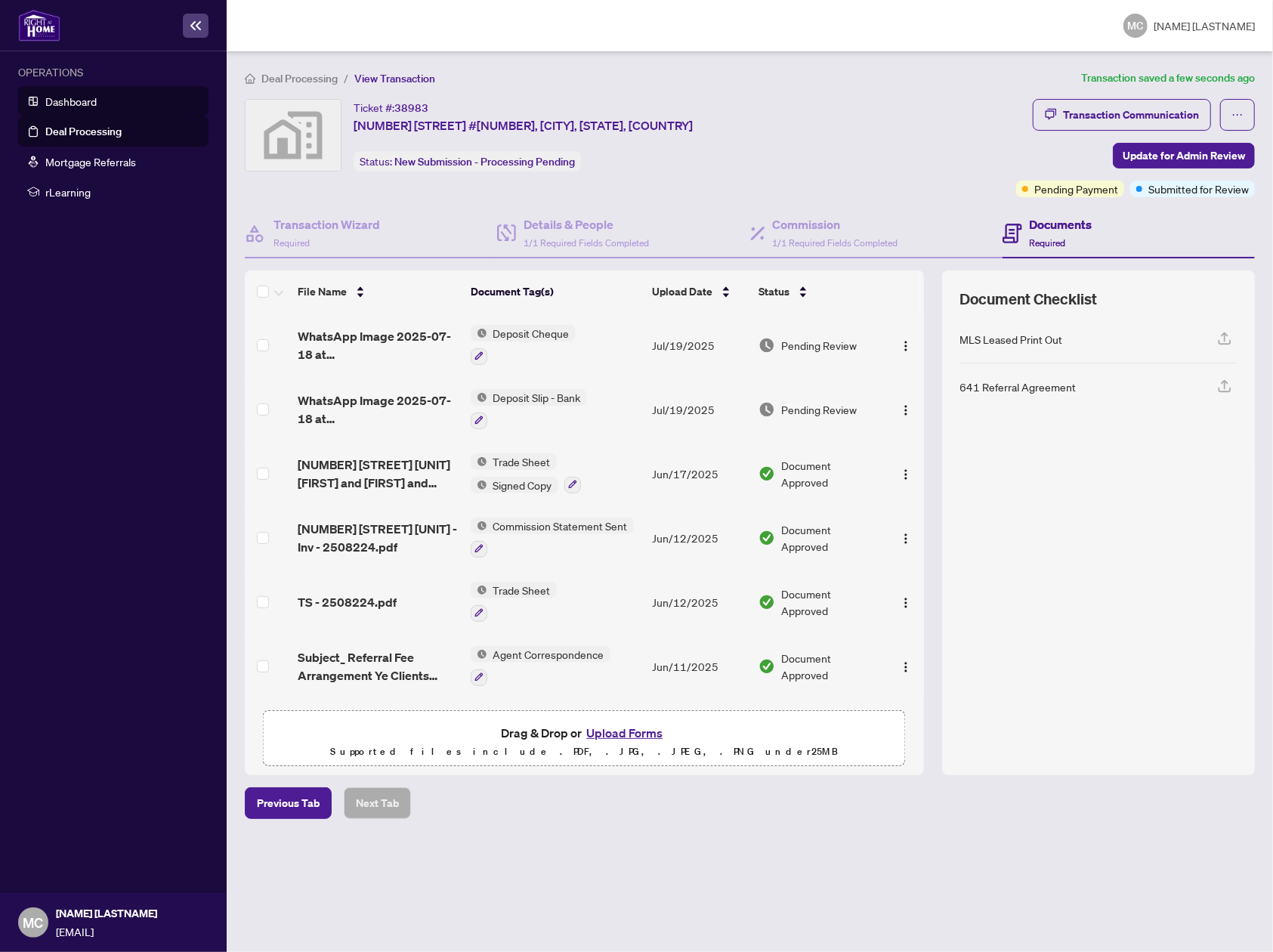 click on "Dashboard" at bounding box center [71, 101] 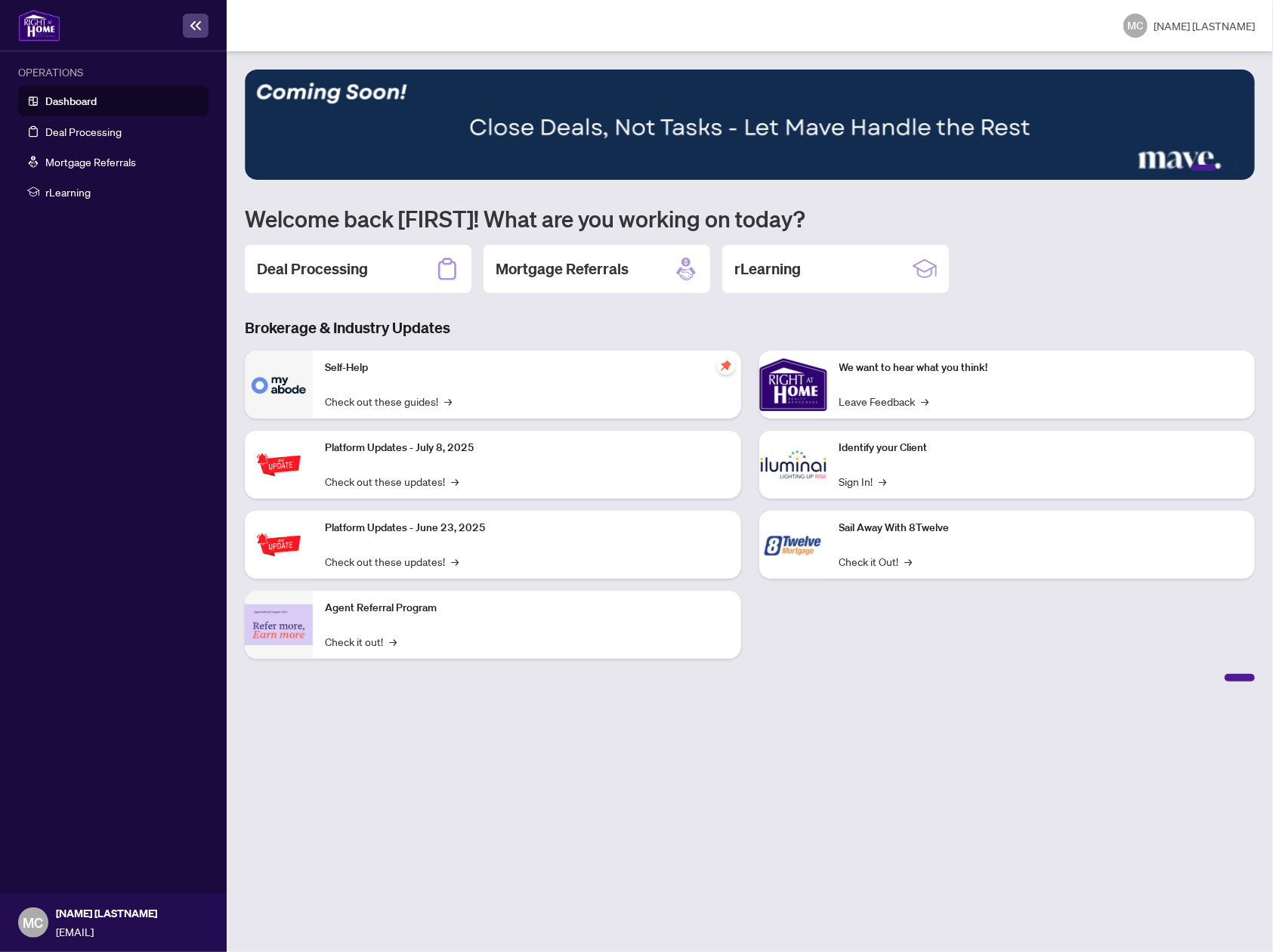 click on "Dashboard" at bounding box center [71, 101] 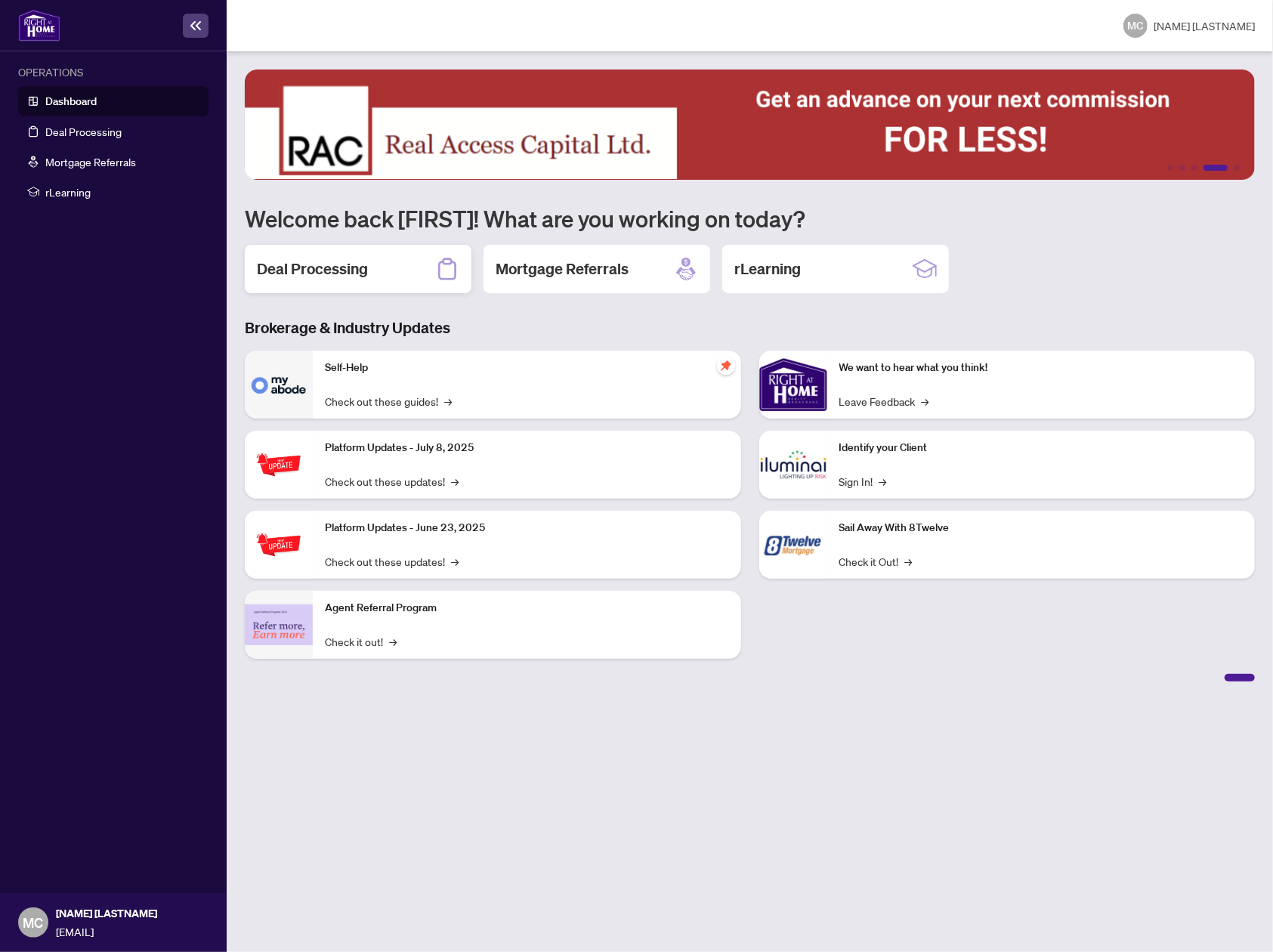 click on "Deal Processing" at bounding box center (312, 269) 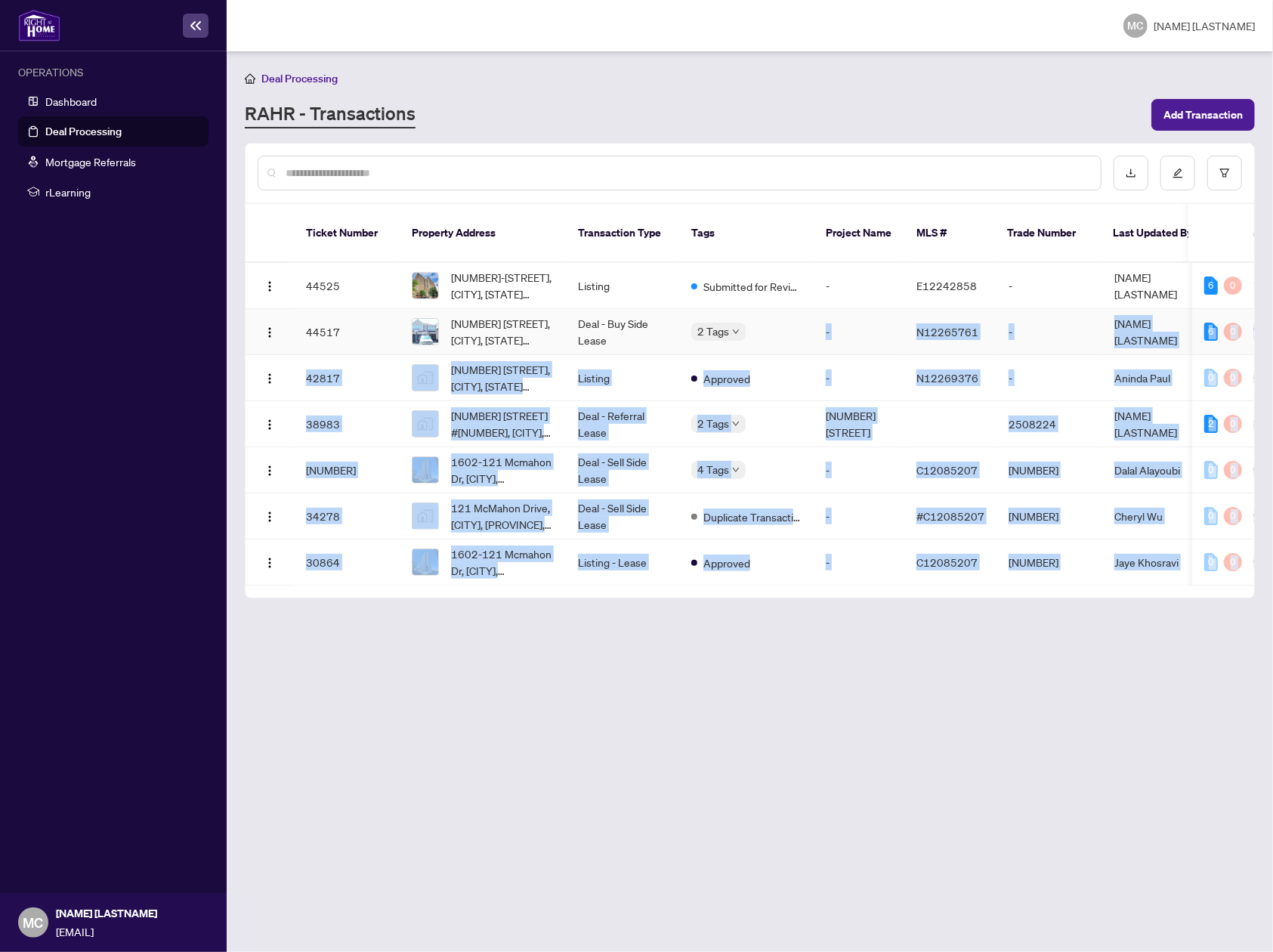 drag, startPoint x: 738, startPoint y: 313, endPoint x: 823, endPoint y: 319, distance: 85.2115 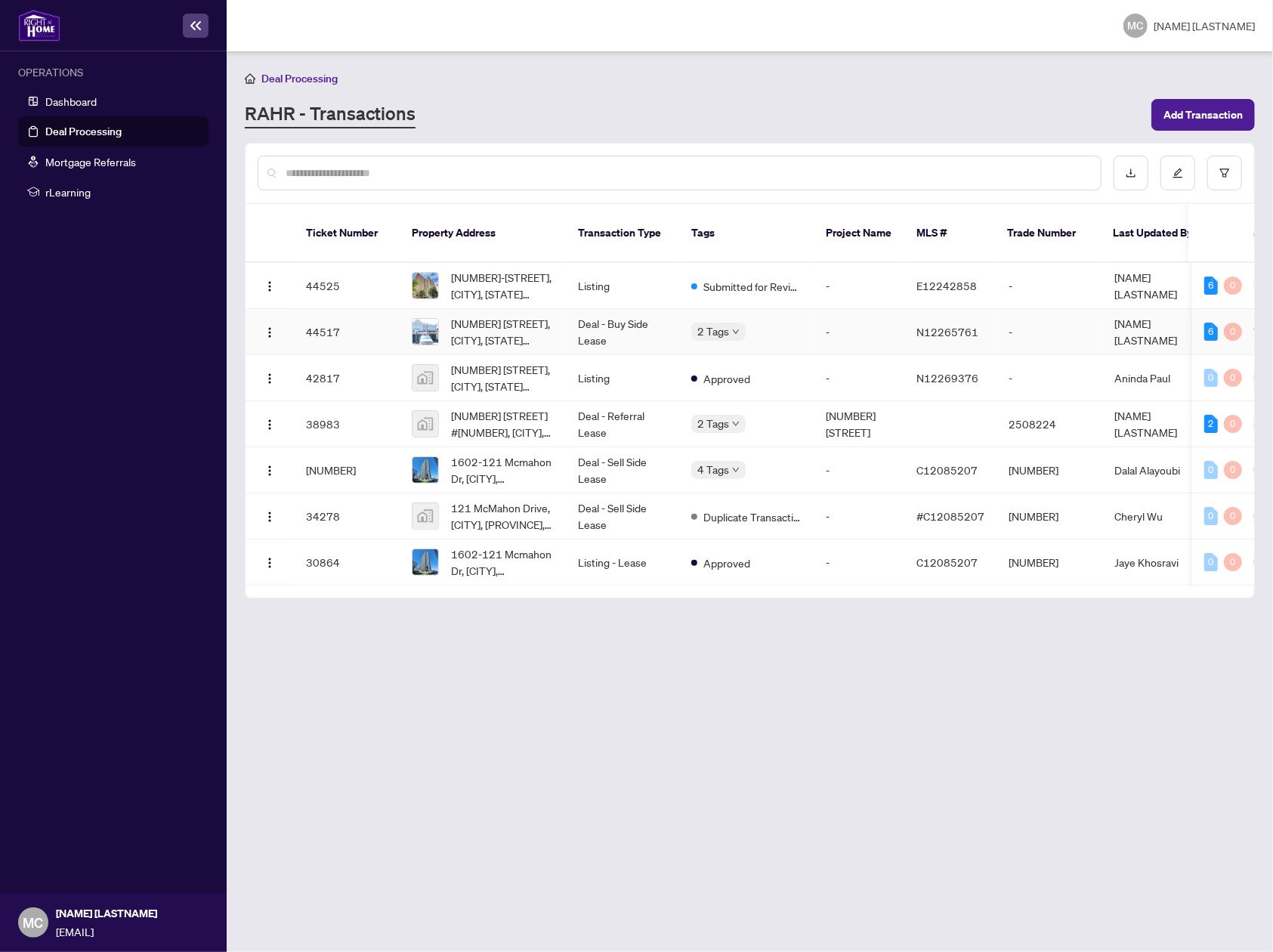 click on "2 Tags" at bounding box center [746, 331] 